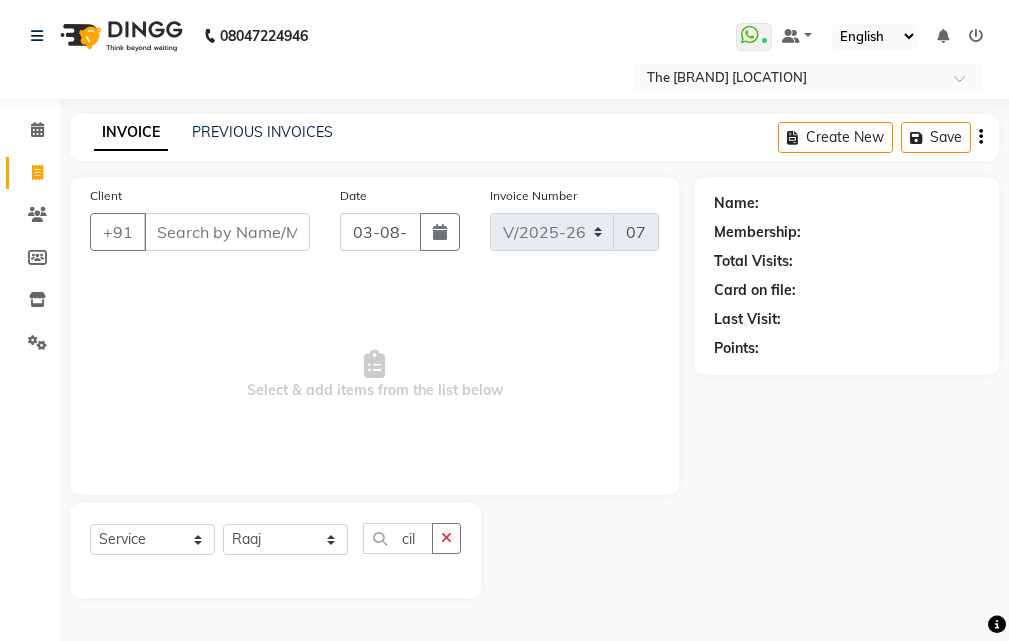 select on "6473" 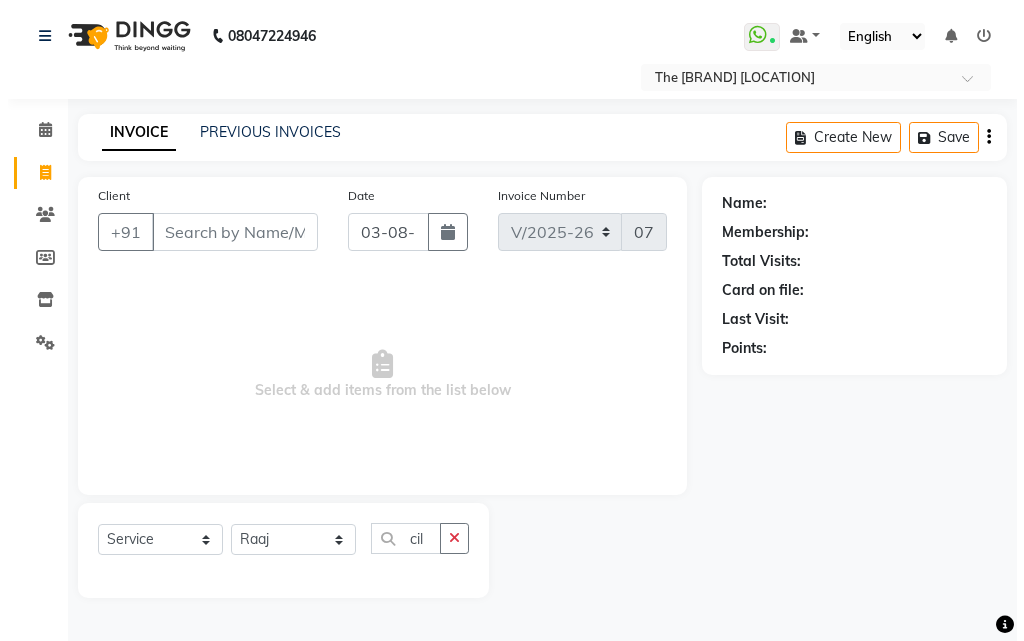 scroll, scrollTop: 0, scrollLeft: 0, axis: both 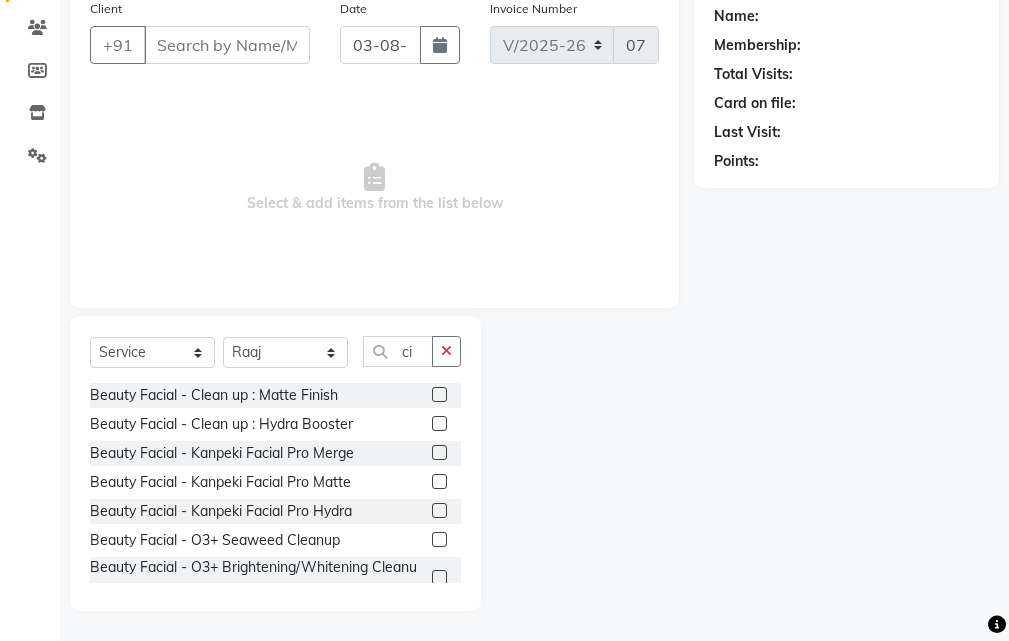 type on "ci" 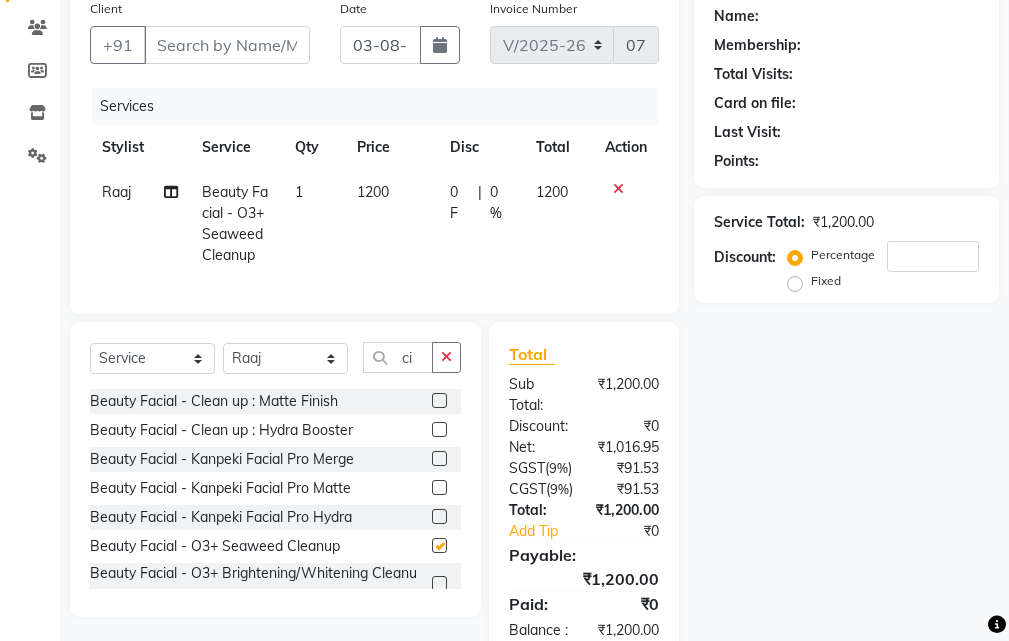 checkbox on "false" 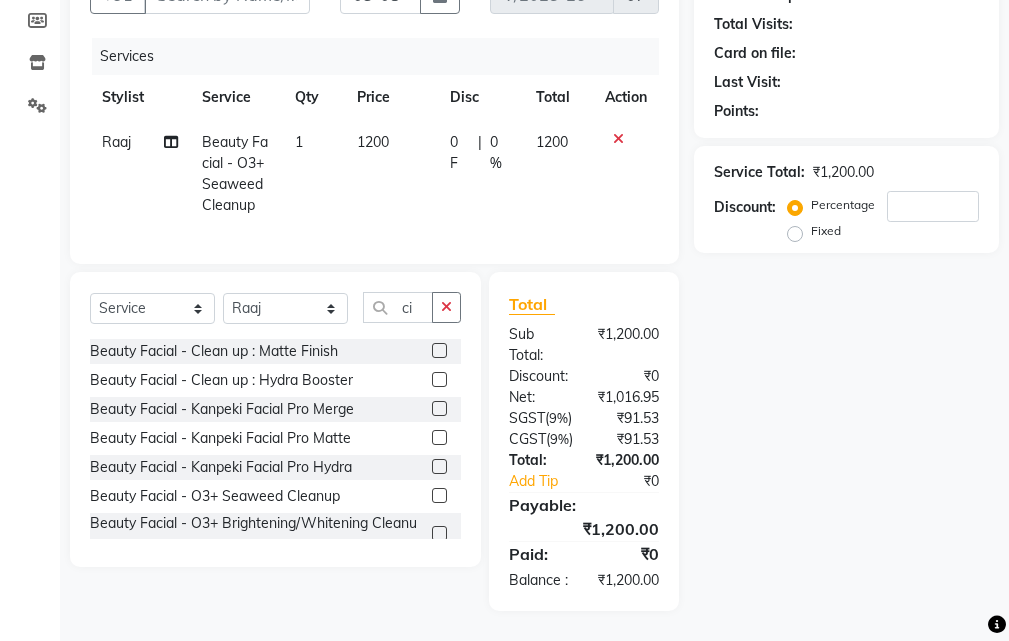 scroll, scrollTop: 315, scrollLeft: 0, axis: vertical 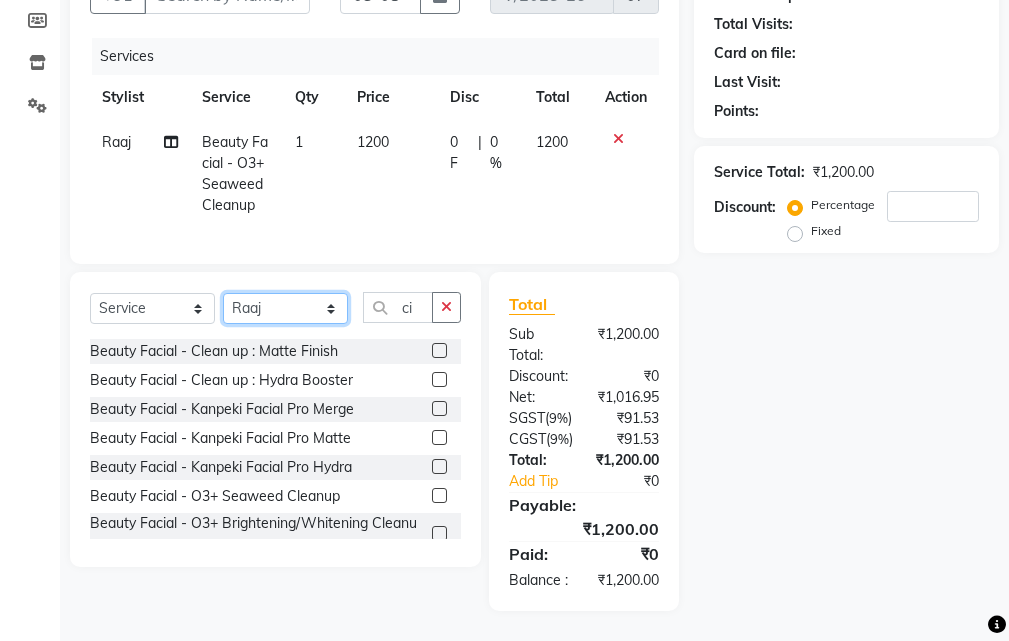 click on "Select Stylist Manager [NAME] [NAME] [NAME] [NAME] [NAME]" 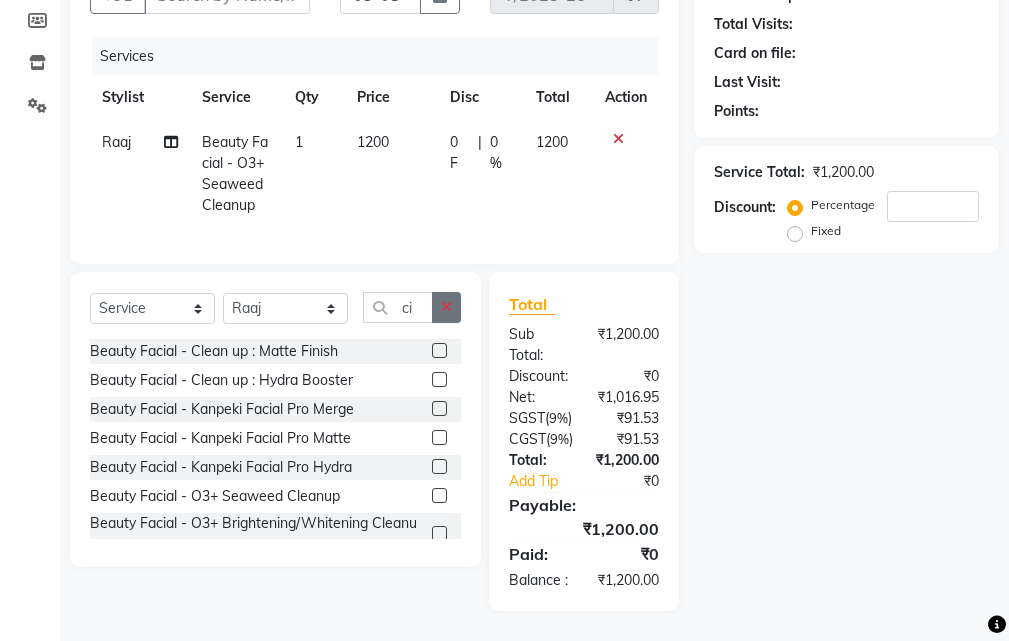 click 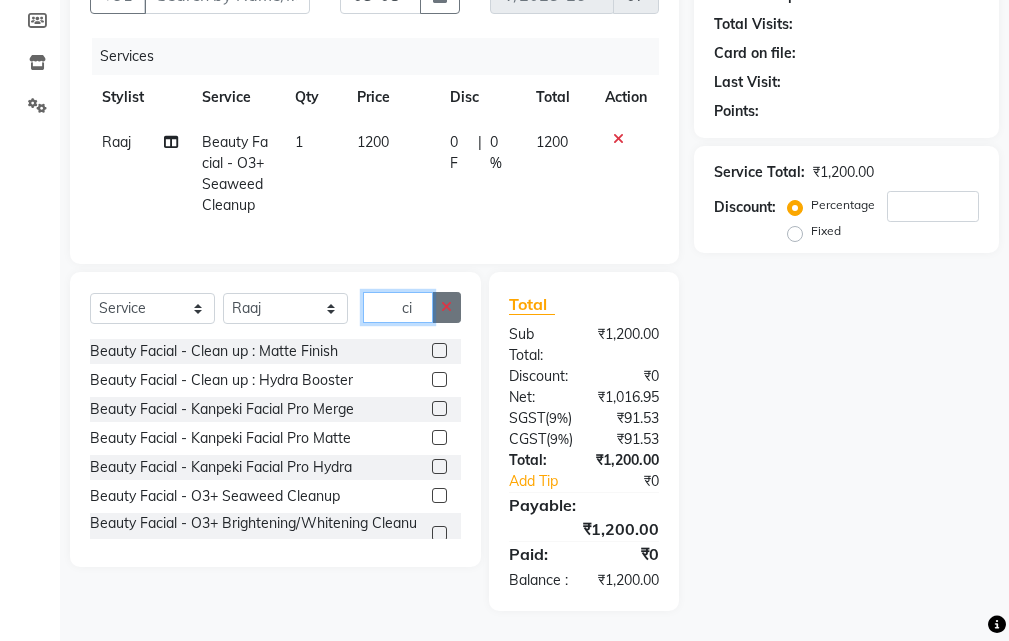 type 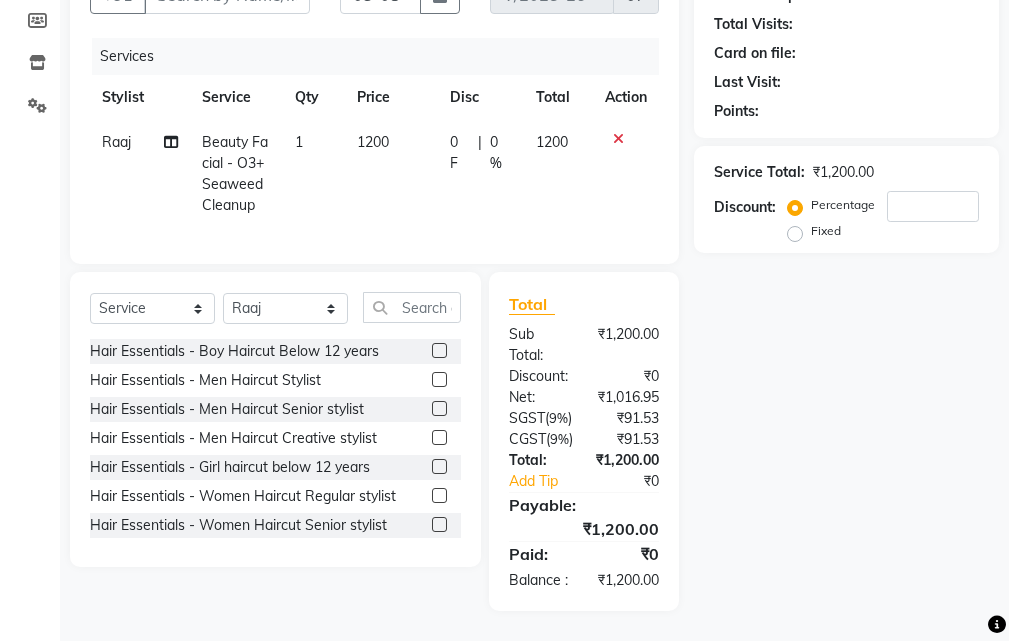 click 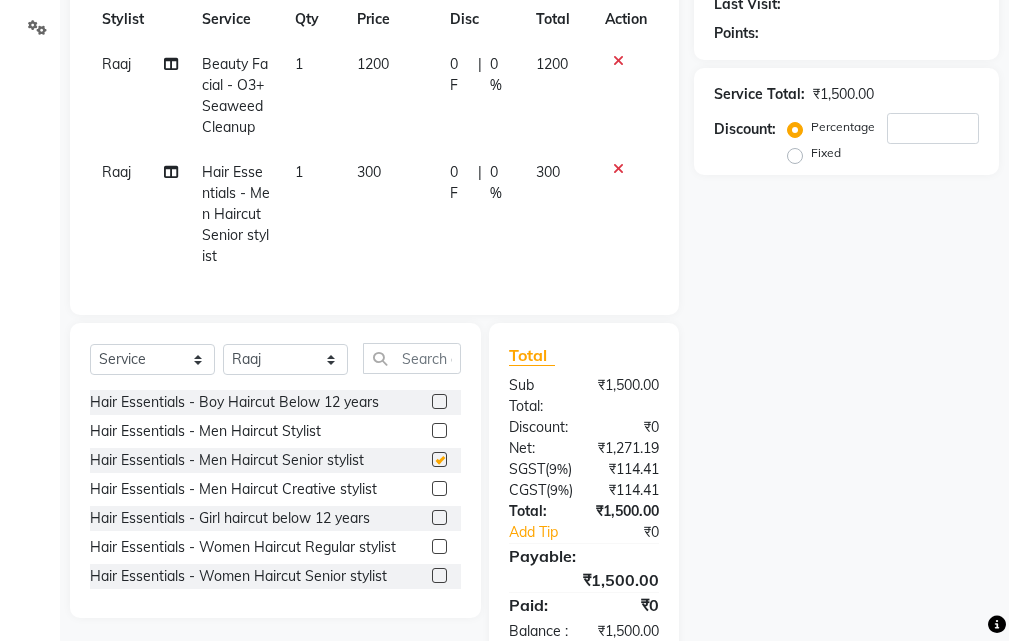 checkbox on "false" 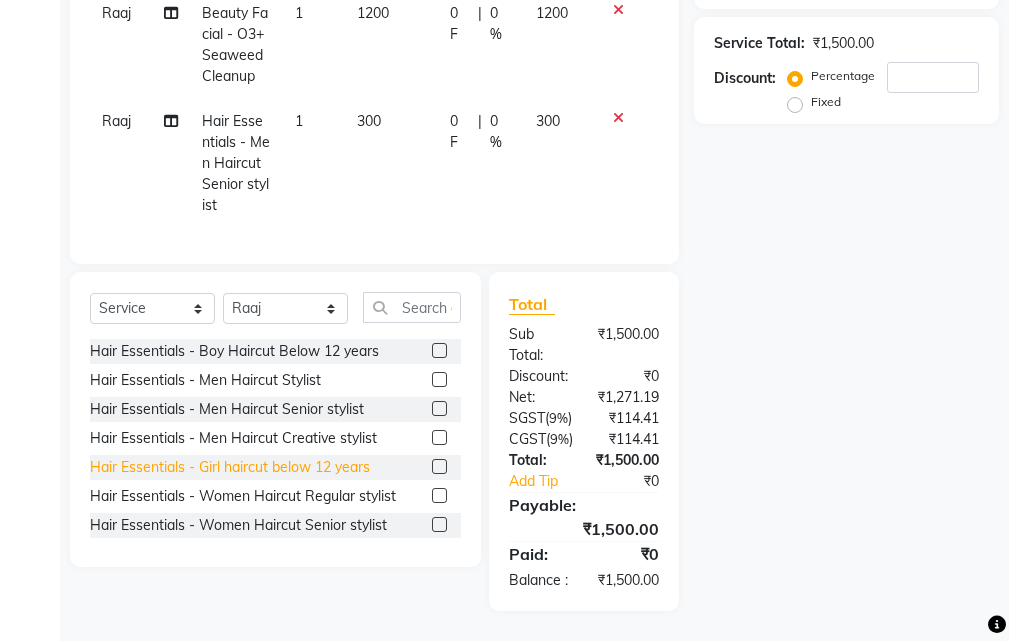 scroll, scrollTop: 415, scrollLeft: 0, axis: vertical 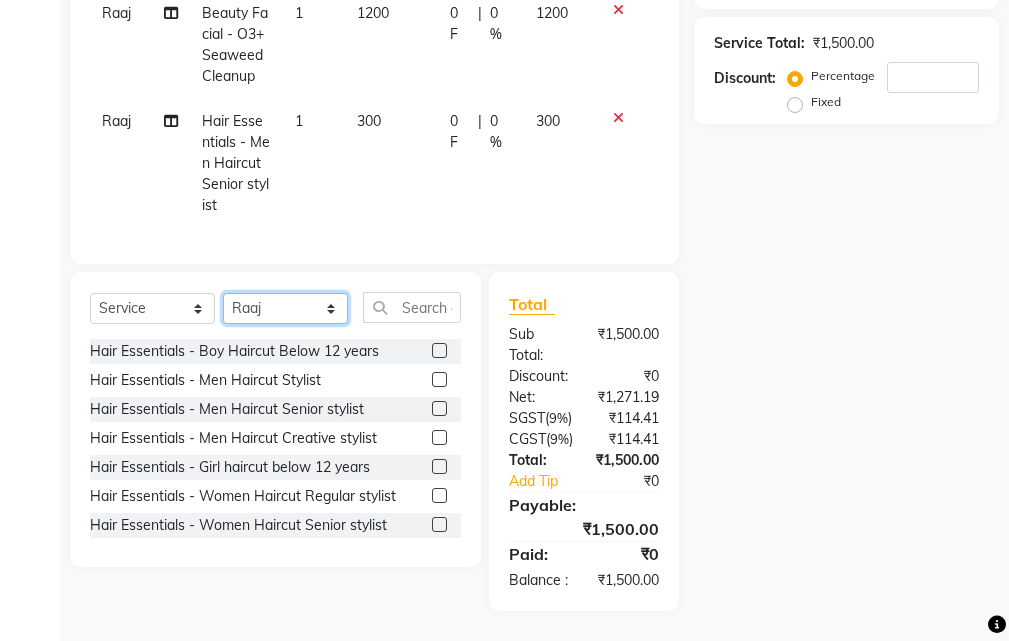 click on "Select Stylist Manager [NAME] [NAME] [NAME] [NAME] [NAME]" 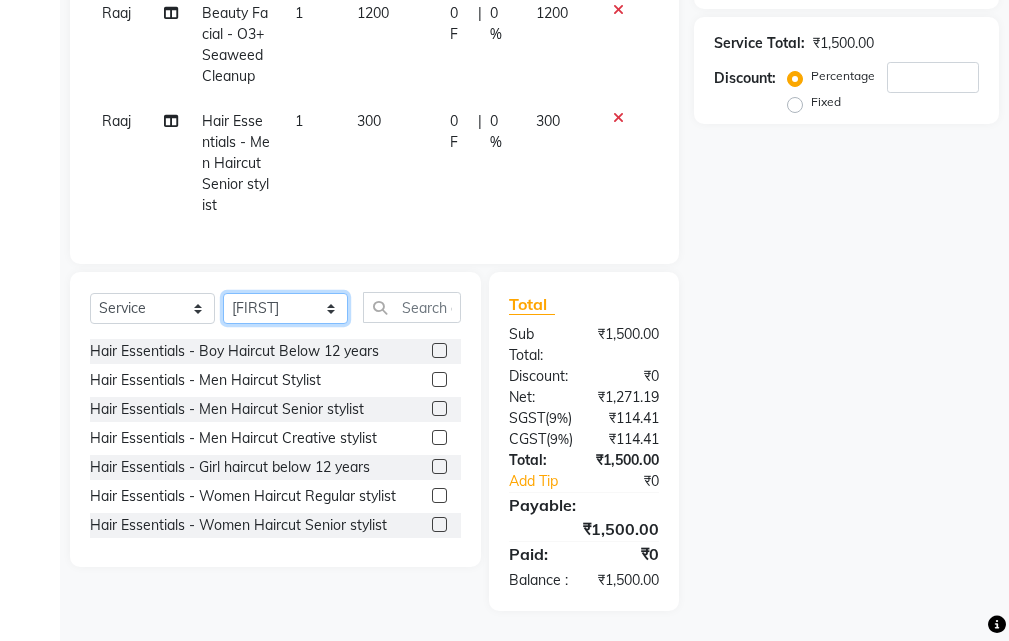 click on "Select Stylist Manager [NAME] [NAME] [NAME] [NAME] [NAME]" 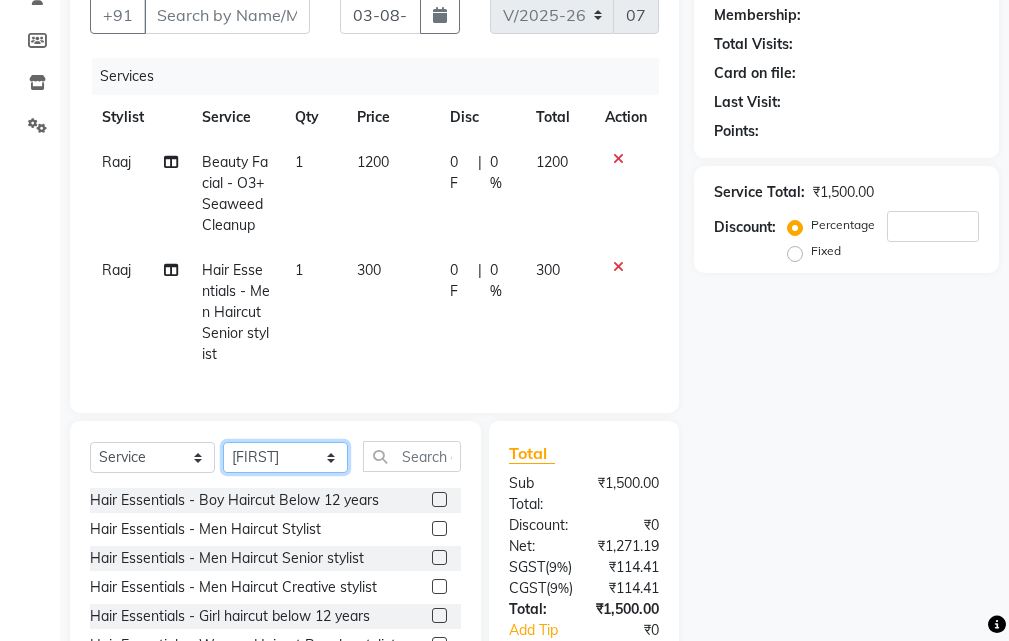 scroll, scrollTop: 215, scrollLeft: 0, axis: vertical 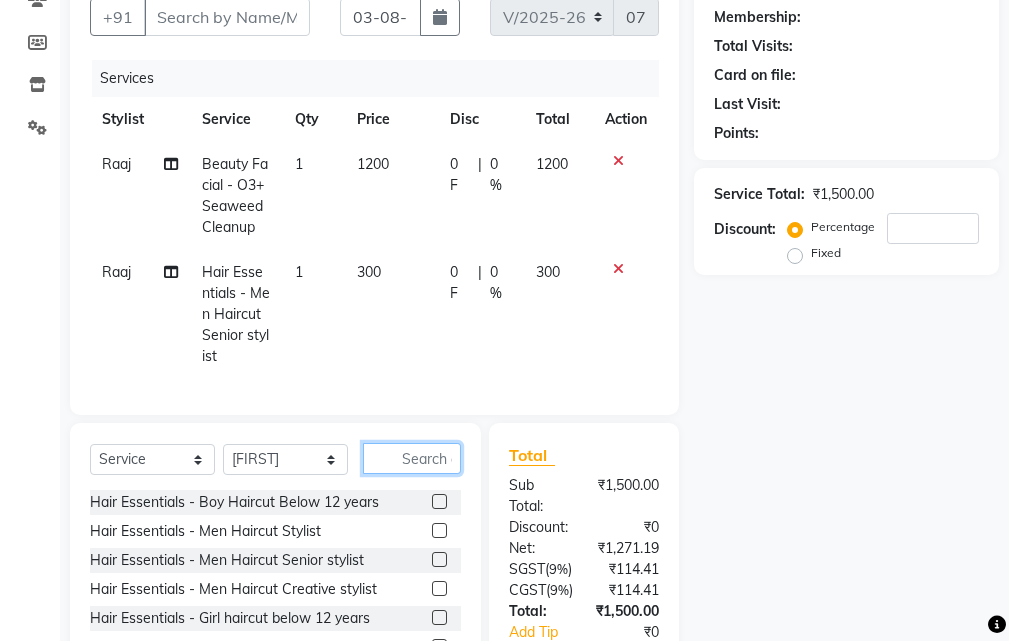 click 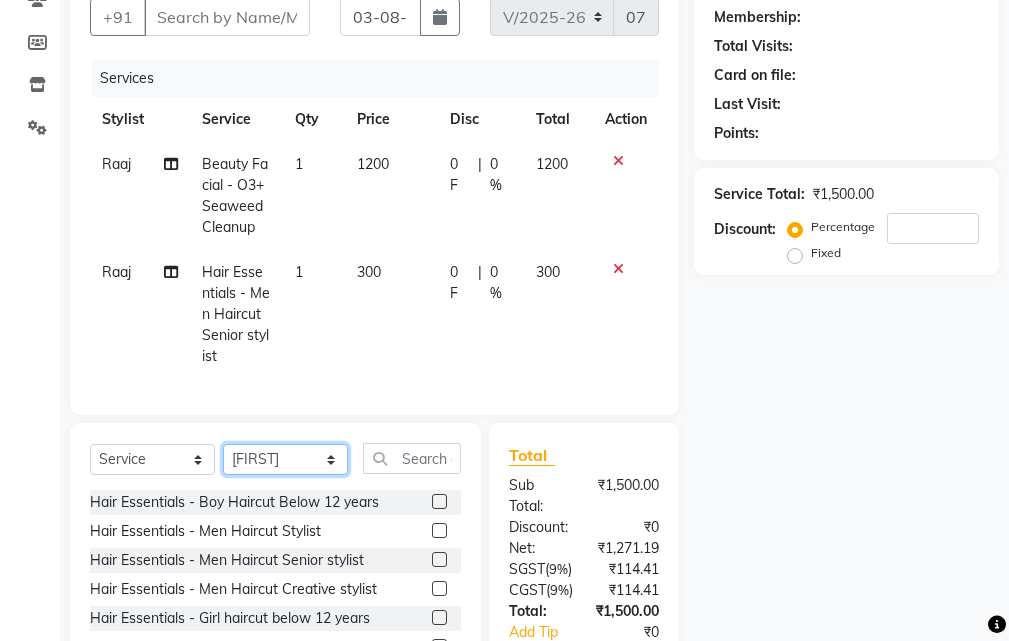 click on "Select Stylist Manager [NAME] [NAME] [NAME] [NAME] [NAME]" 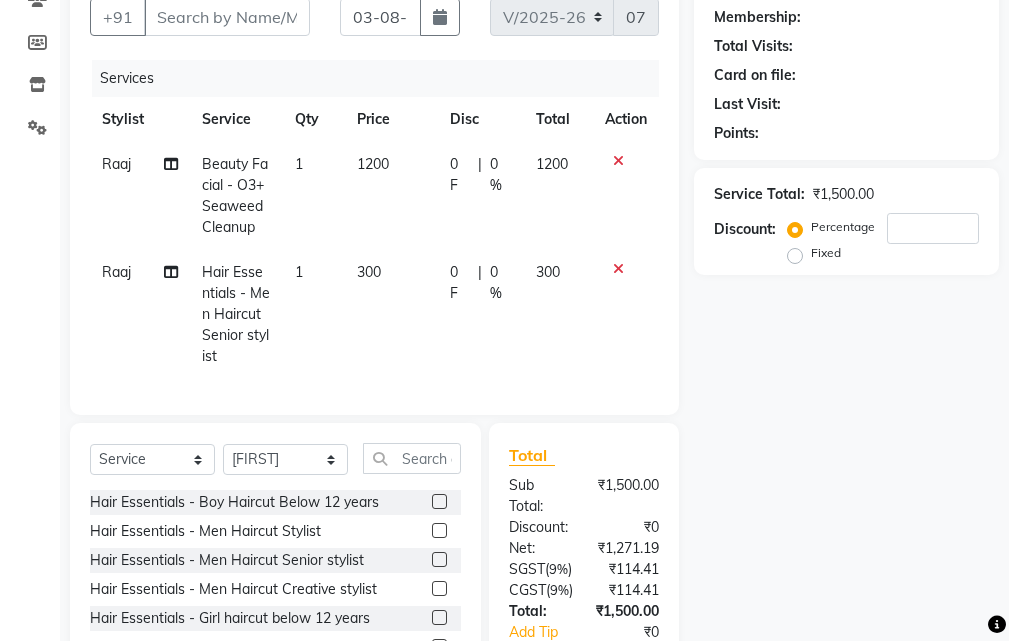 click on "Client +[COUNTRY_CODE] [DATE] [INVOICE_NUMBER] [INVOICE_NUMBER]-[YEAR] [CODE] Services Stylist Service Qty Price Disc Total Action [NAME] [SERVICE] - [SERVICE] [SERVICE] 1 [PRICE] 0 F | 0 % [PRICE] [NAME] [SERVICE] - [SERVICE] [AGE] 1 [PRICE] 0 F | 0 % [PRICE]" 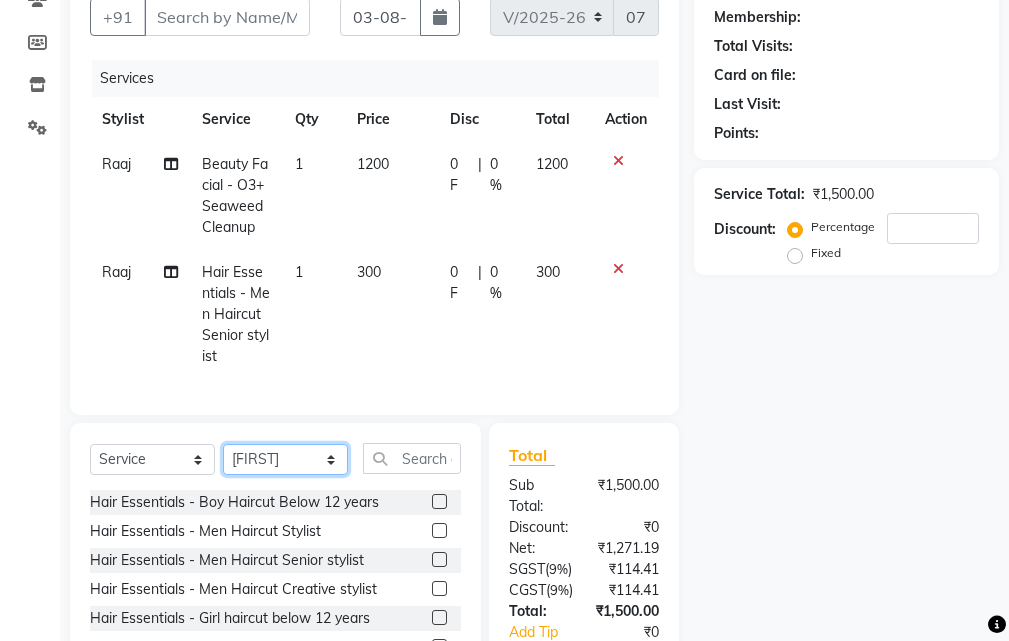 click on "Select Stylist Manager [NAME] [NAME] [NAME] [NAME] [NAME]" 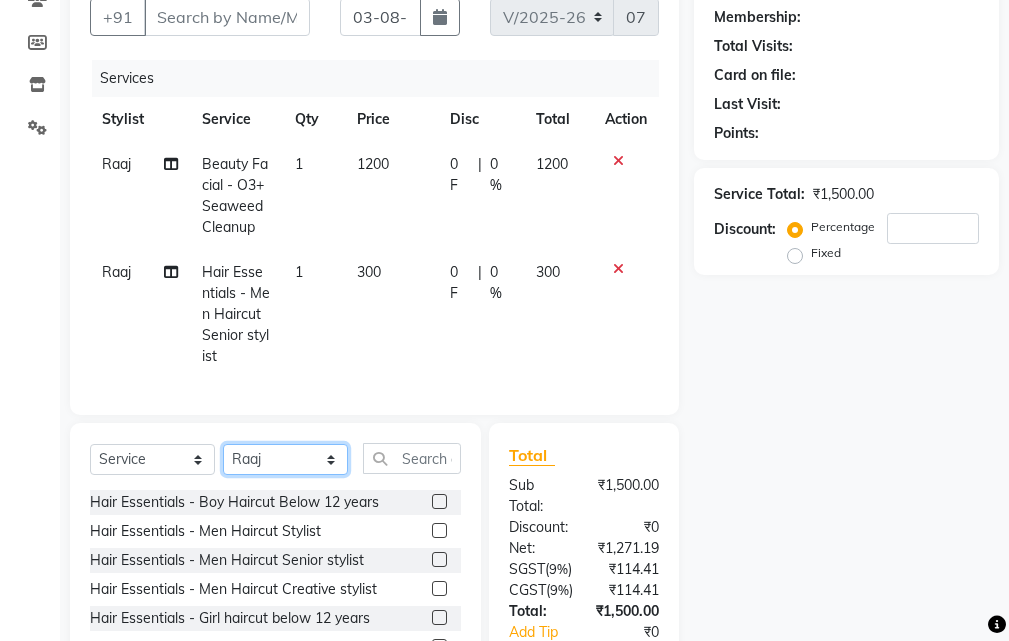 click on "Select Stylist Manager [NAME] [NAME] [NAME] [NAME] [NAME]" 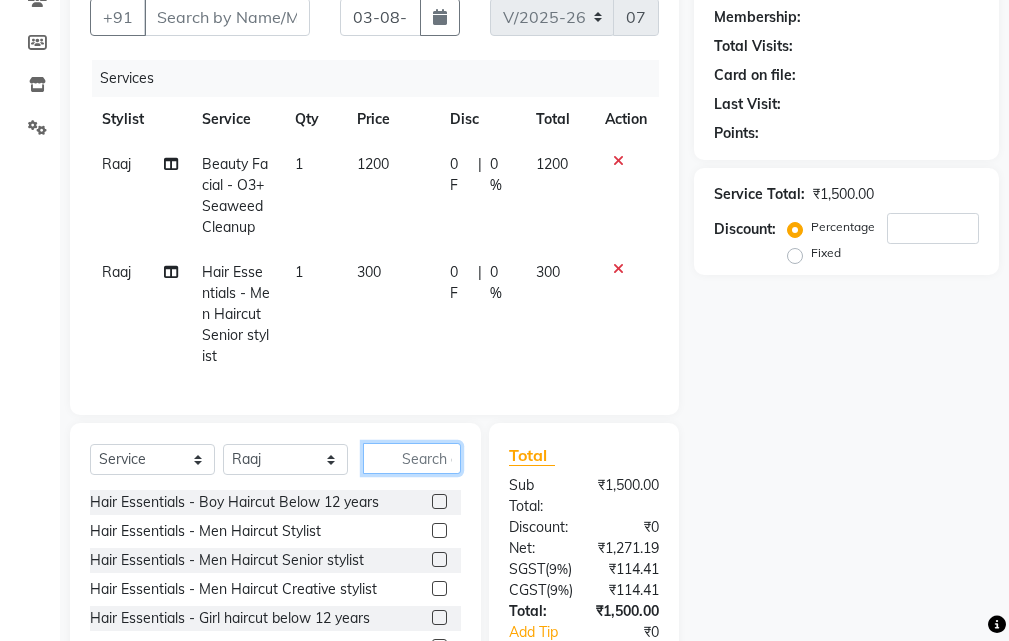 click 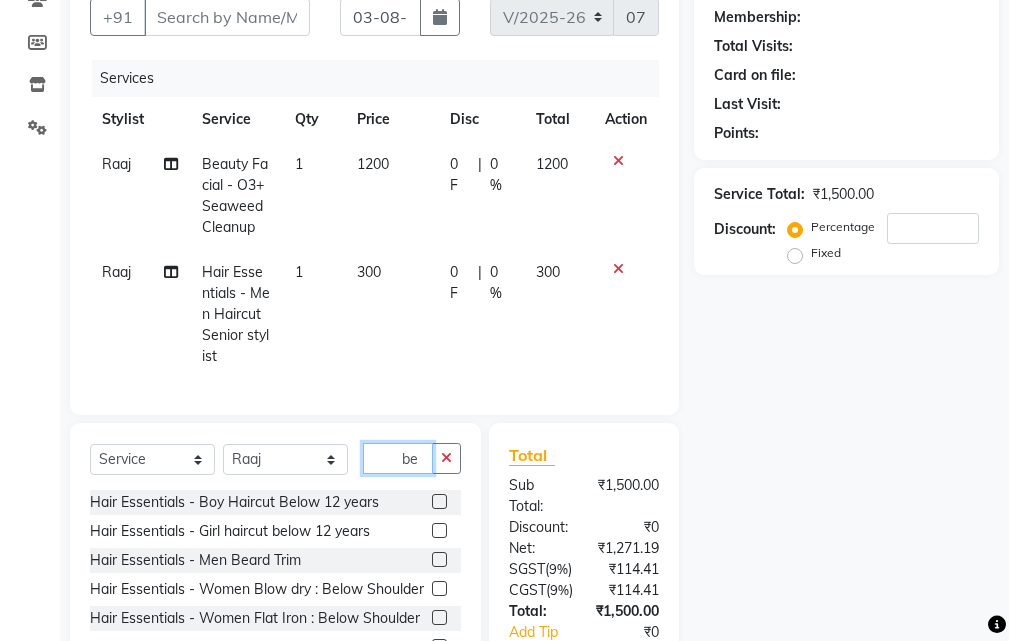 type on "be" 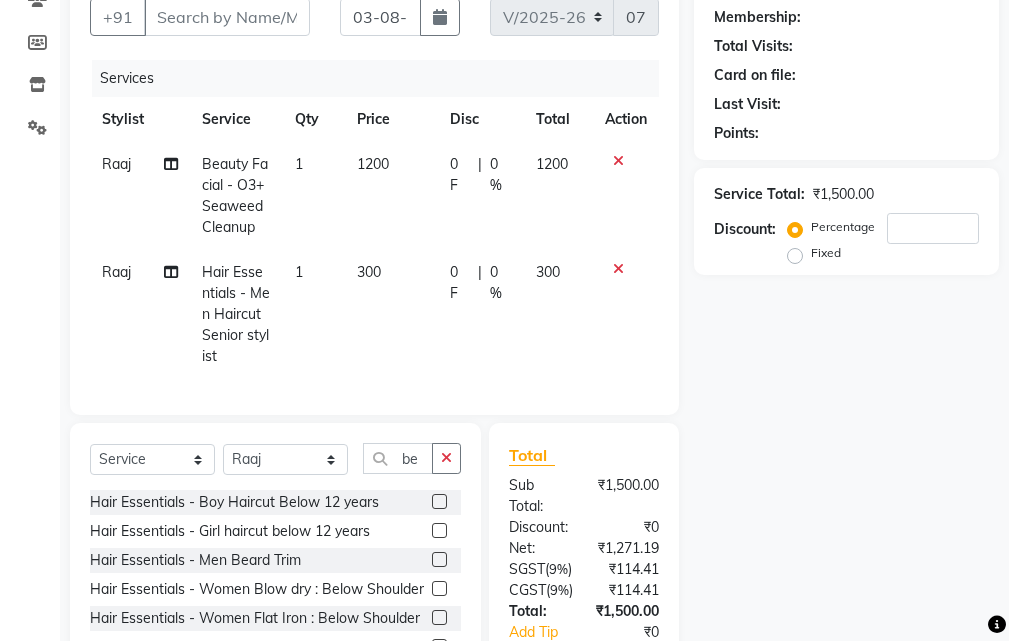 click 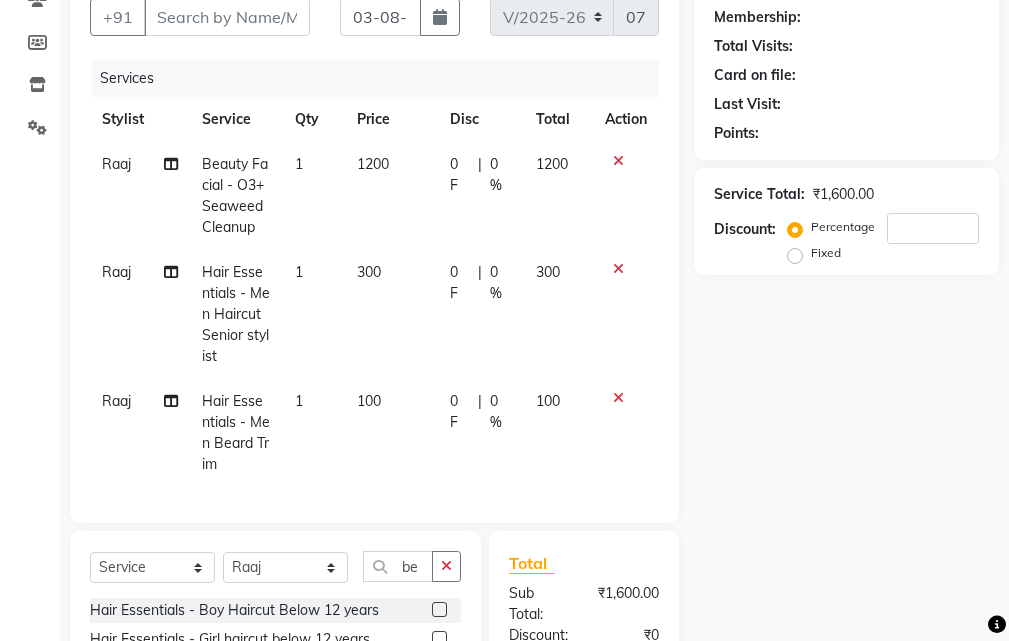 checkbox on "false" 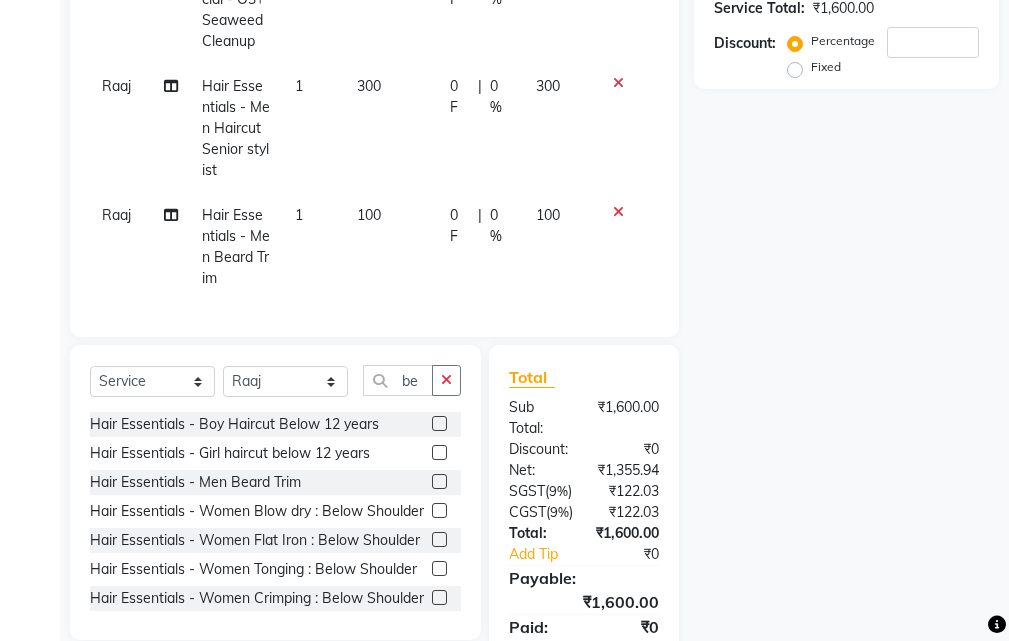 scroll, scrollTop: 552, scrollLeft: 0, axis: vertical 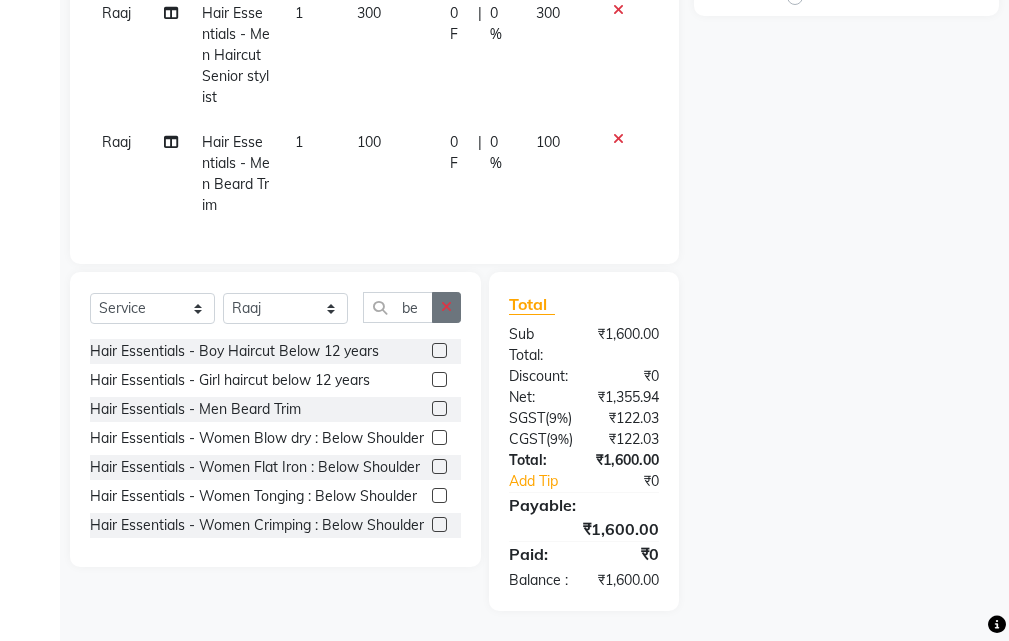 click 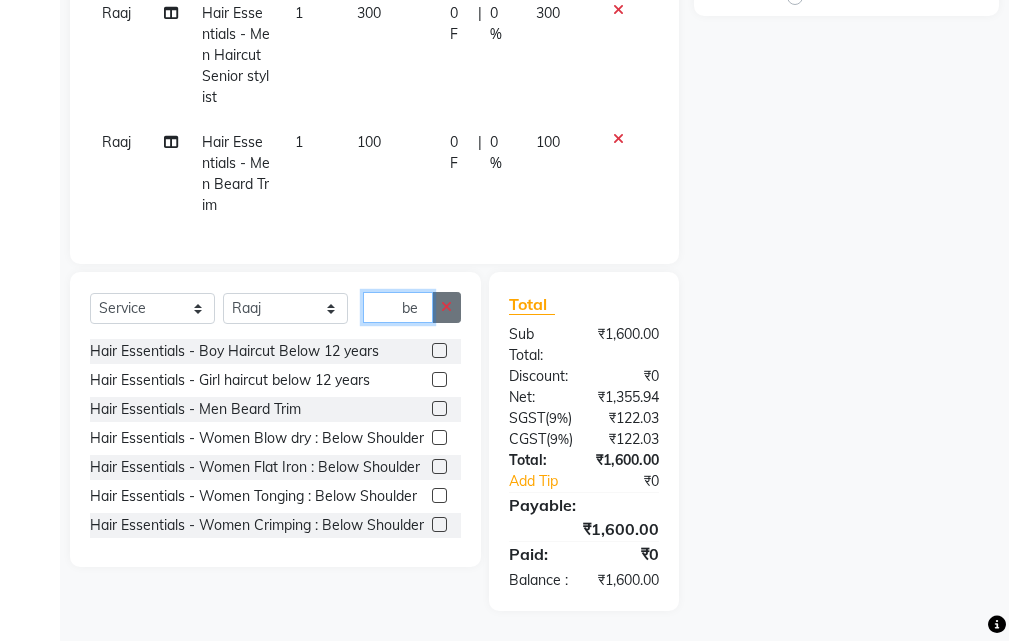 type 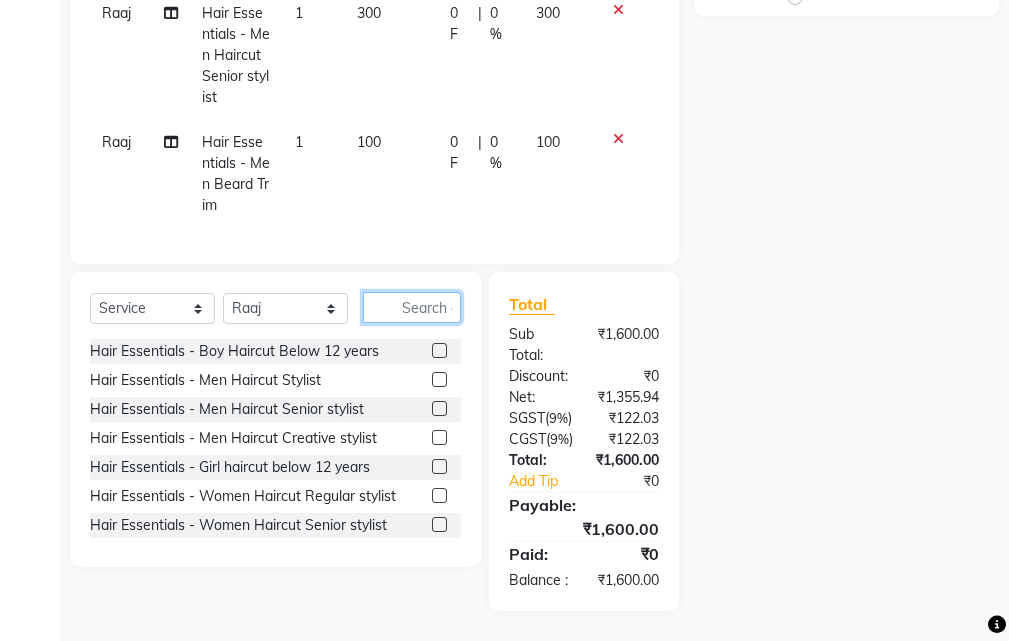 click 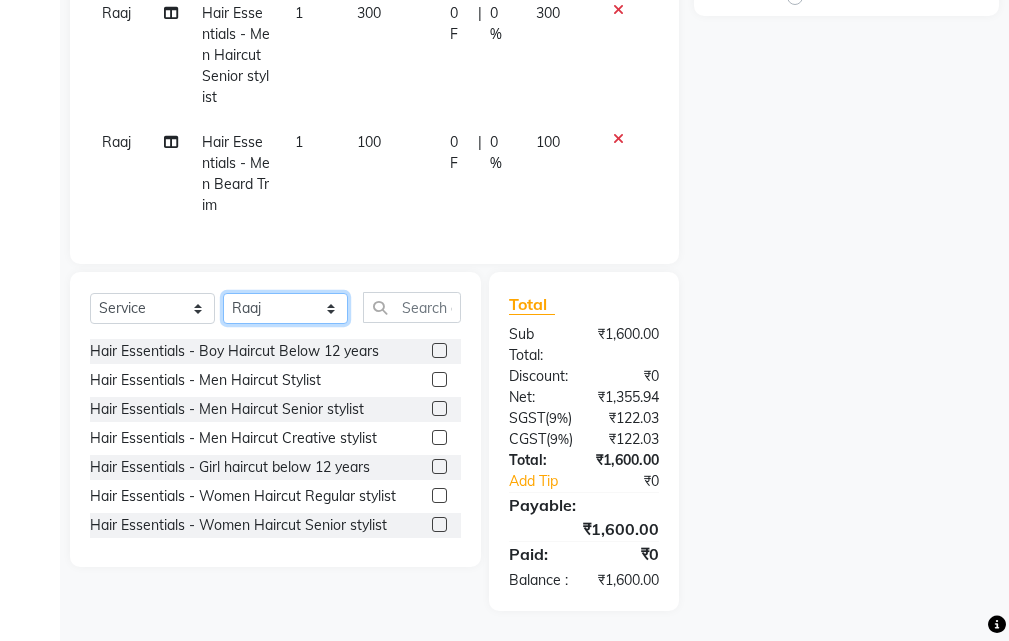 drag, startPoint x: 297, startPoint y: 246, endPoint x: 298, endPoint y: 258, distance: 12.0415945 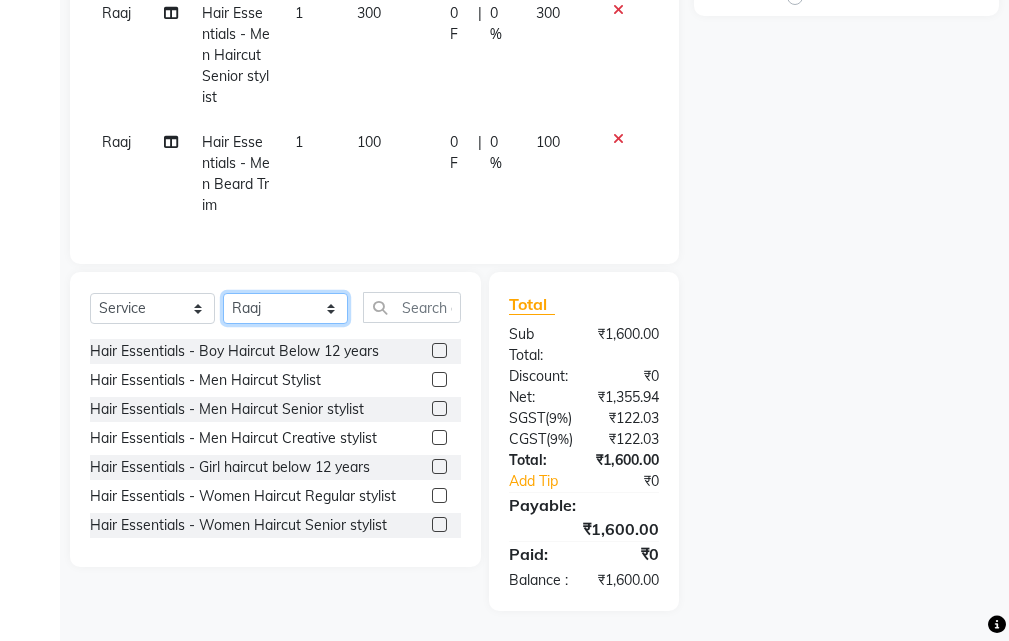 select on "85299" 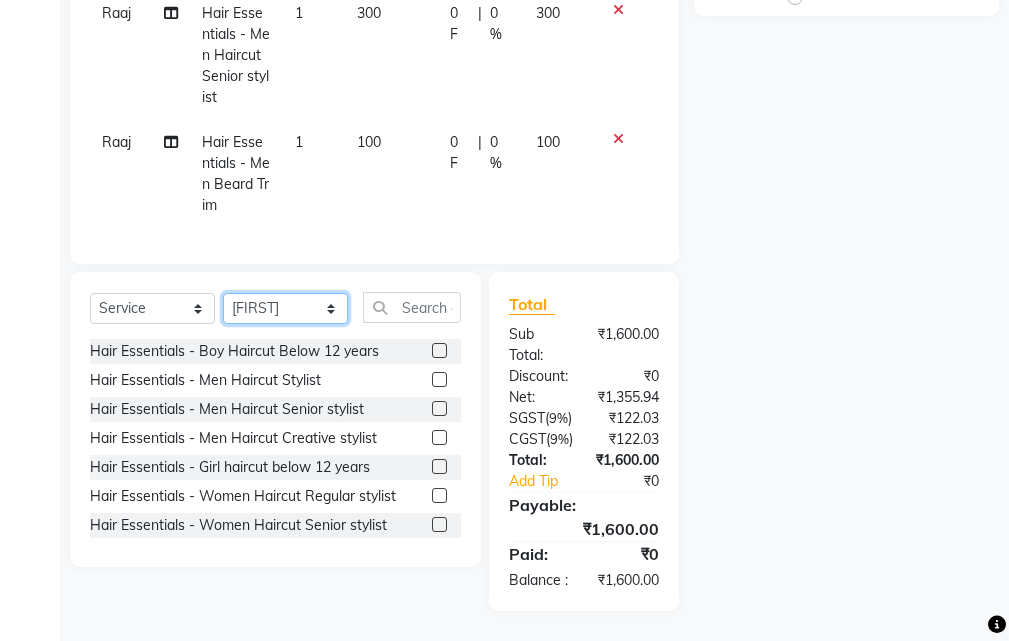 click on "Select Stylist Manager [NAME] [NAME] [NAME] [NAME] [NAME]" 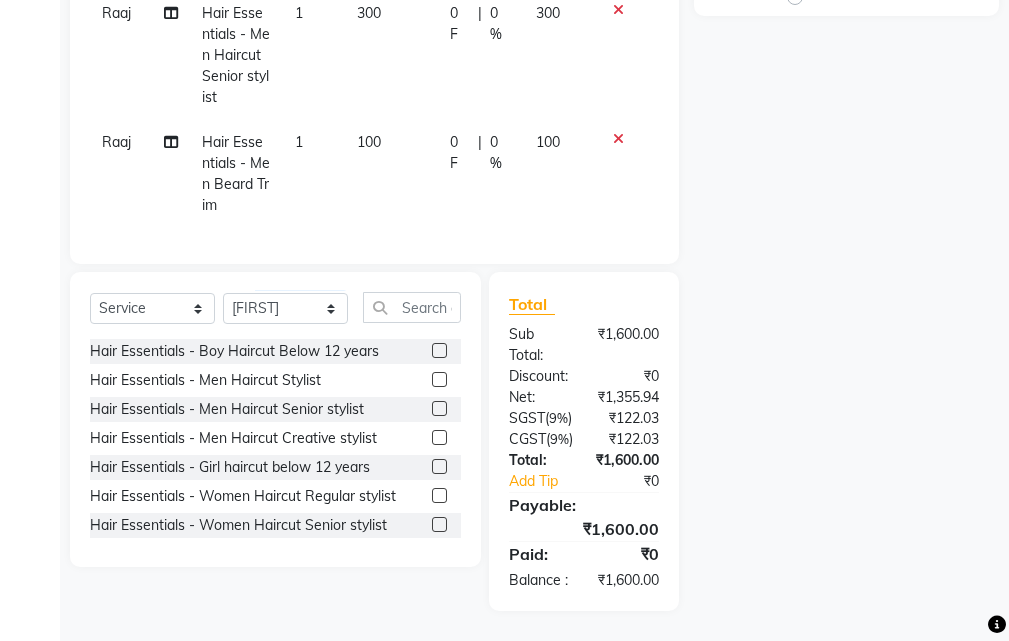 click on "Hair Essentials - Men Haircut Senior stylist" 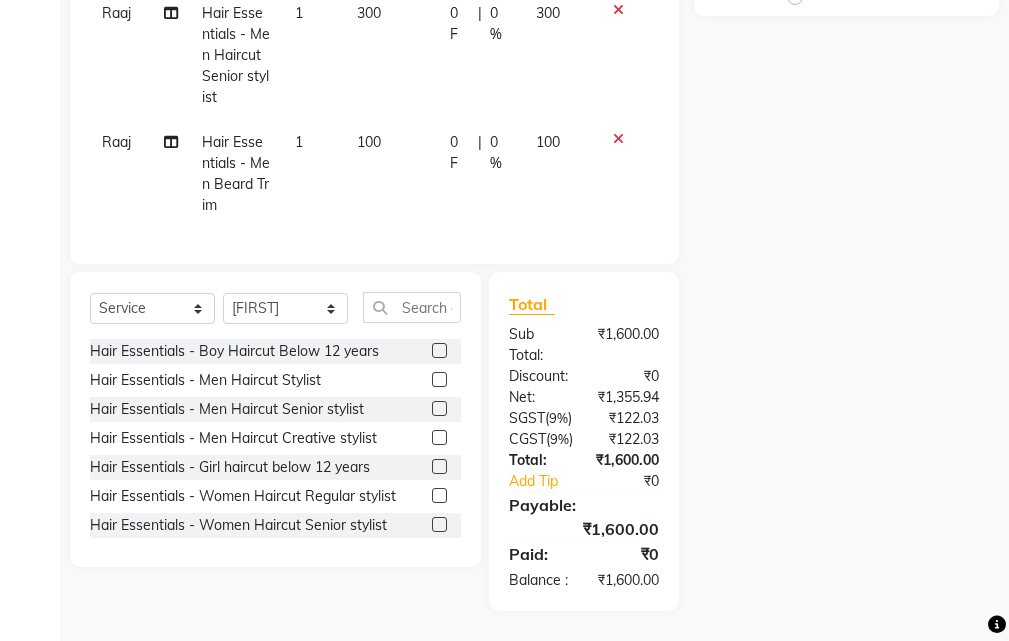 click 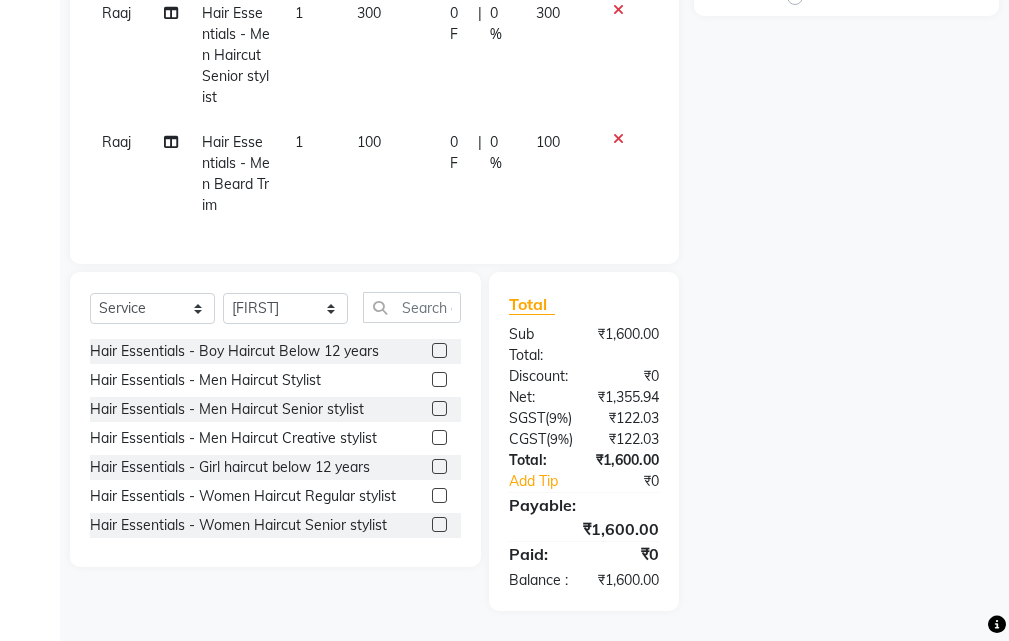 click at bounding box center [438, 409] 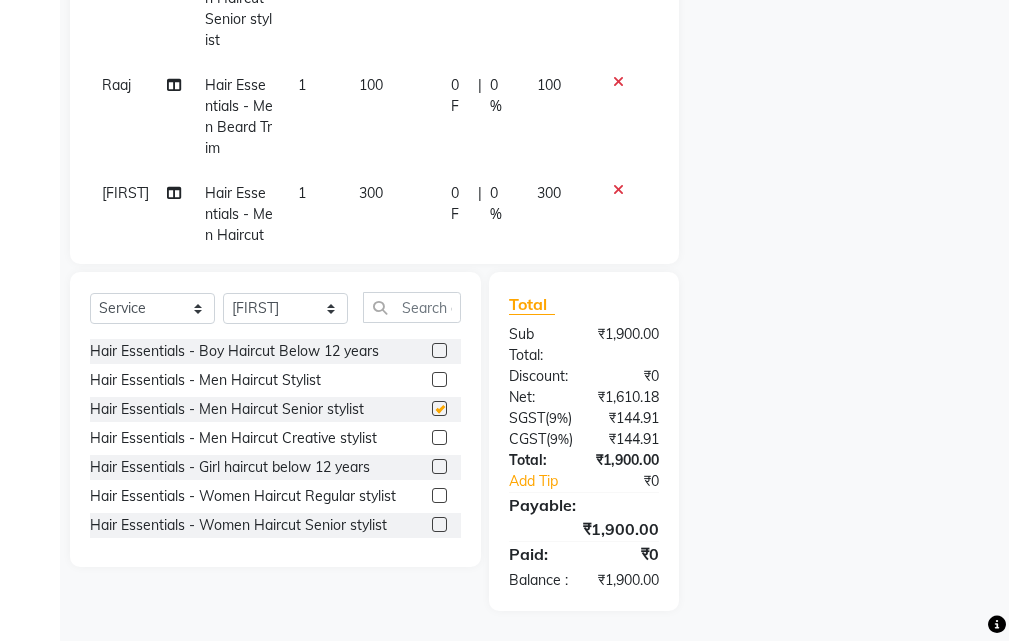 checkbox on "false" 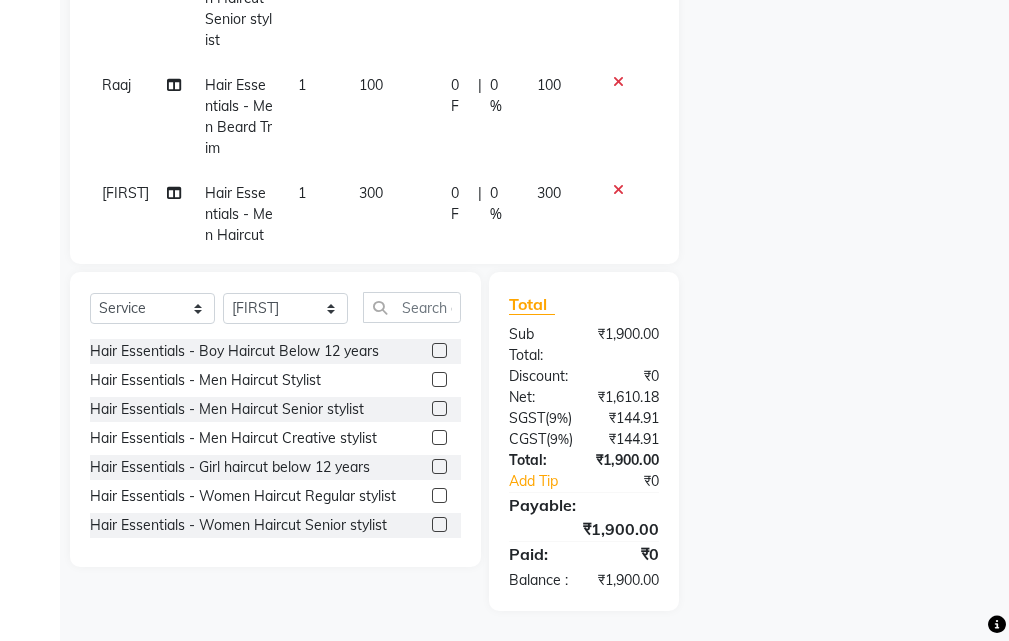 scroll, scrollTop: 594, scrollLeft: 0, axis: vertical 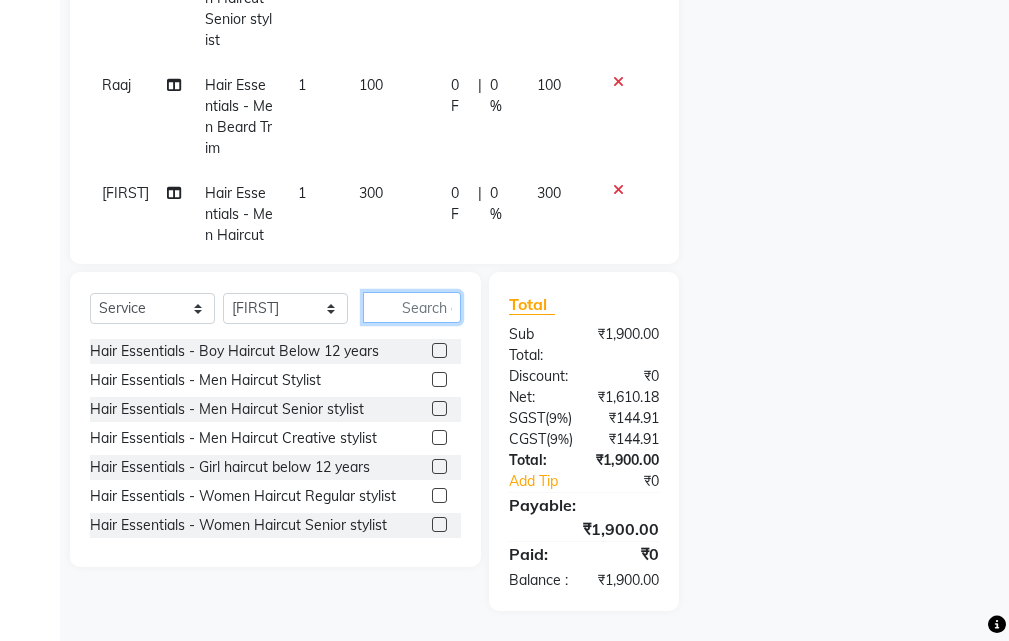 click 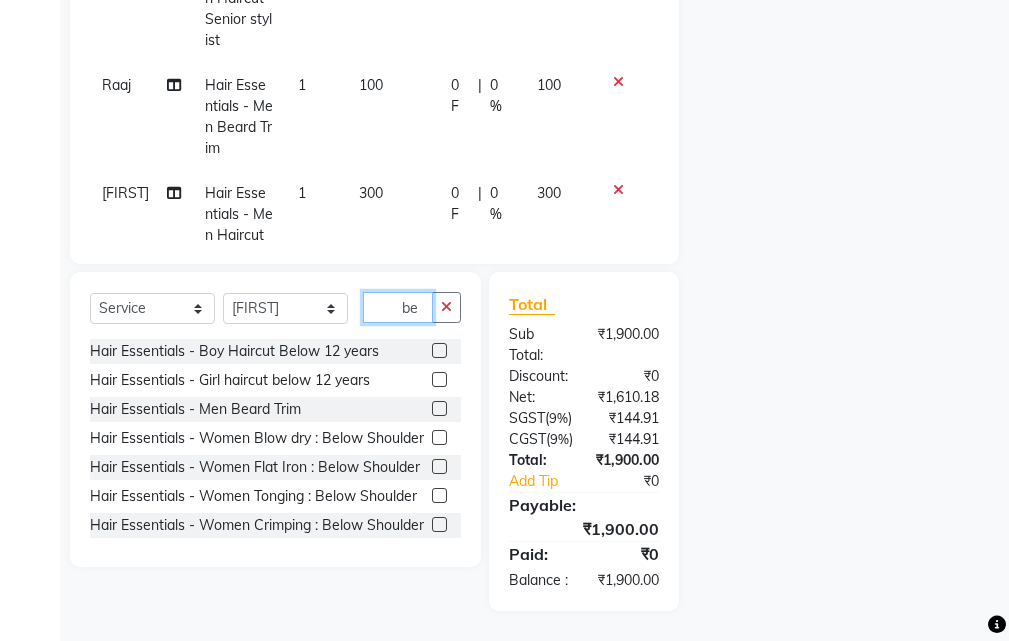 type on "be" 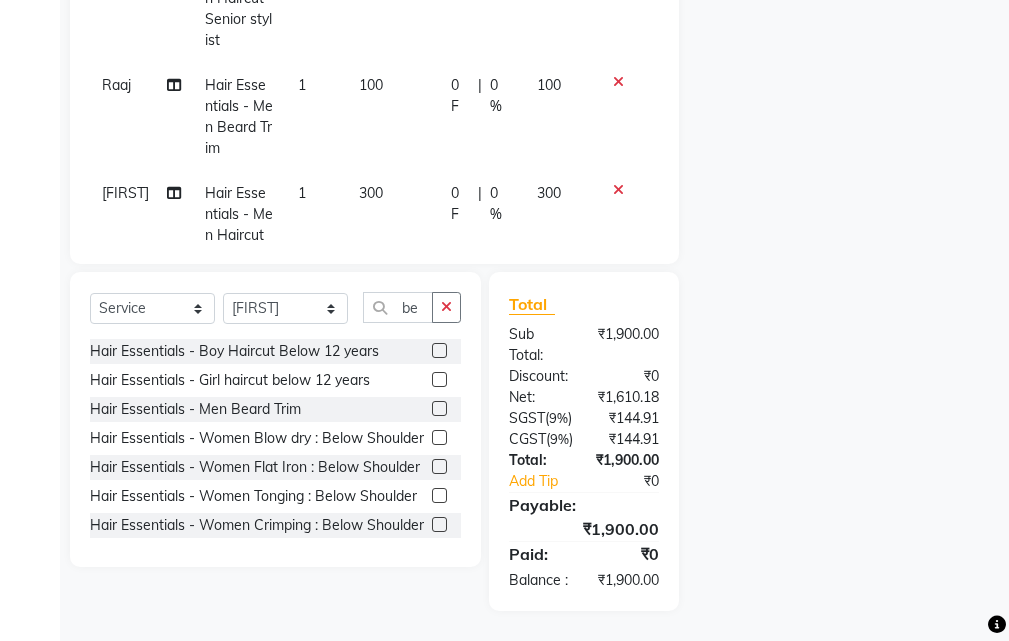 click 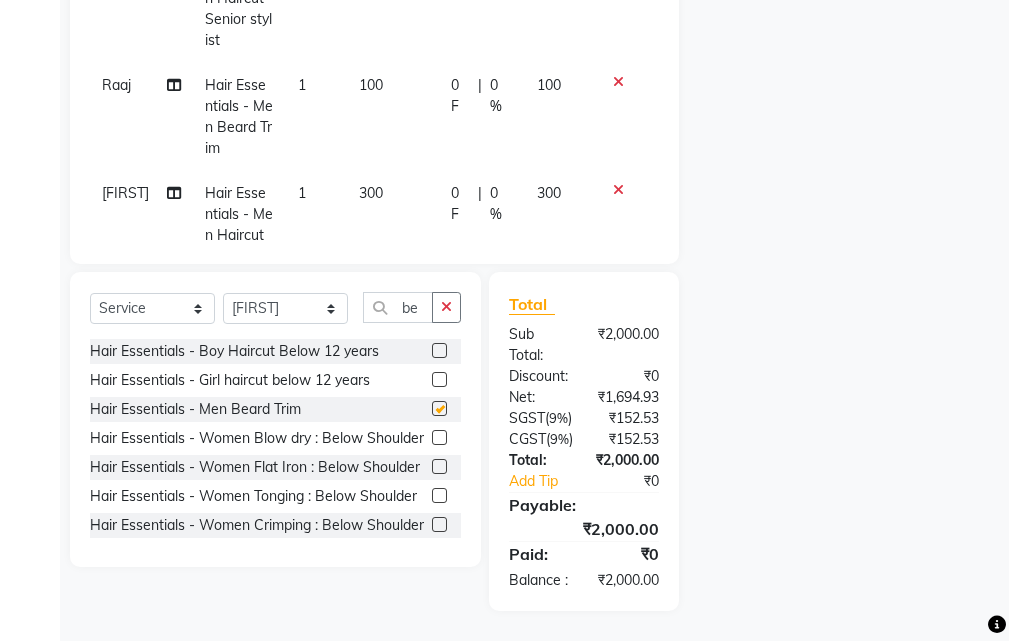 checkbox on "false" 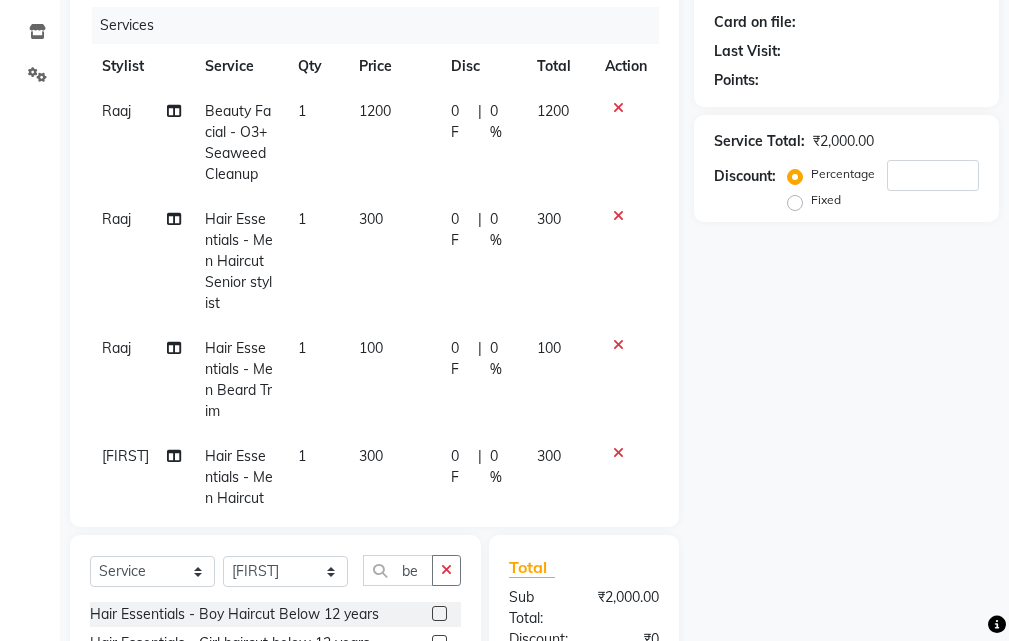 scroll, scrollTop: 194, scrollLeft: 0, axis: vertical 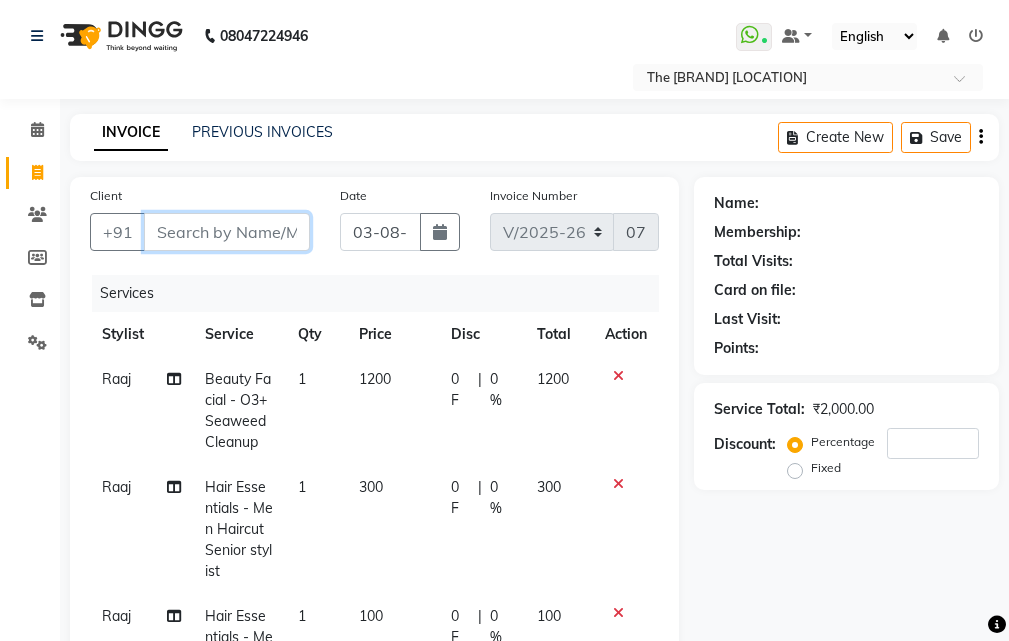 click on "Client" at bounding box center [227, 232] 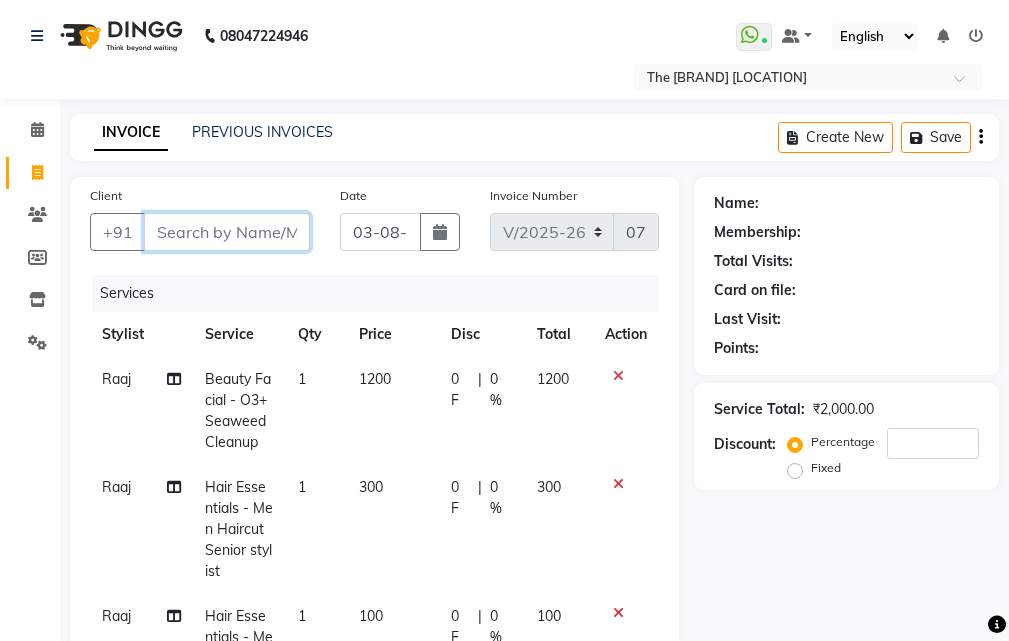 click on "Client" at bounding box center (227, 232) 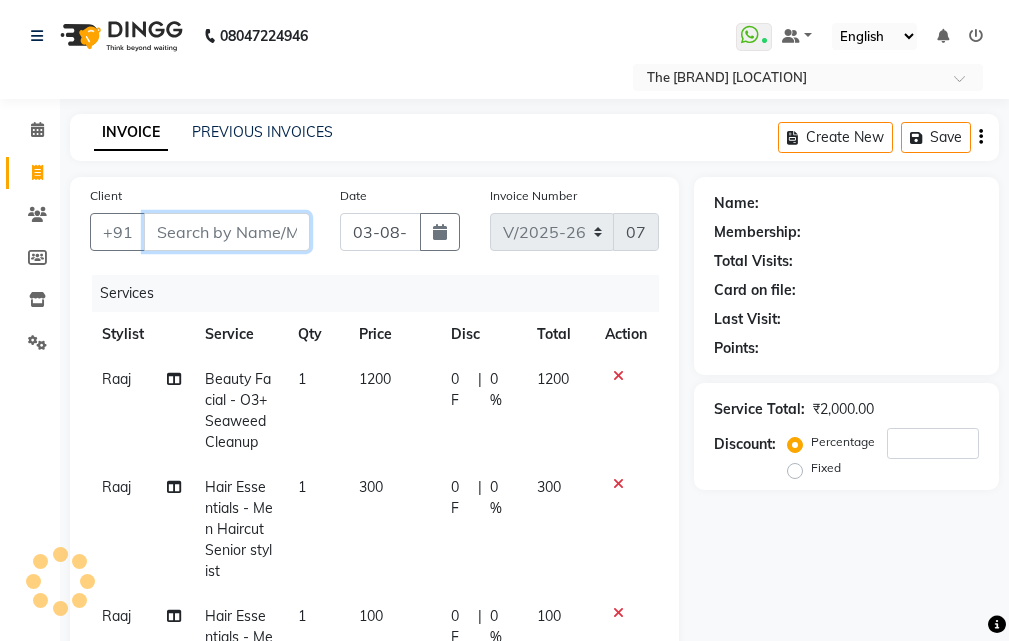 click on "Client" at bounding box center (227, 232) 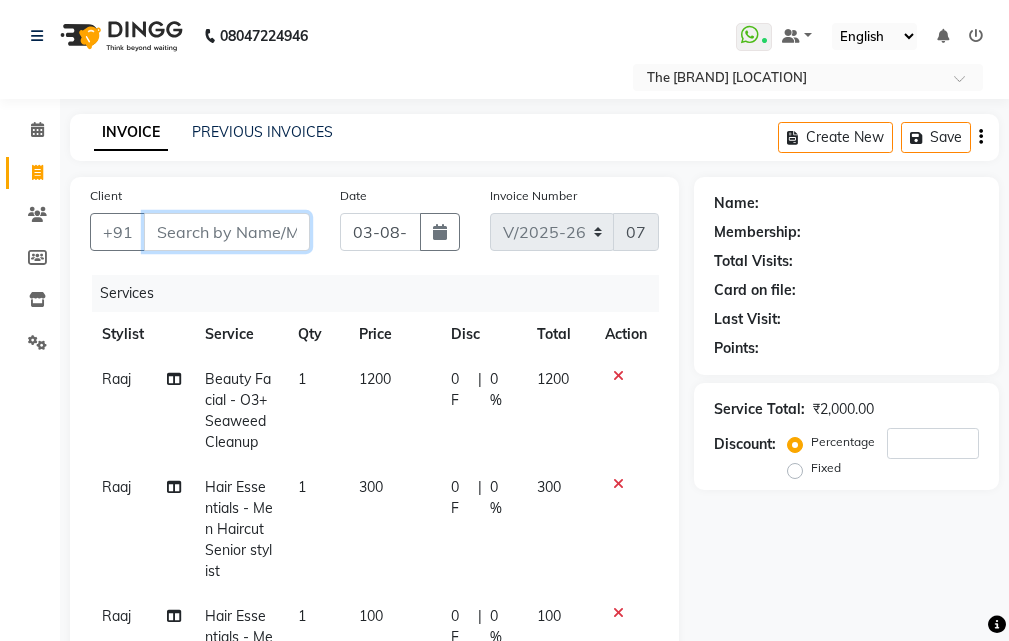 click on "Client" at bounding box center (227, 232) 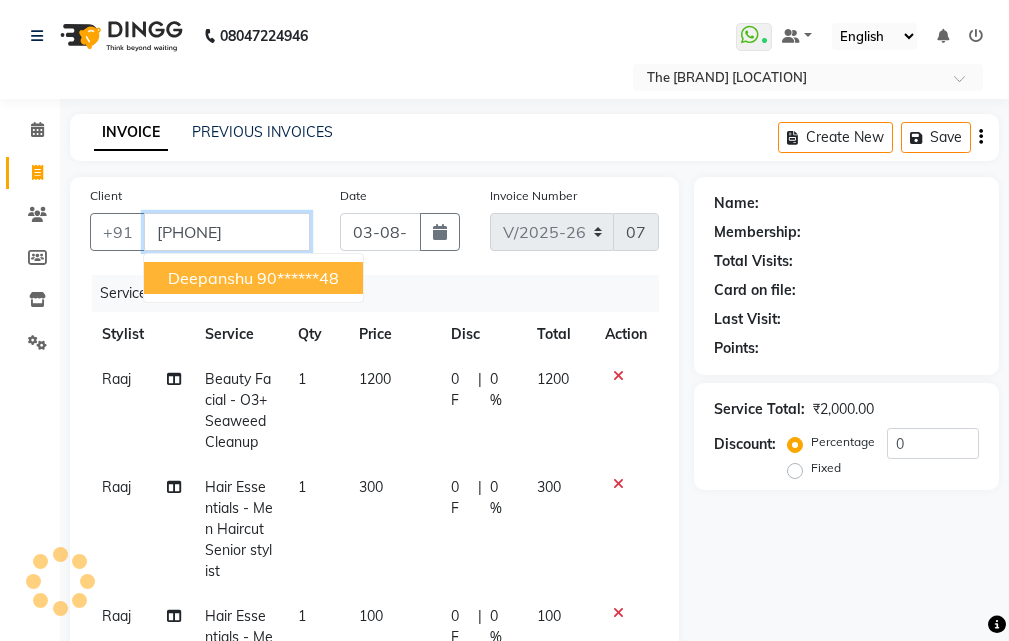 type on "[PHONE]" 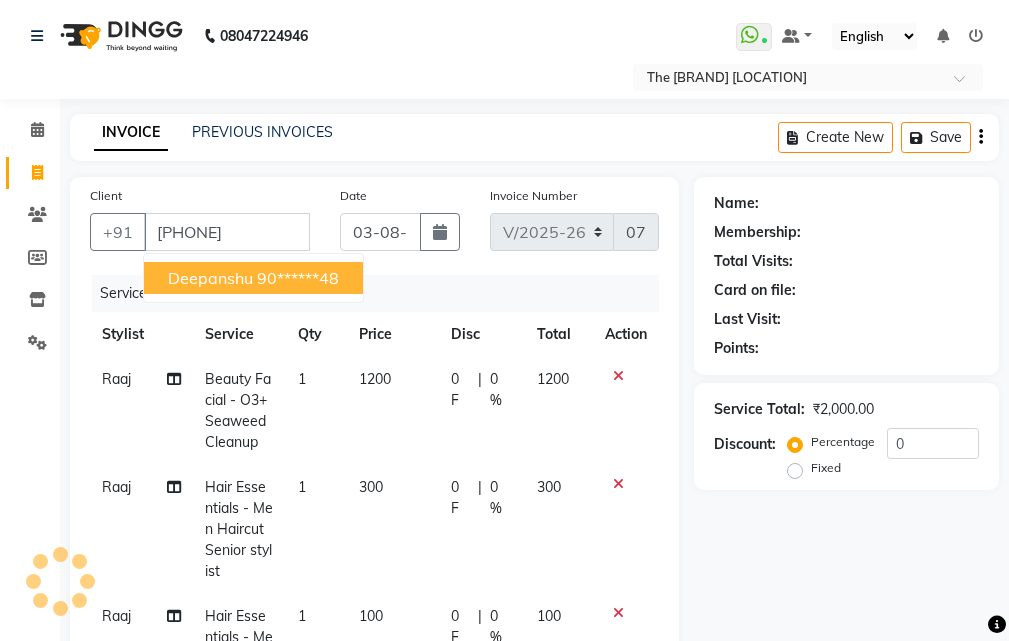 select on "1: Object" 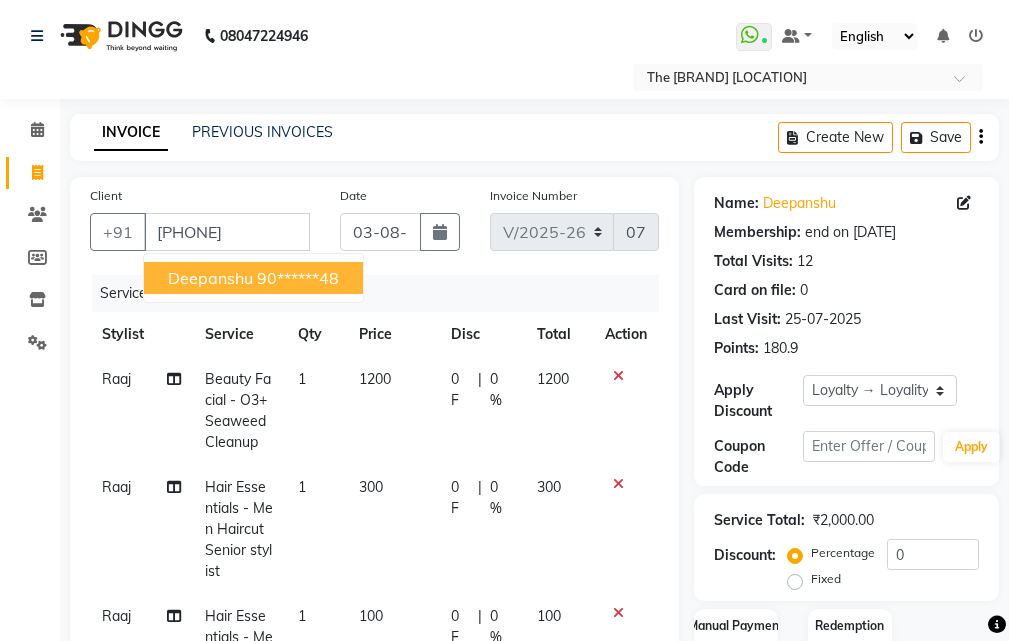 click on "Deepanshu" at bounding box center (210, 278) 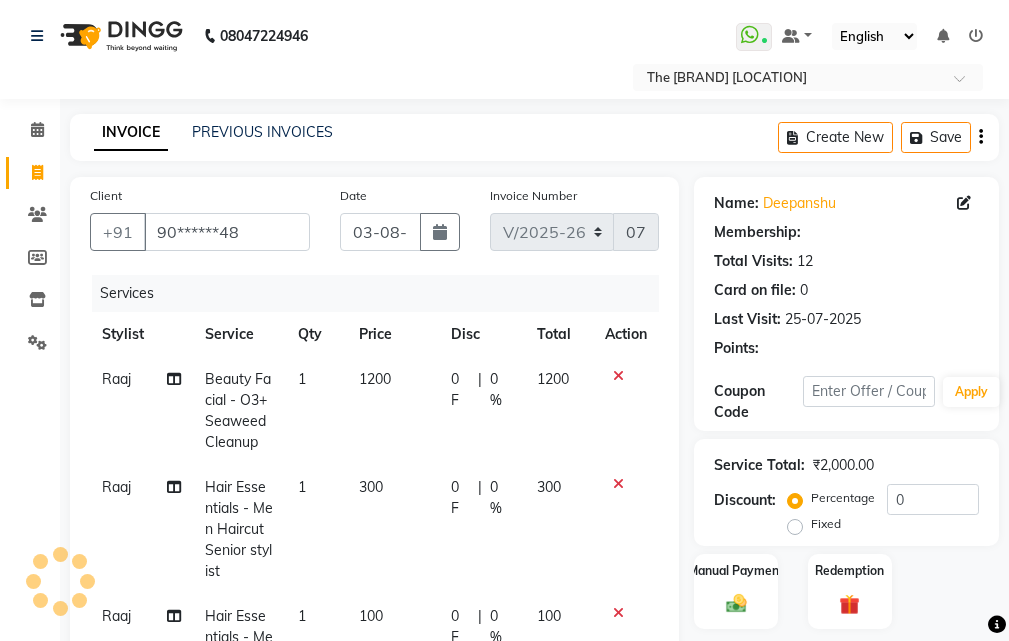 select on "1: Object" 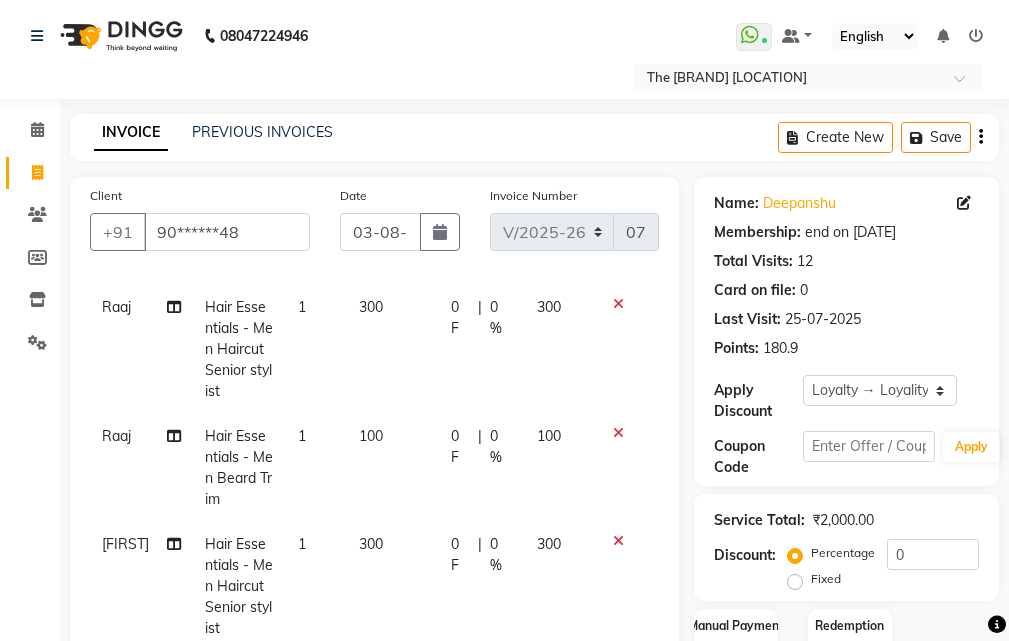 scroll, scrollTop: 216, scrollLeft: 0, axis: vertical 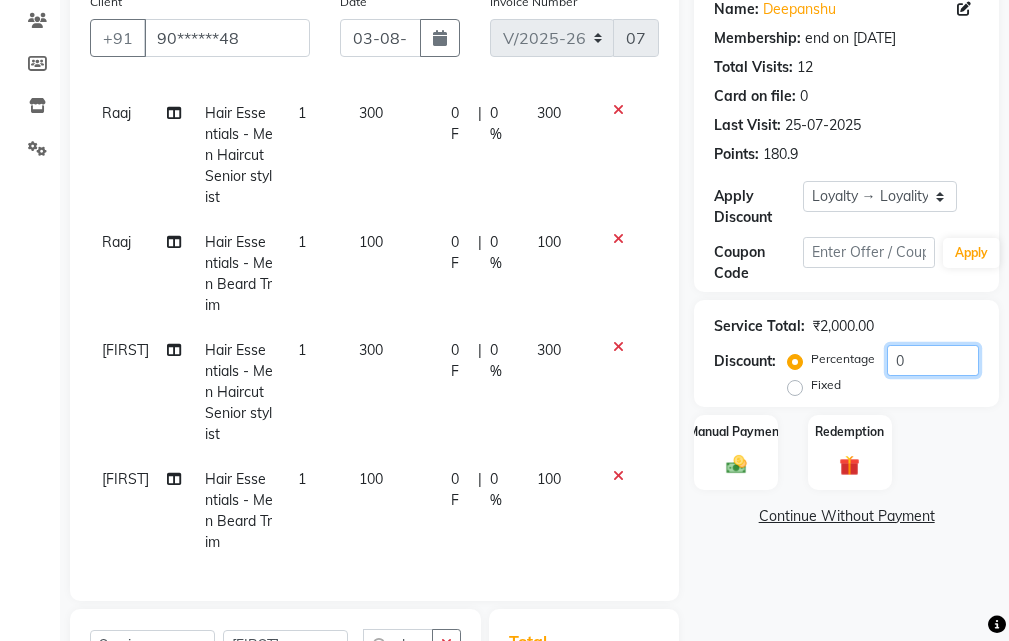 click on "0" 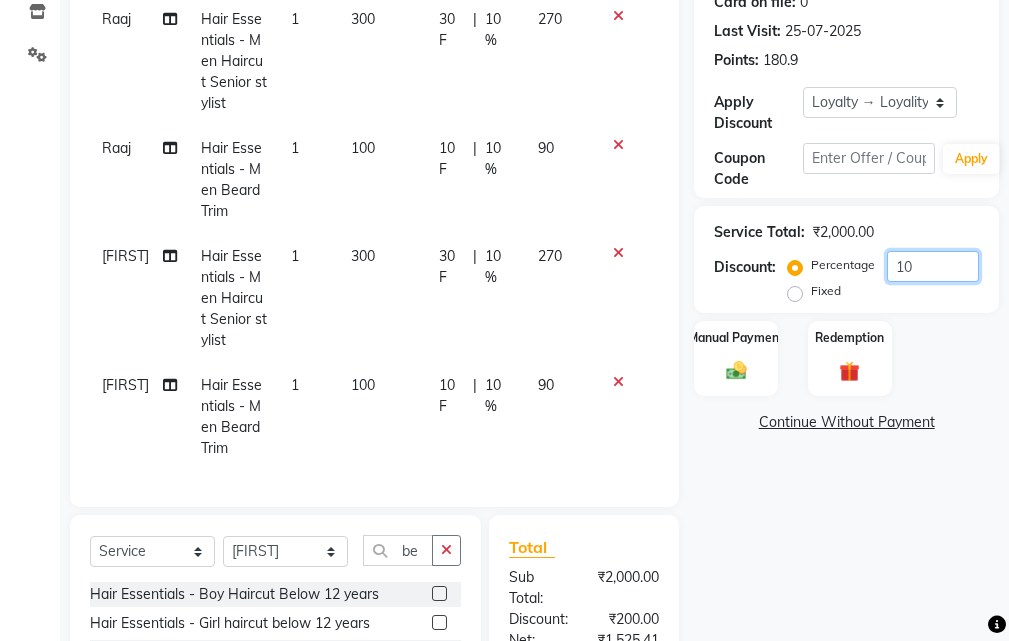 scroll, scrollTop: 194, scrollLeft: 0, axis: vertical 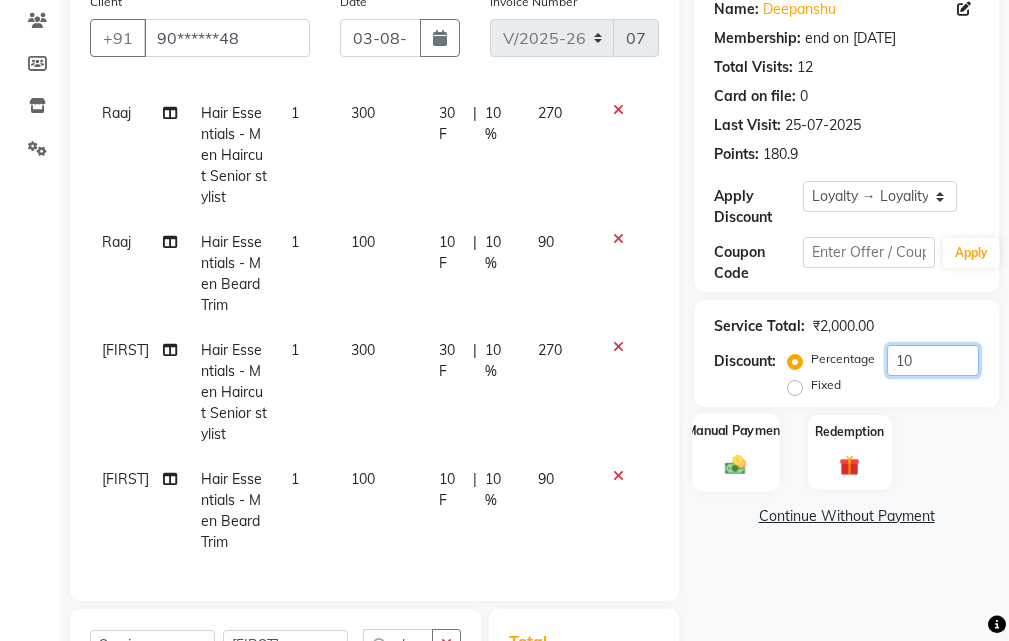 type on "10" 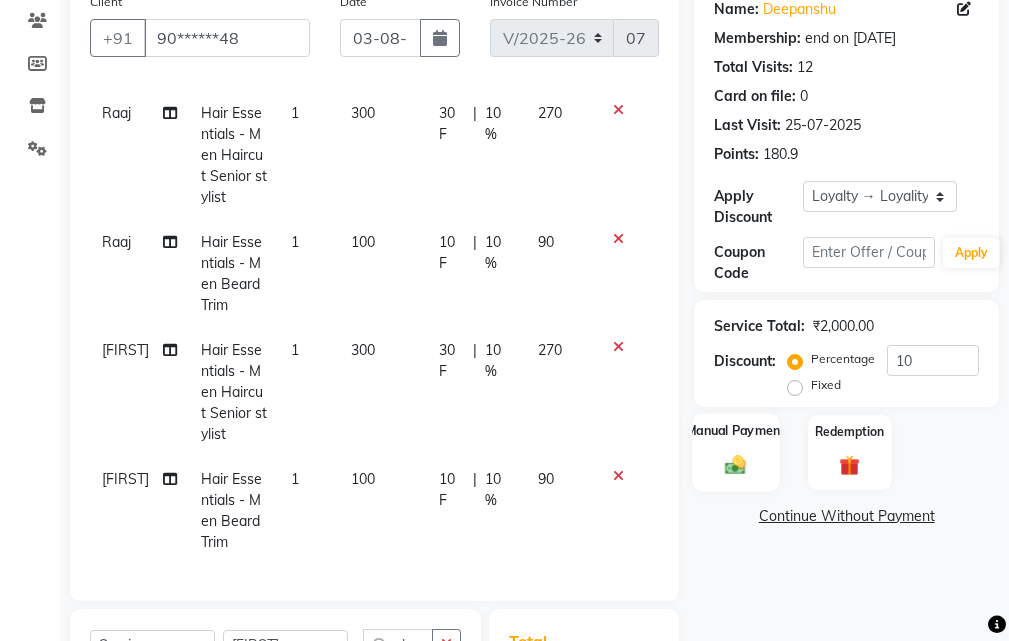click on "Manual Payment" 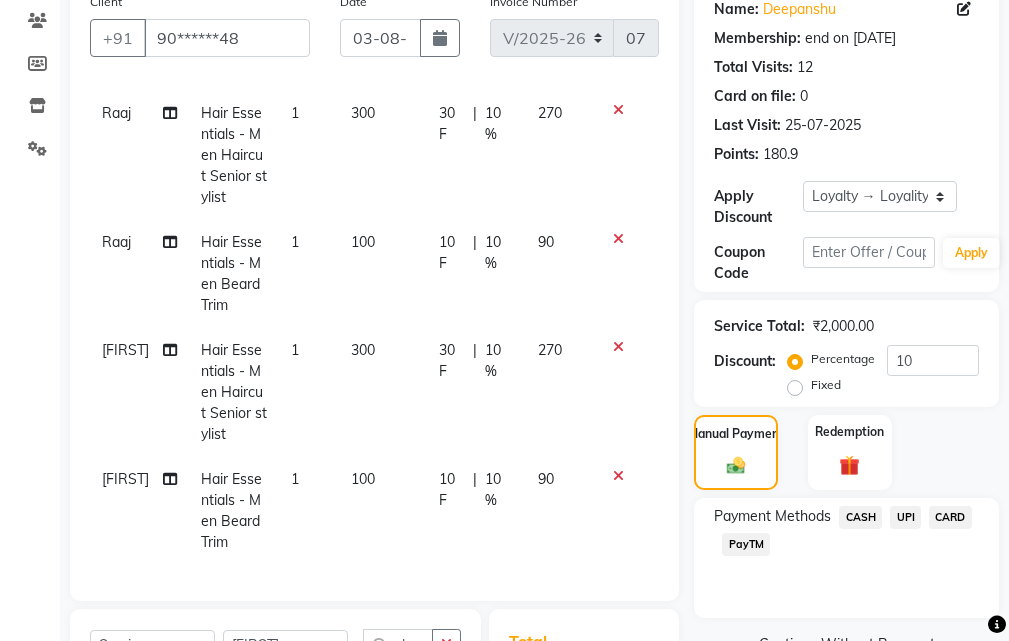 click on "CASH" 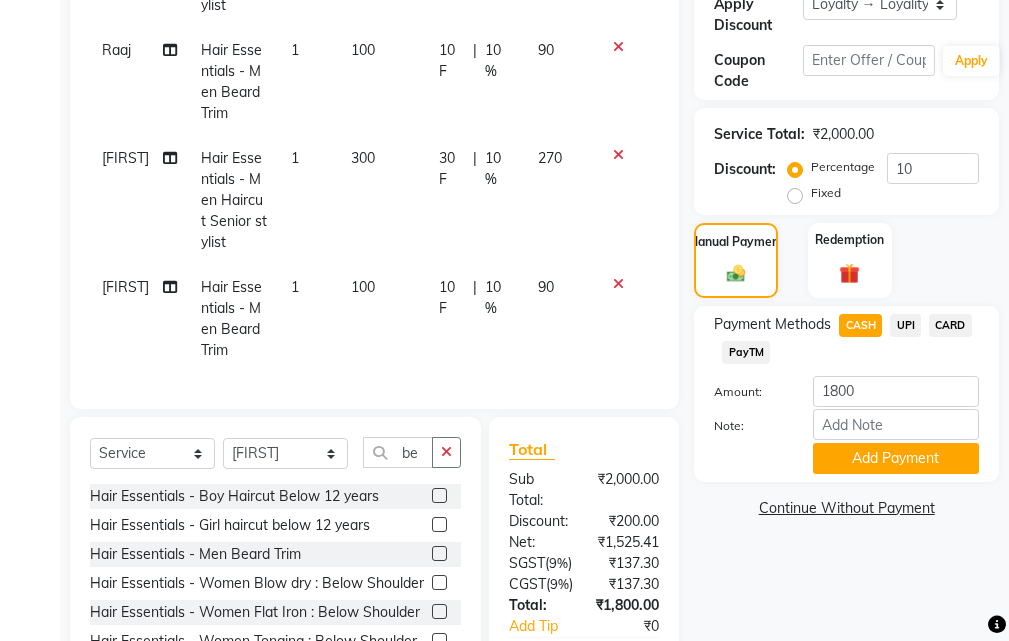 scroll, scrollTop: 594, scrollLeft: 0, axis: vertical 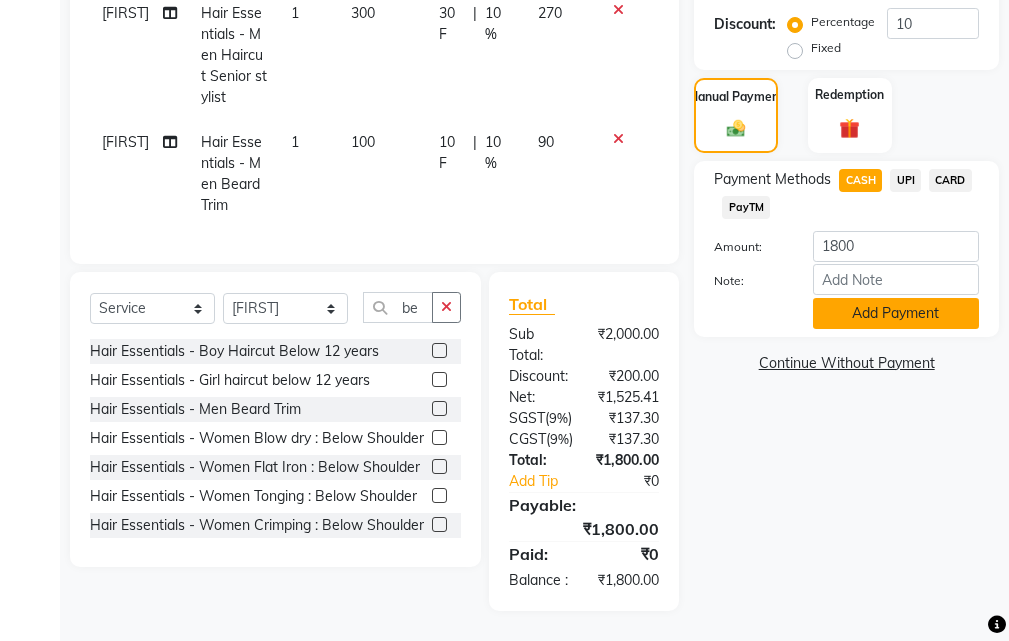 click on "Add Payment" 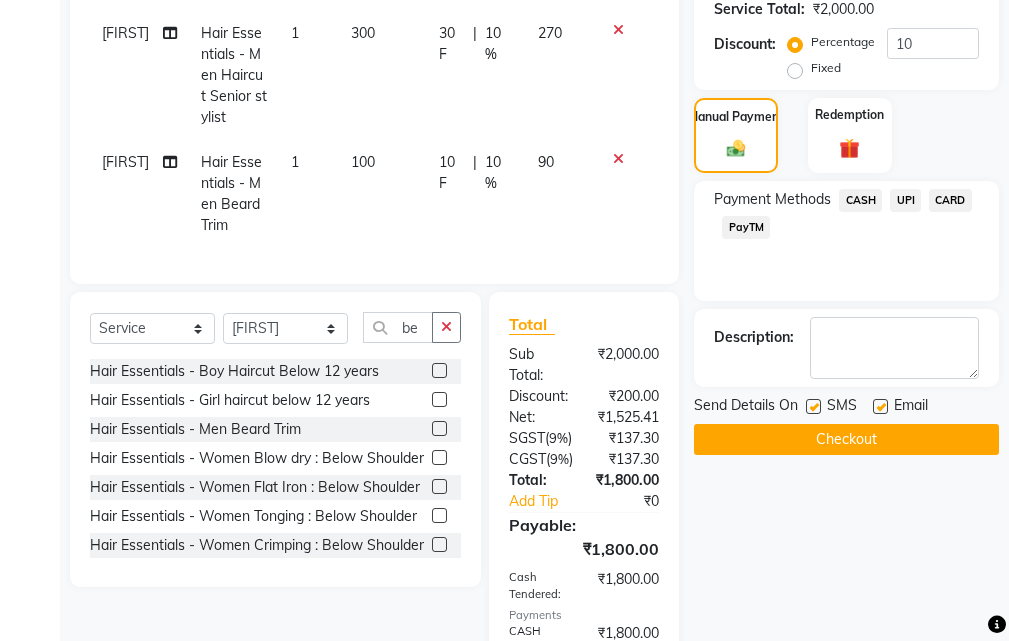 scroll, scrollTop: 394, scrollLeft: 0, axis: vertical 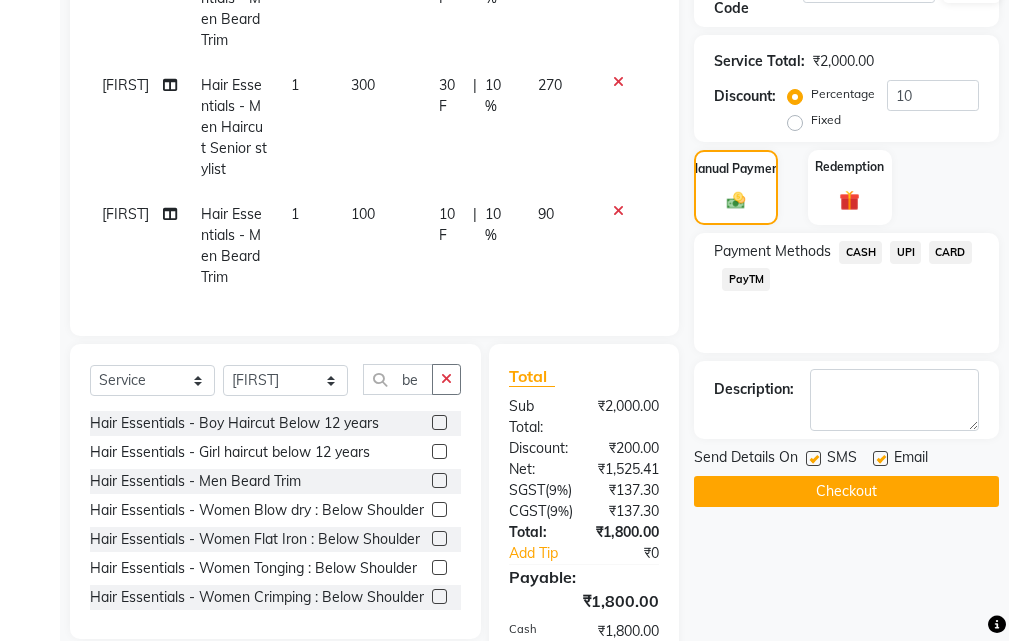 click on "Checkout" 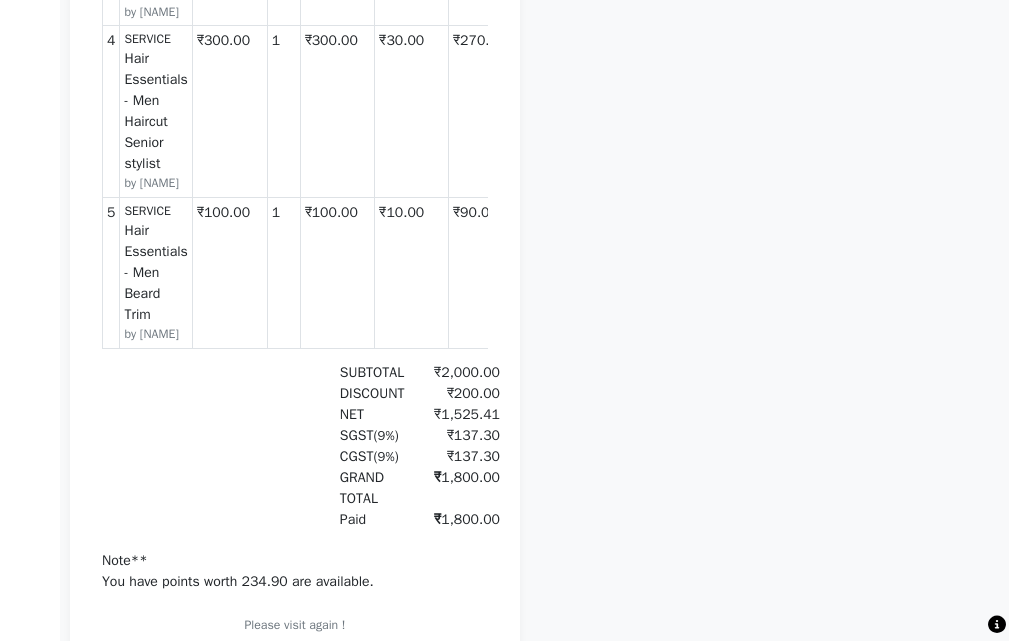 scroll, scrollTop: 0, scrollLeft: 0, axis: both 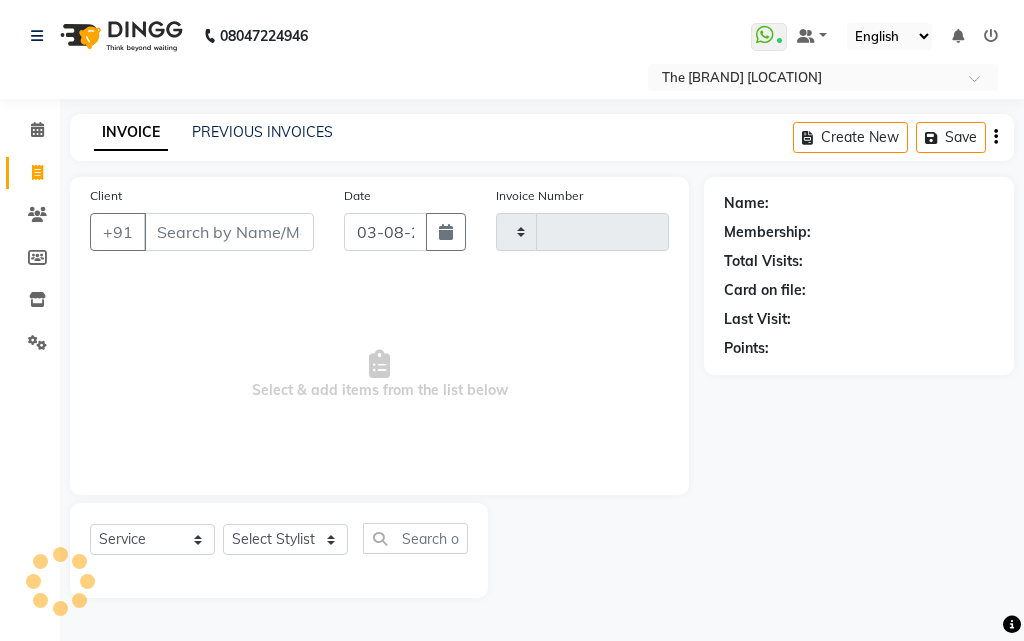 type on "0751" 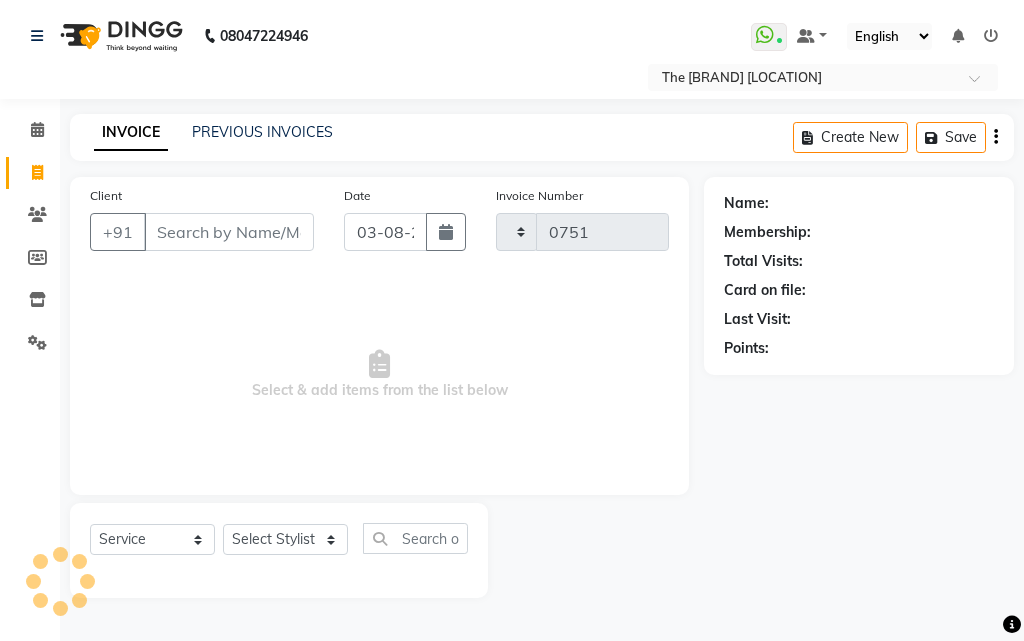 select on "6473" 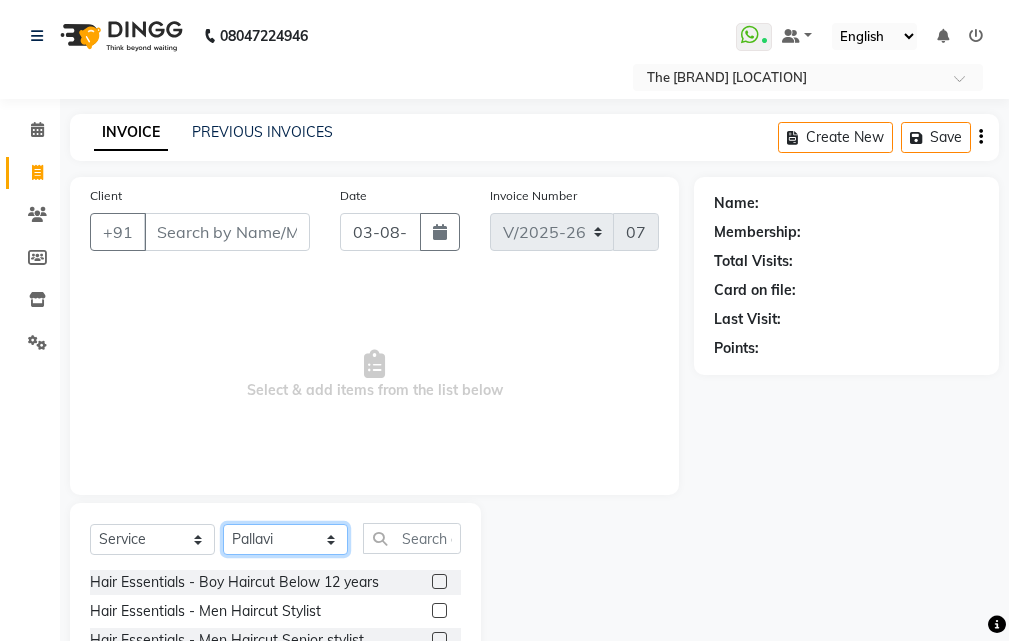 click on "Select Stylist Manager [NAME] [NAME] [NAME] [NAME] [NAME]" 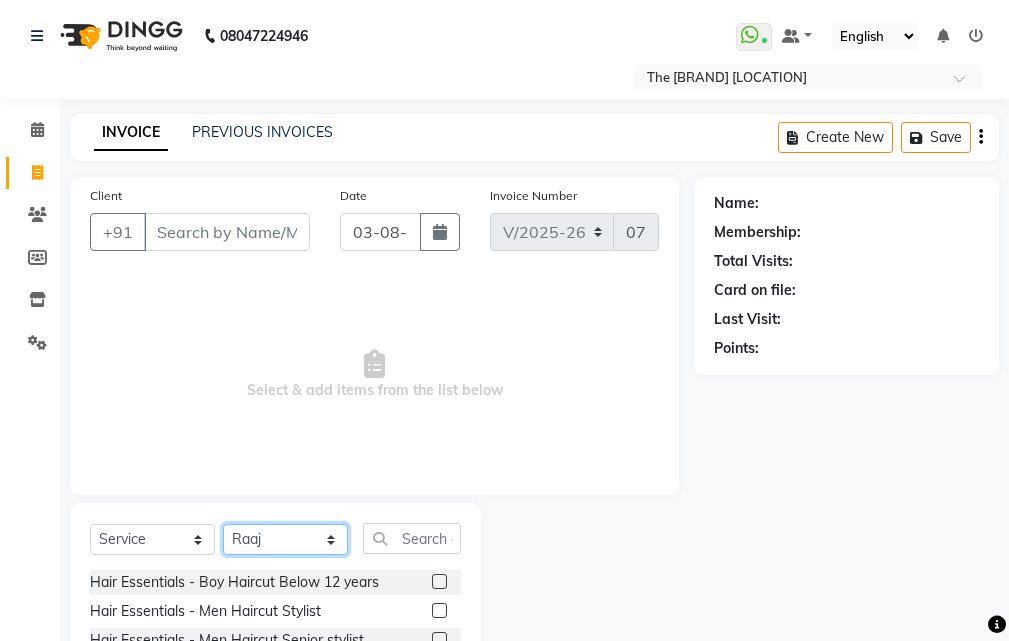 click on "Select Stylist Manager [NAME] [NAME] [NAME] [NAME] [NAME]" 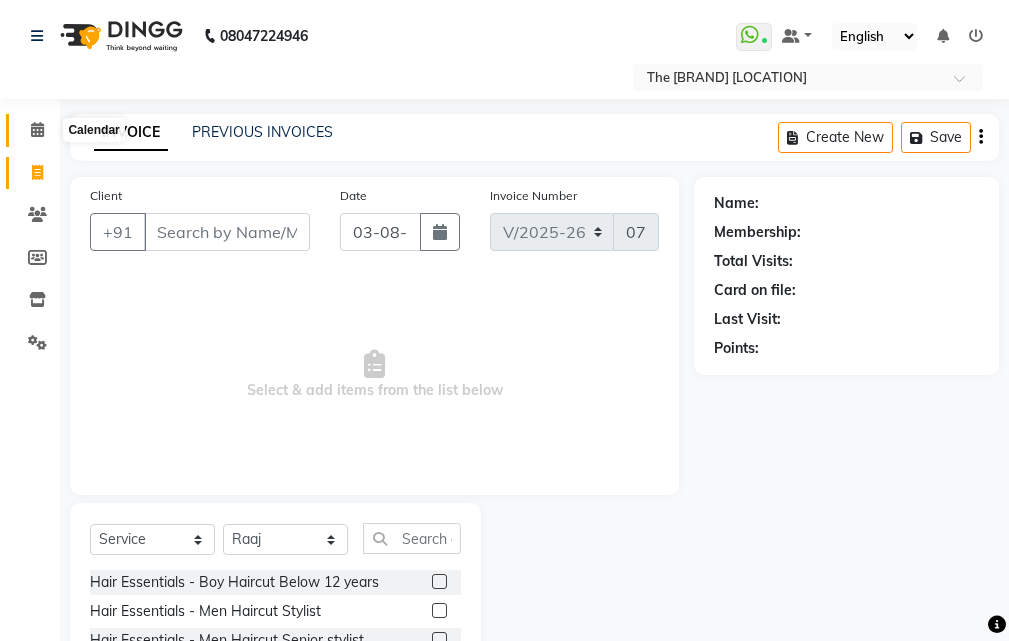 click 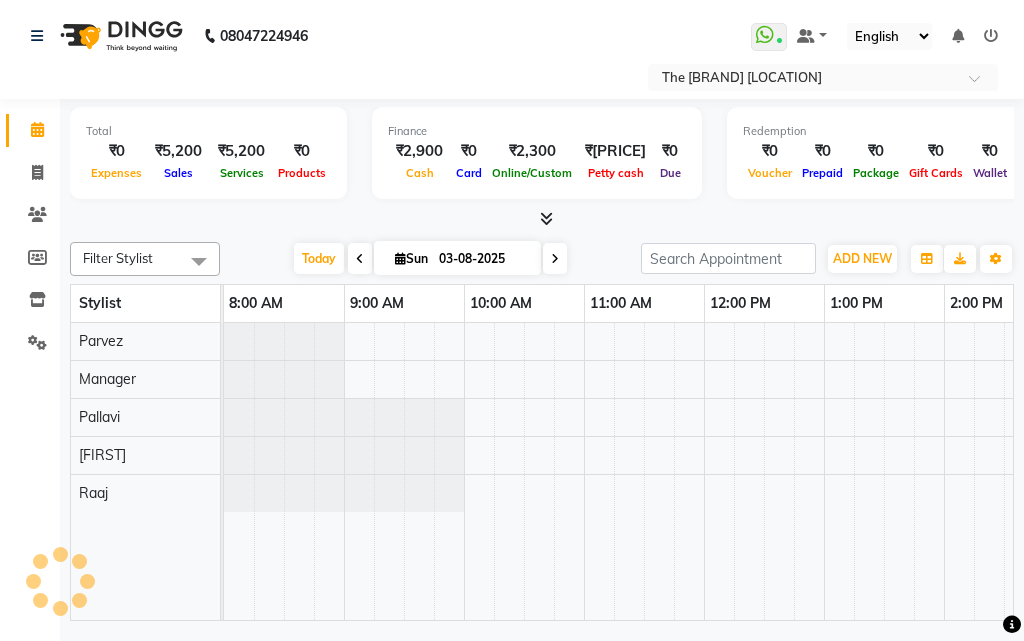 scroll, scrollTop: 0, scrollLeft: 0, axis: both 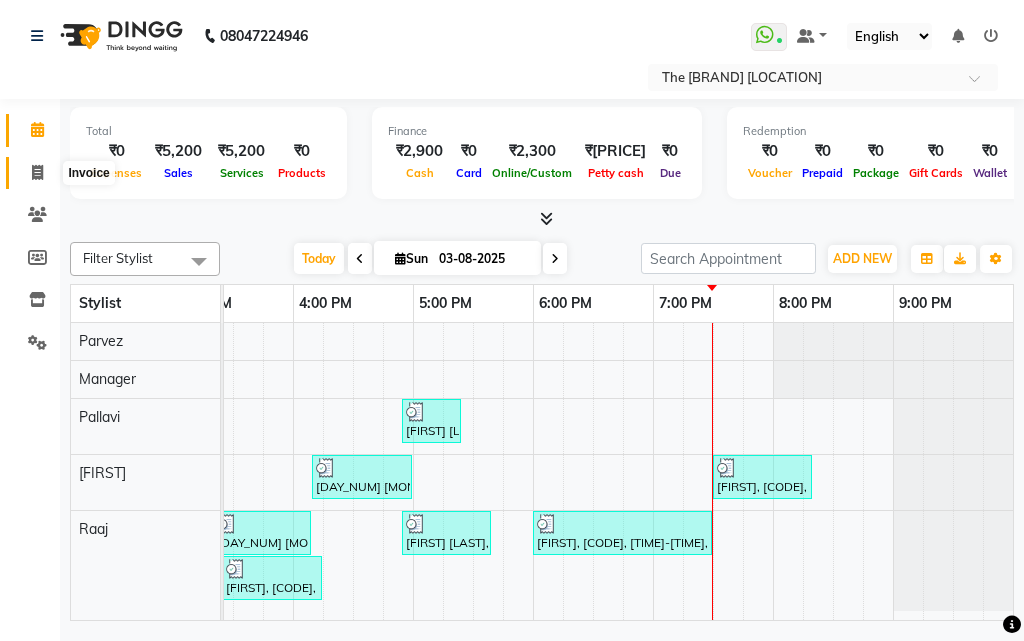click 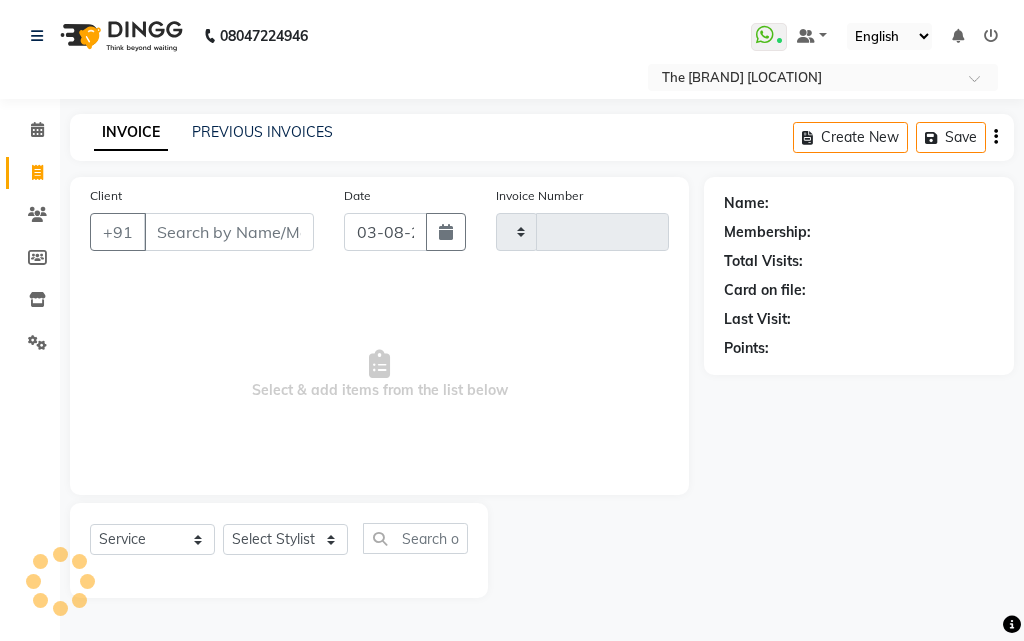 type on "0751" 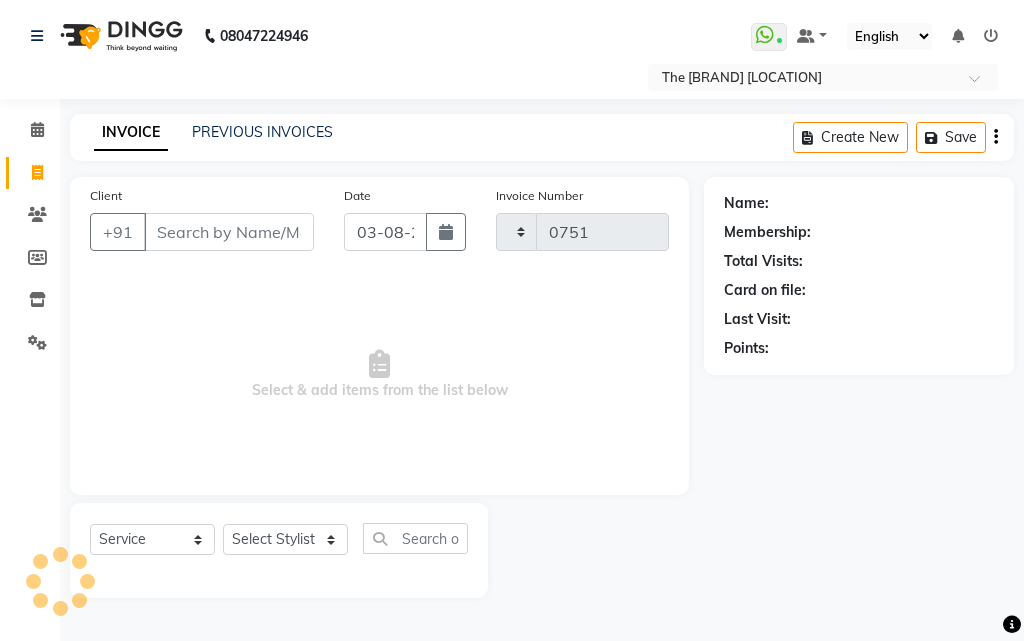 select on "6473" 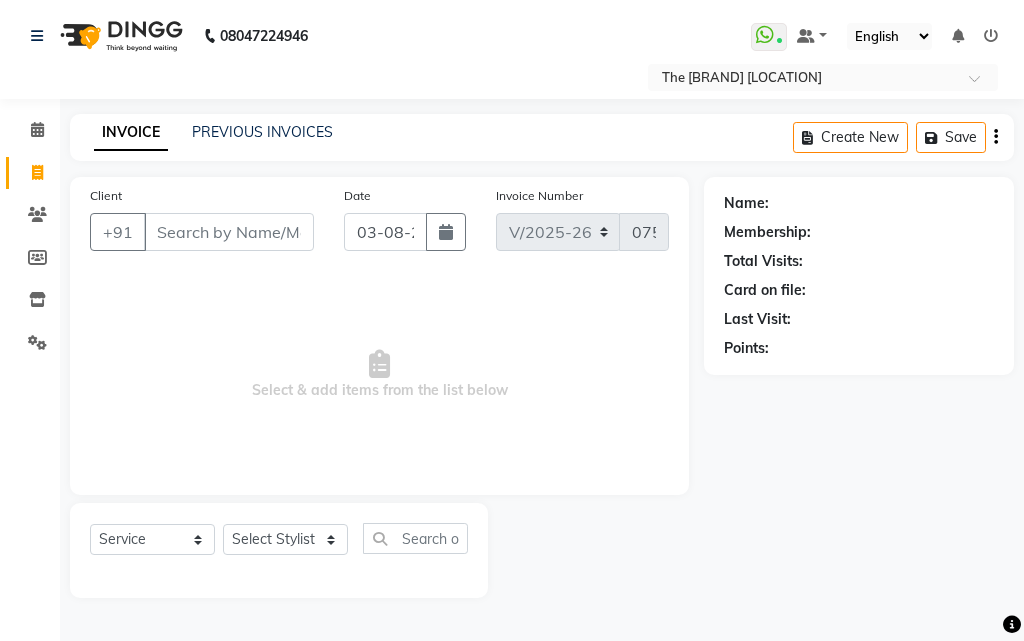 select on "63556" 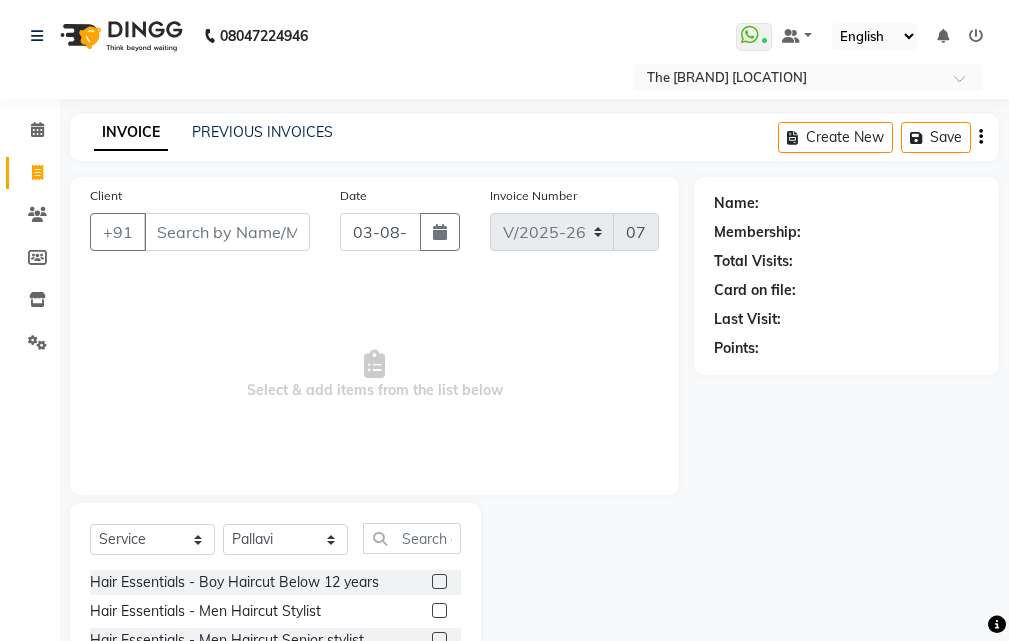 click on "Client" at bounding box center (227, 232) 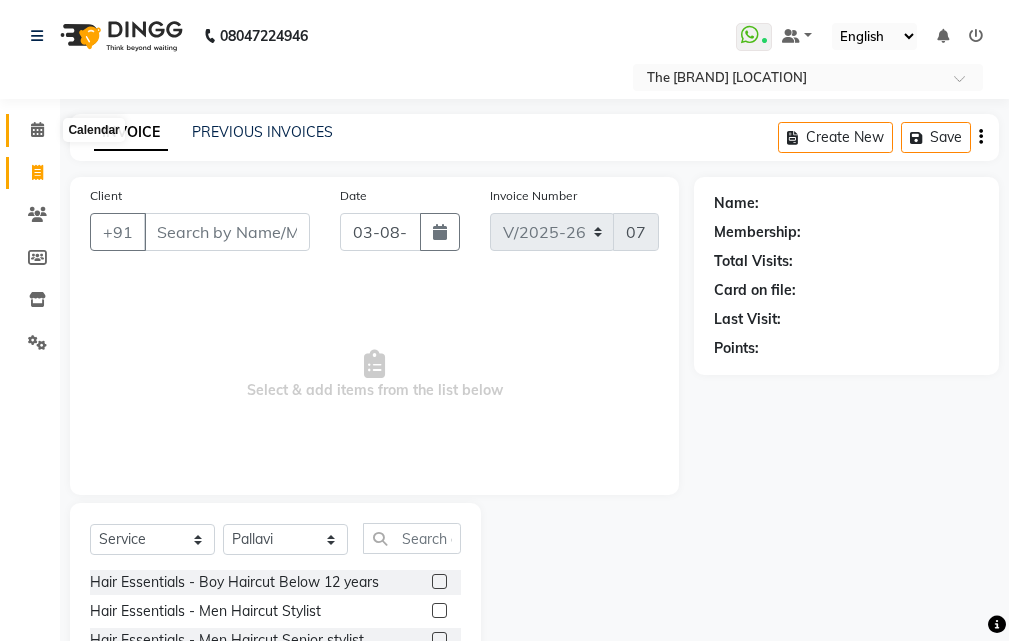 click 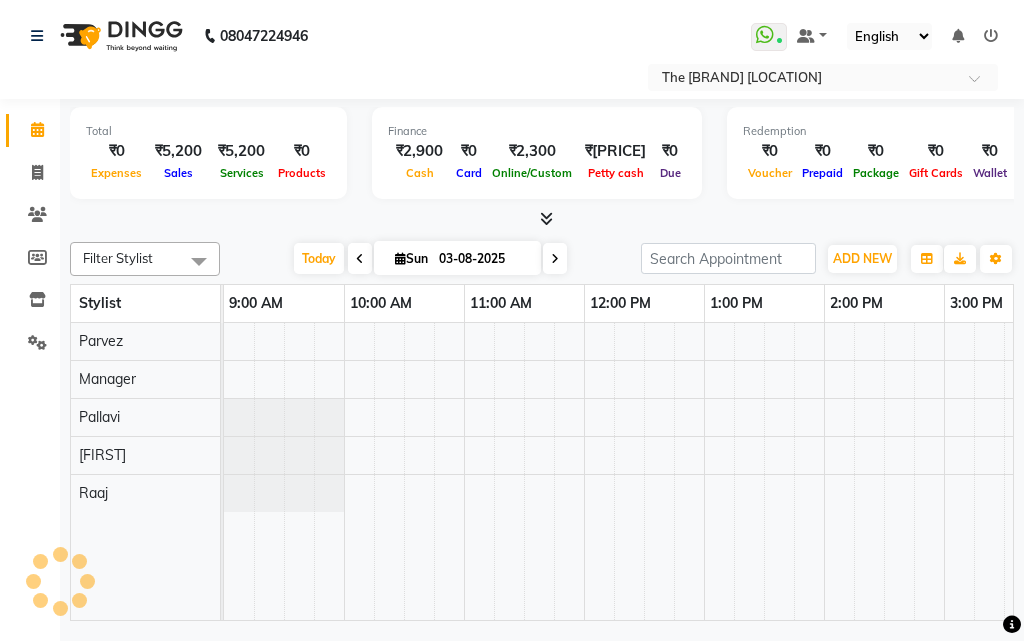 scroll, scrollTop: 0, scrollLeft: 0, axis: both 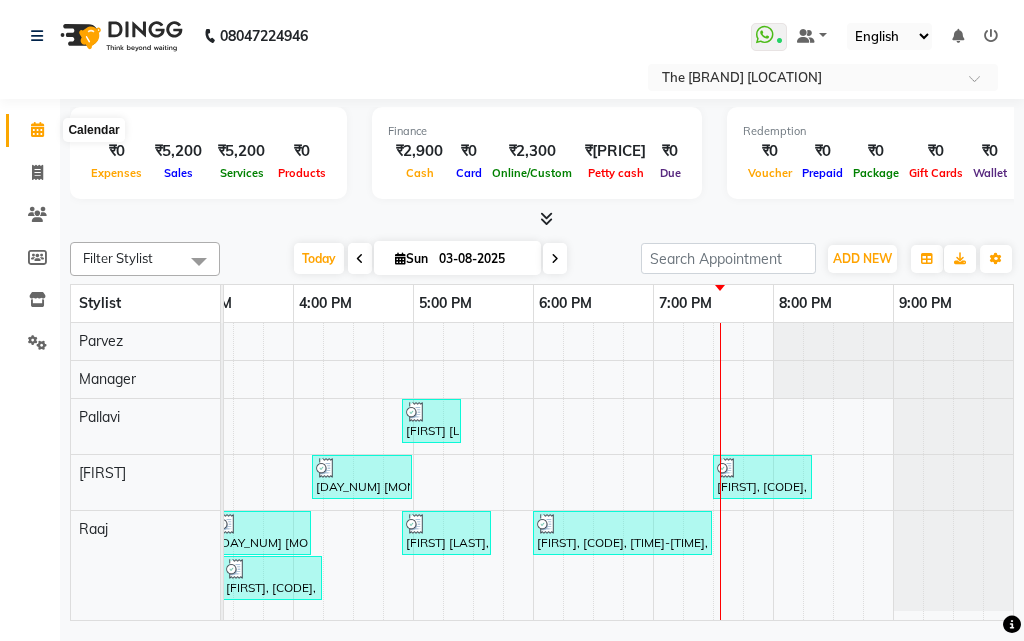 click 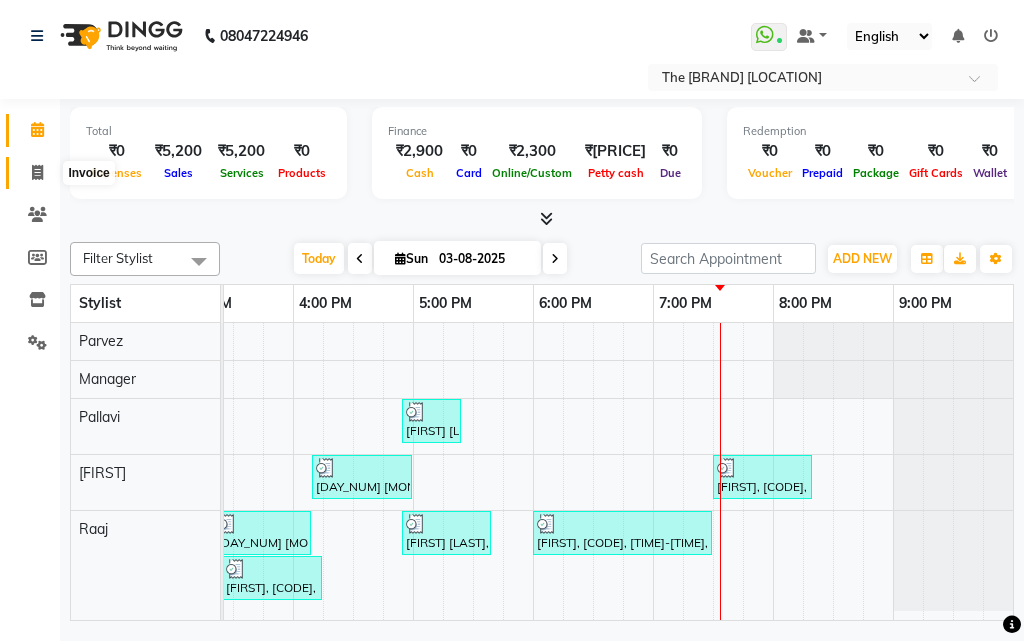 click 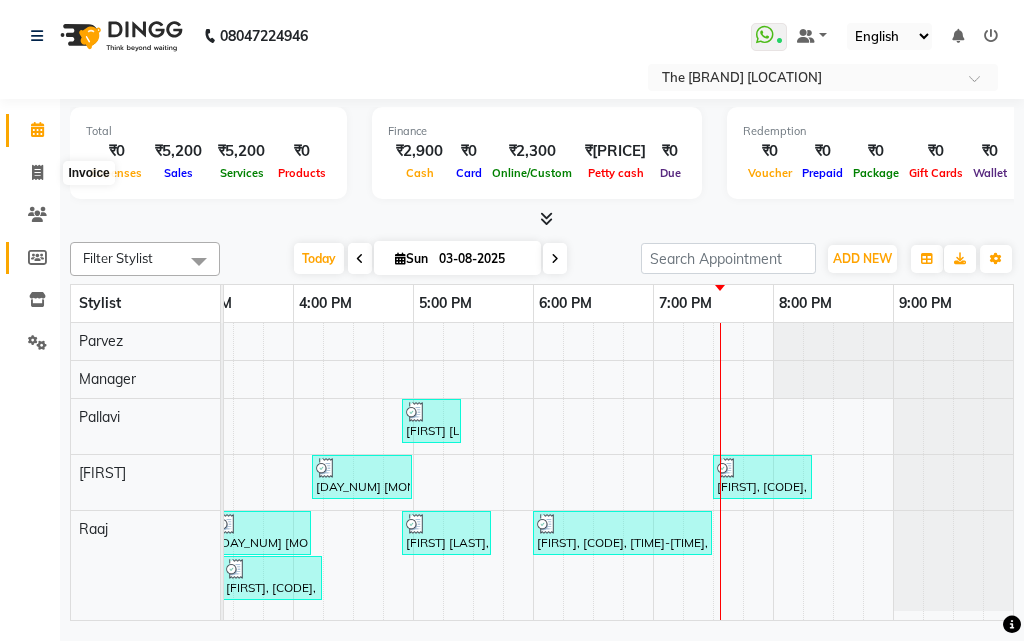 select on "6473" 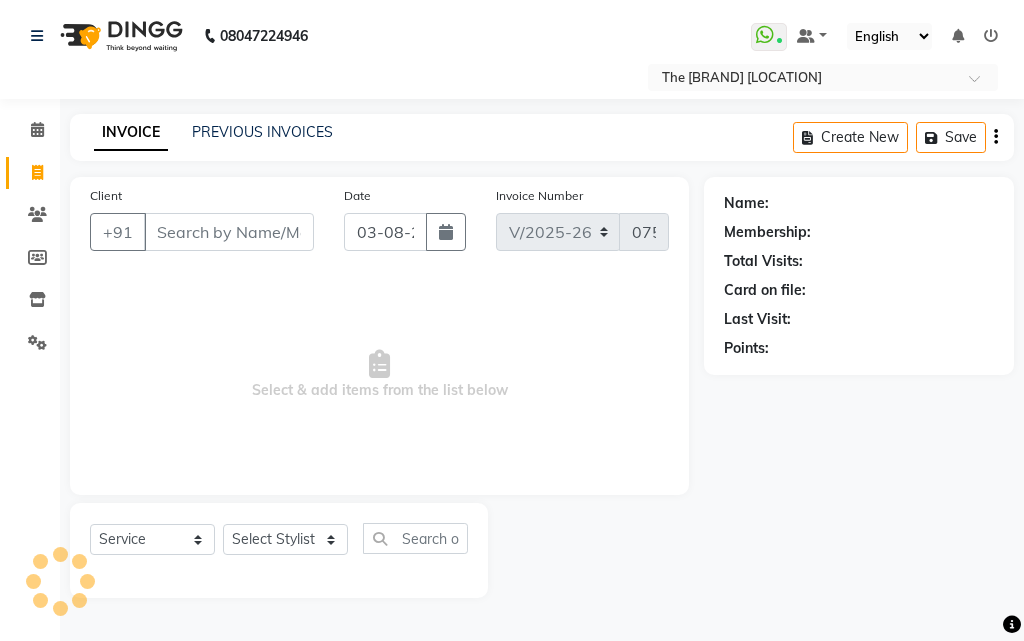 click on "Client" at bounding box center (229, 232) 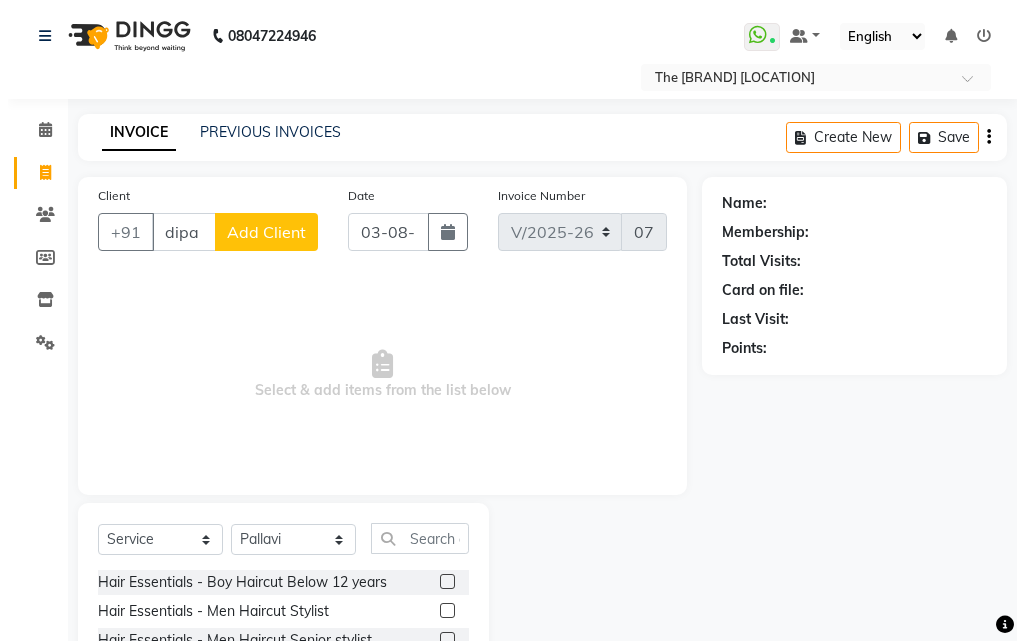 scroll, scrollTop: 0, scrollLeft: 0, axis: both 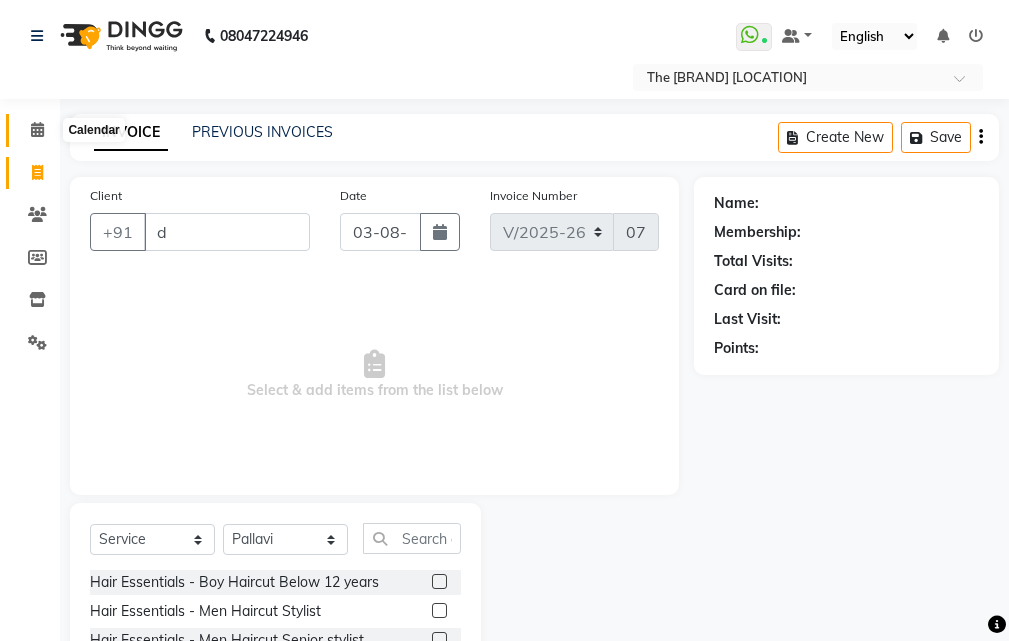 type on "d" 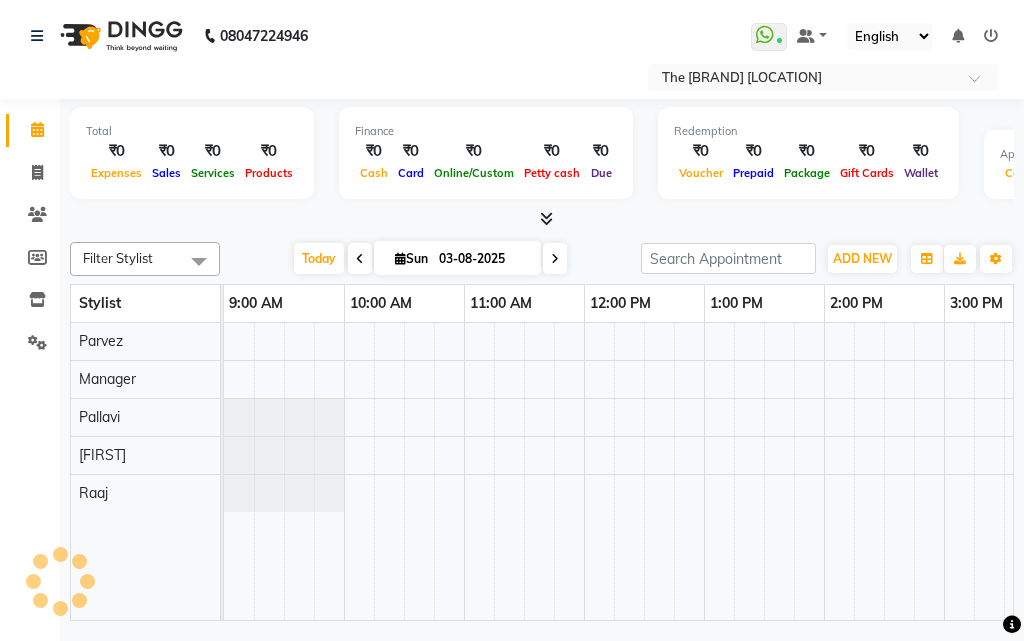 scroll, scrollTop: 0, scrollLeft: 0, axis: both 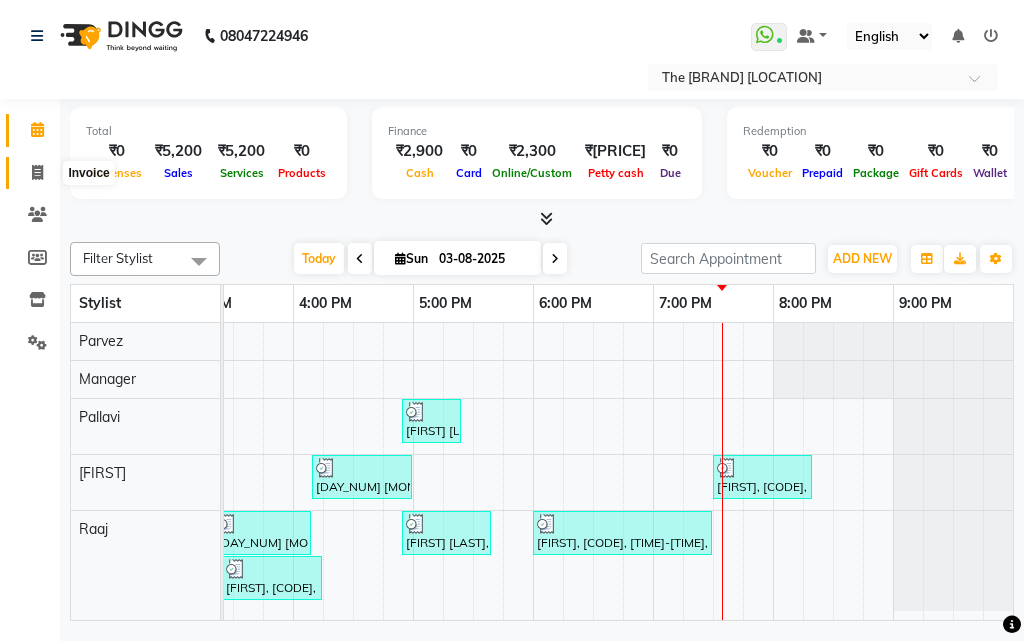 click 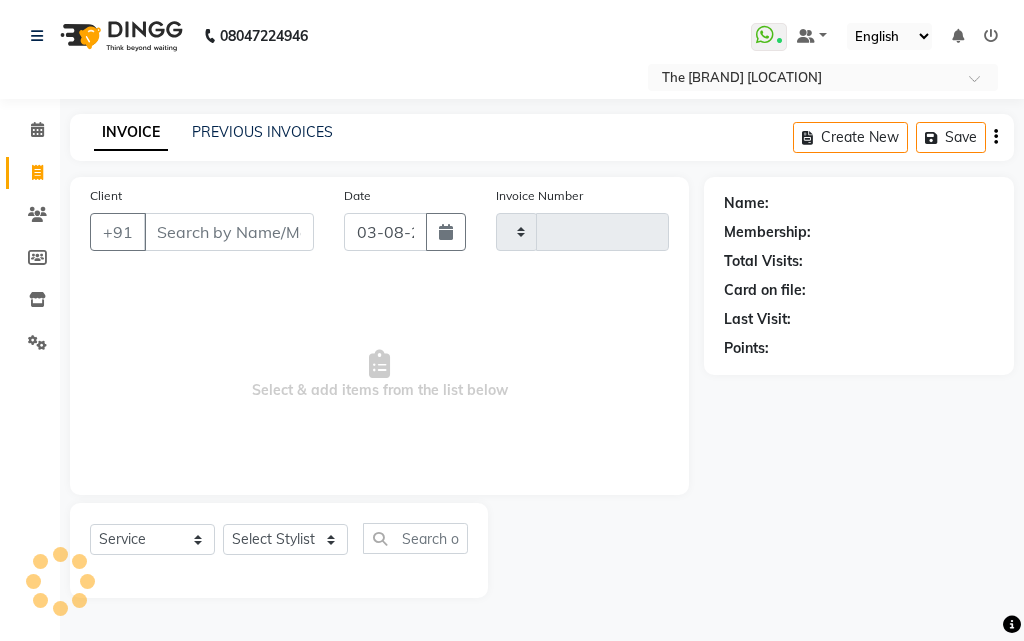 type on "0751" 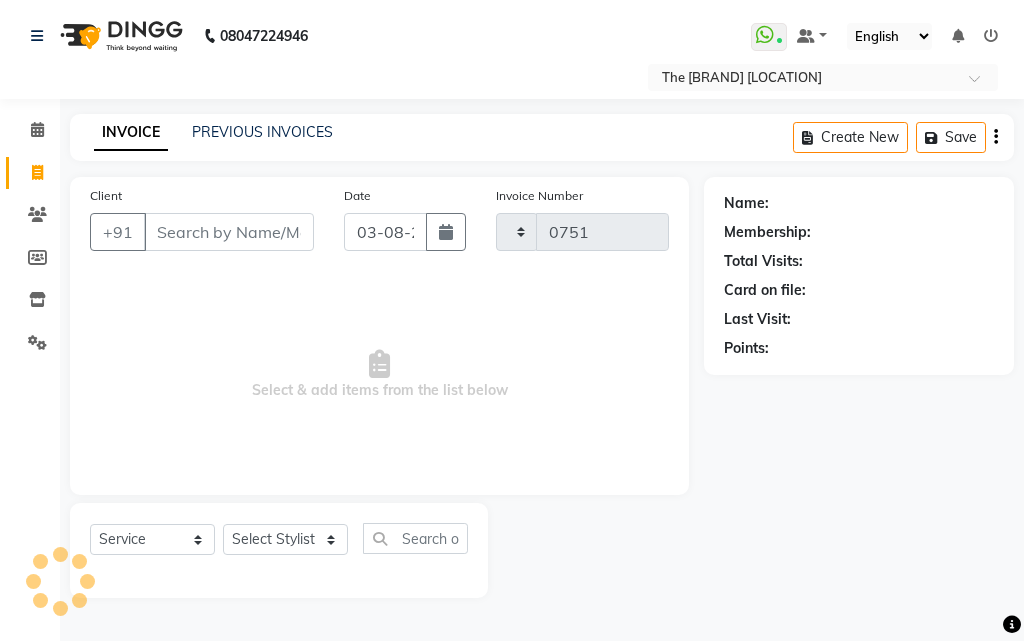 select on "6473" 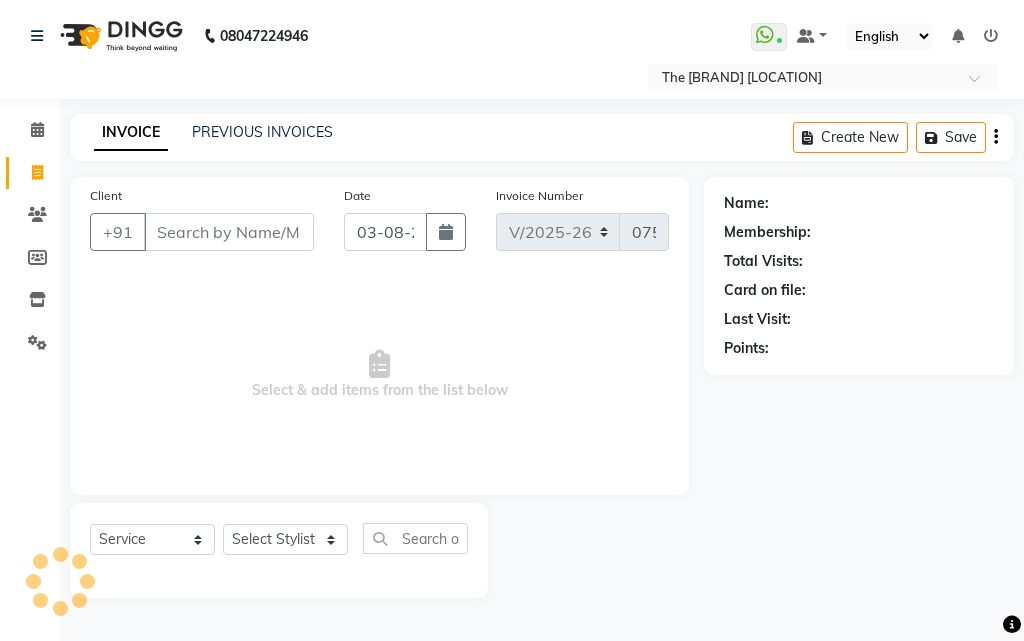 click on "Client" at bounding box center [229, 232] 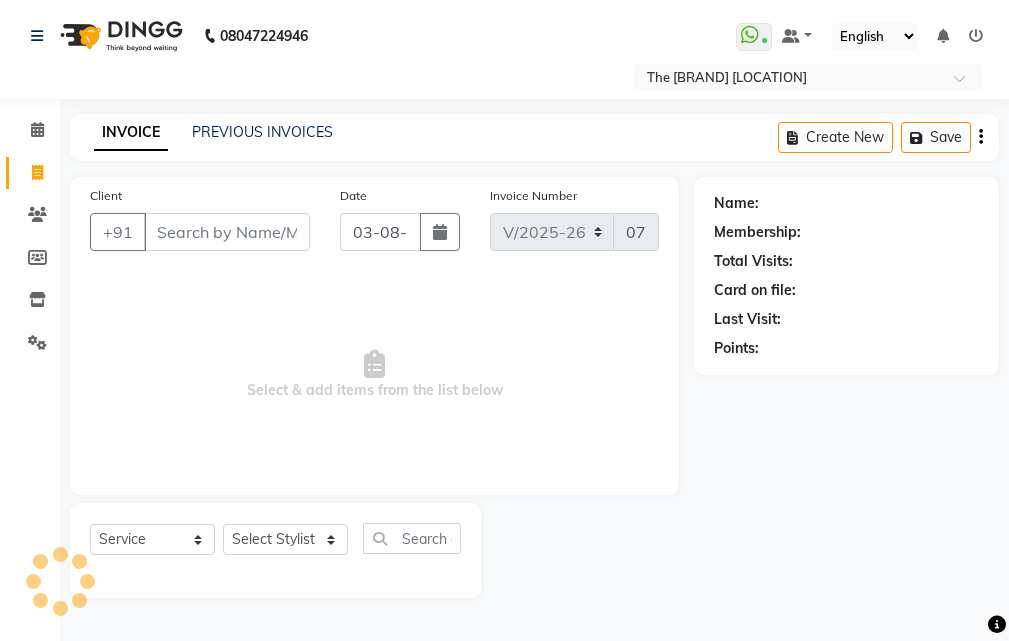 select on "63556" 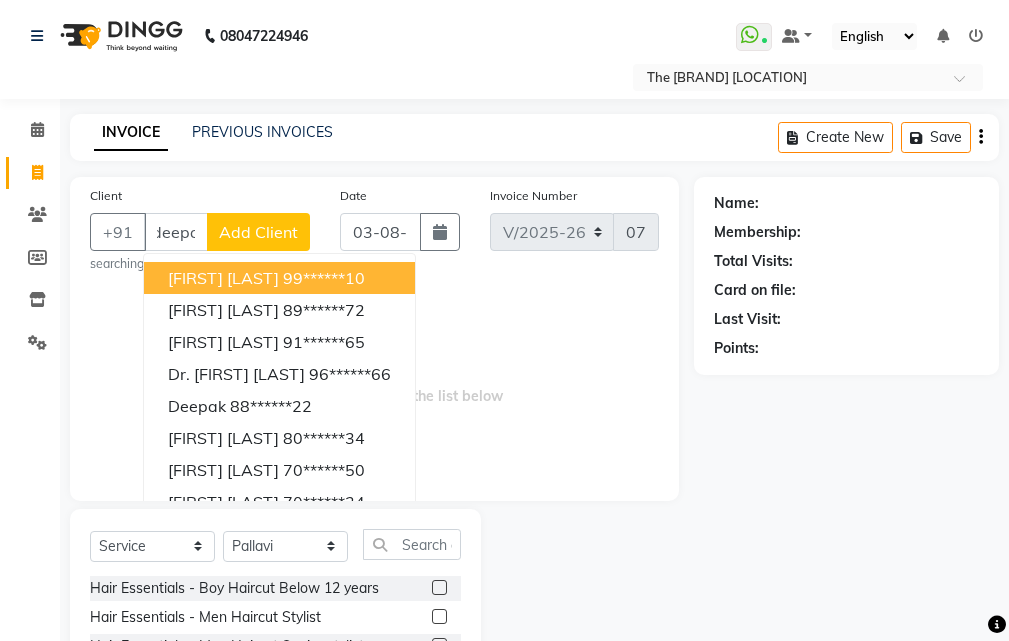 scroll, scrollTop: 0, scrollLeft: 15, axis: horizontal 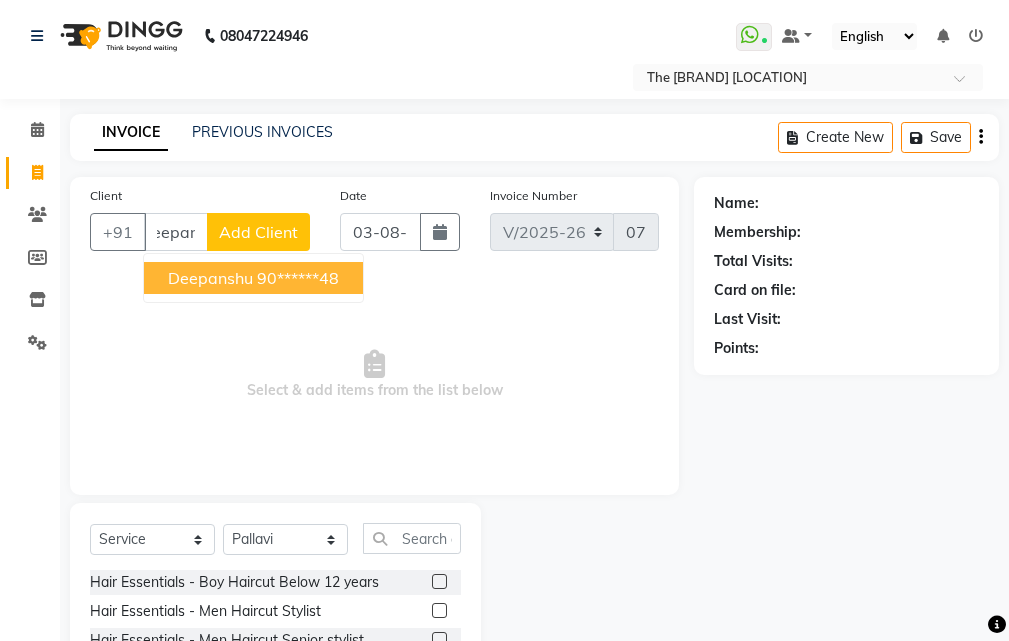 click on "Deepanshu" at bounding box center (210, 278) 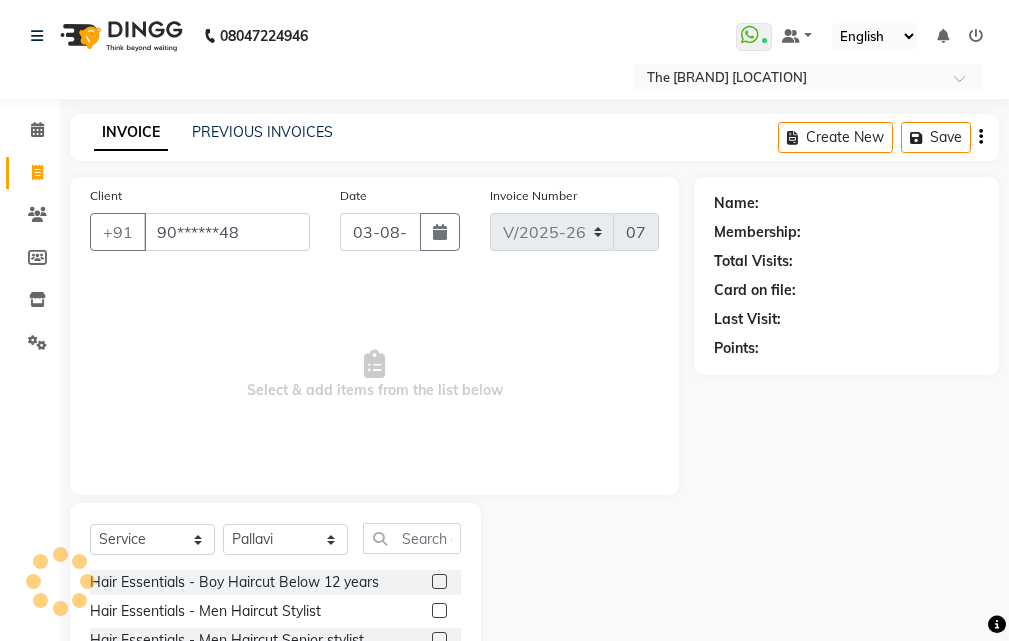 type on "90******48" 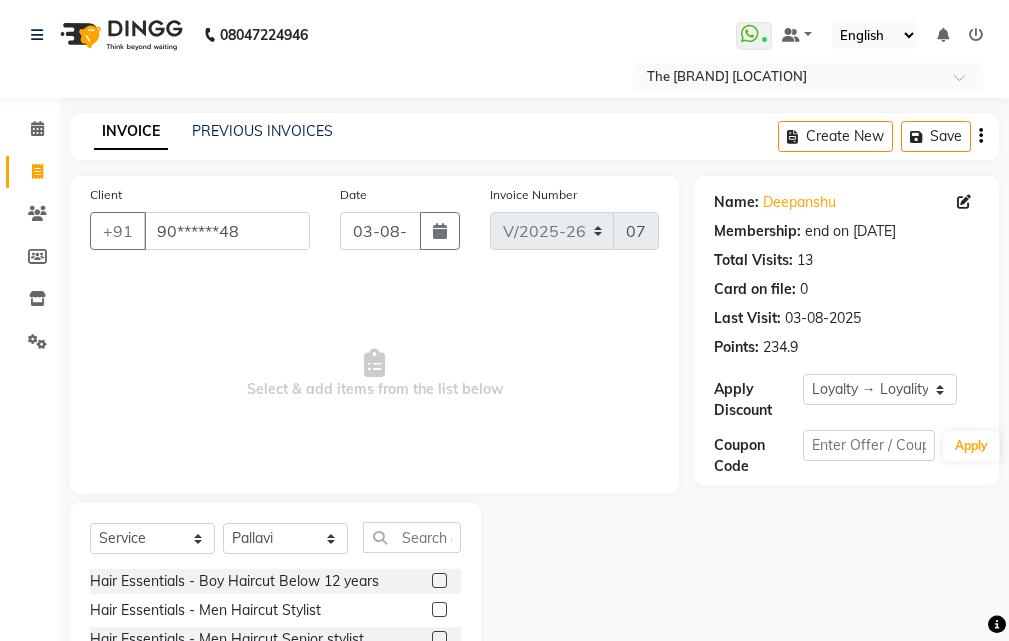 scroll, scrollTop: 0, scrollLeft: 0, axis: both 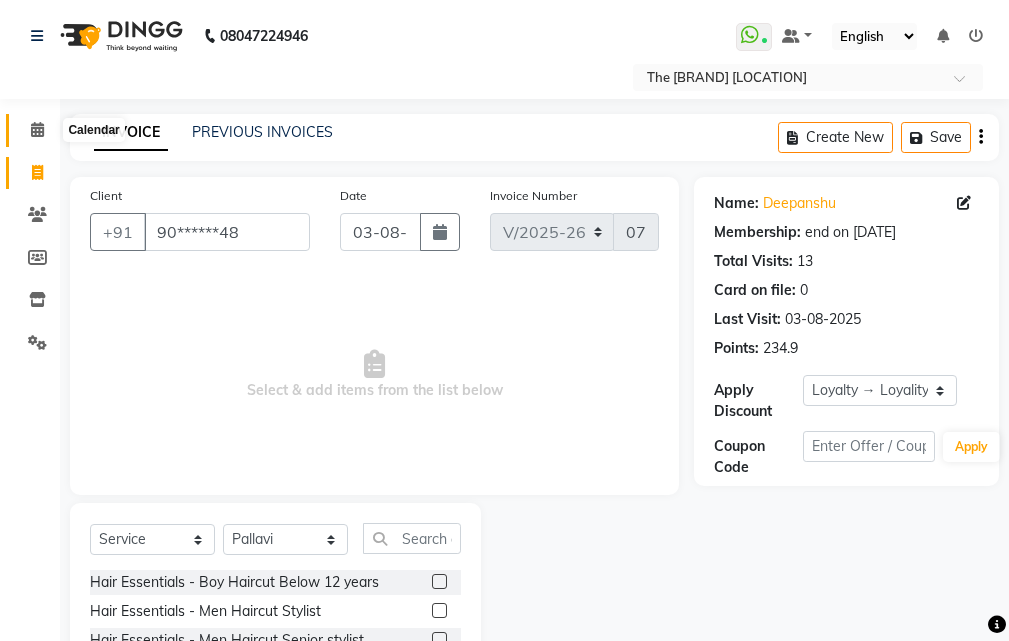 click 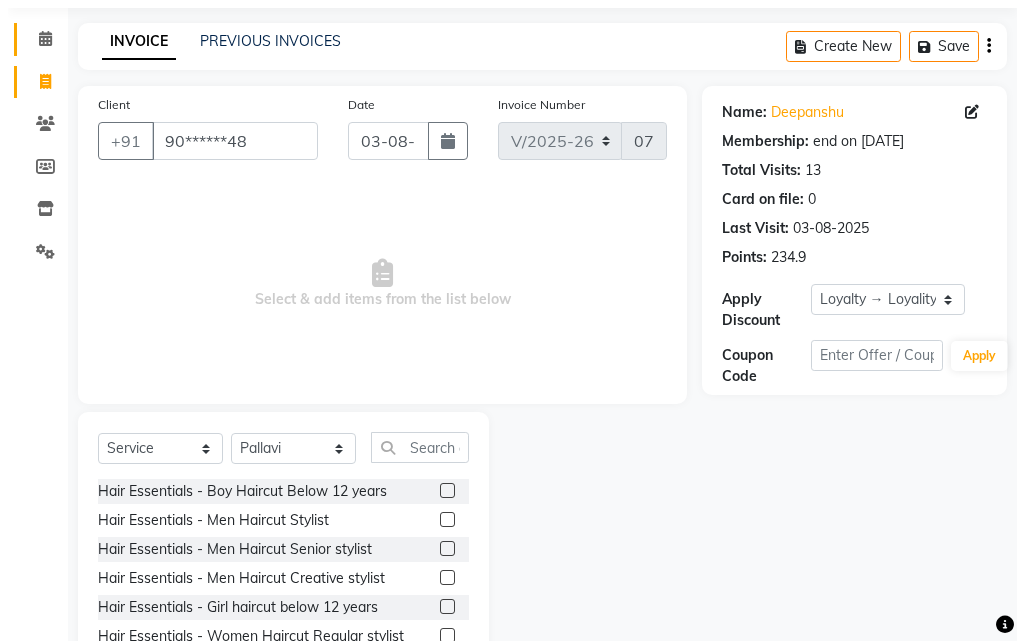 scroll, scrollTop: 0, scrollLeft: 0, axis: both 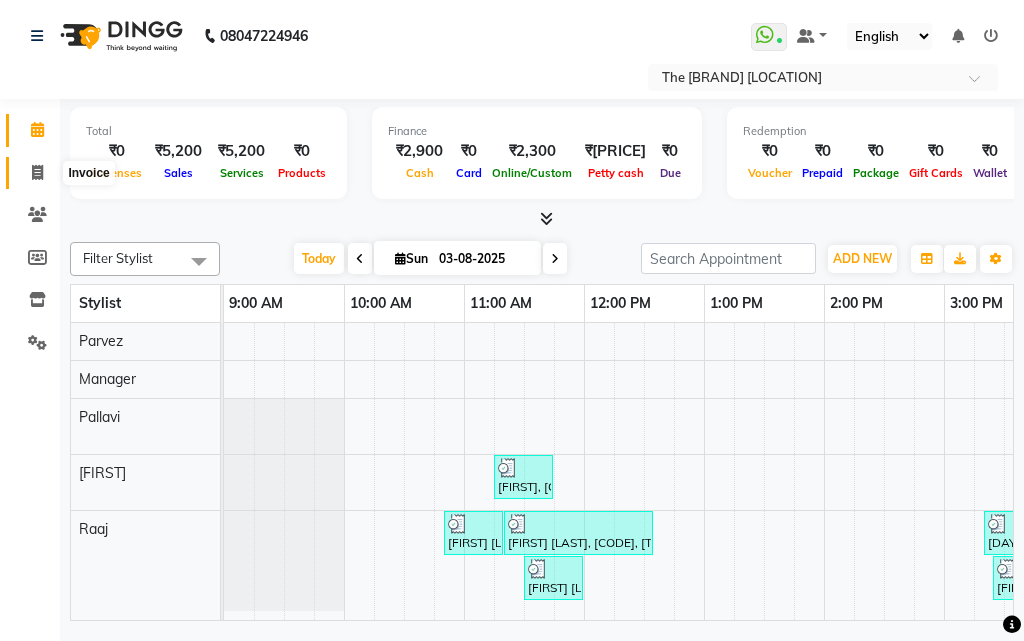 click 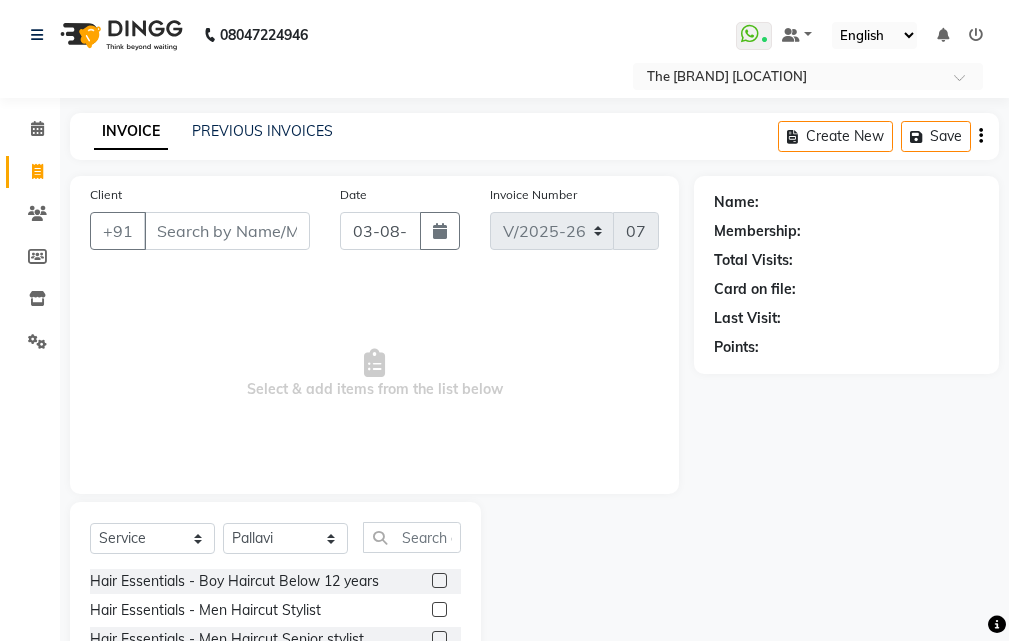 scroll, scrollTop: 0, scrollLeft: 0, axis: both 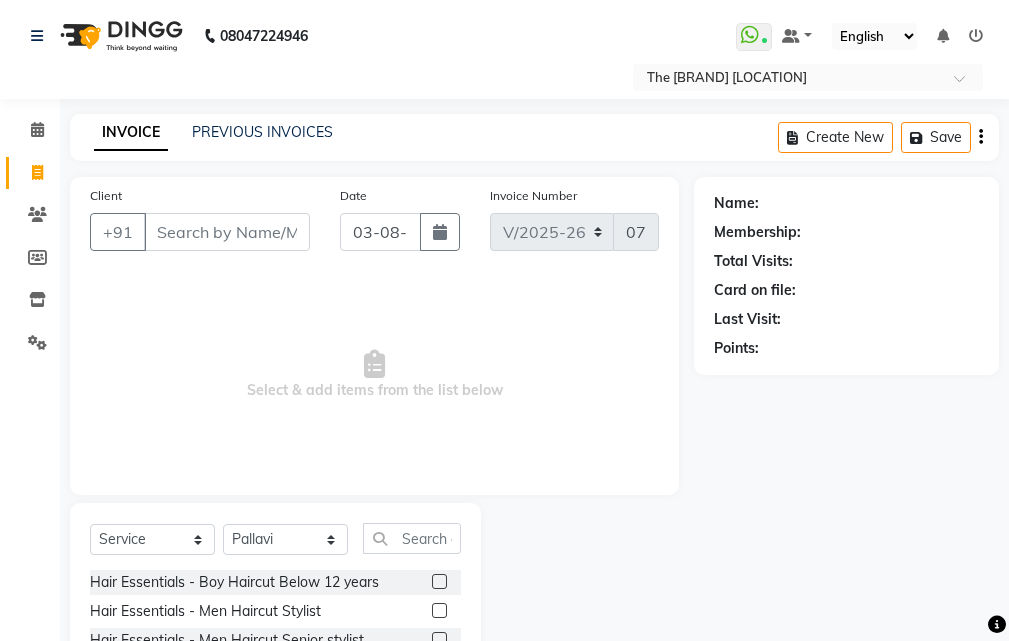 click on "Client" at bounding box center (227, 232) 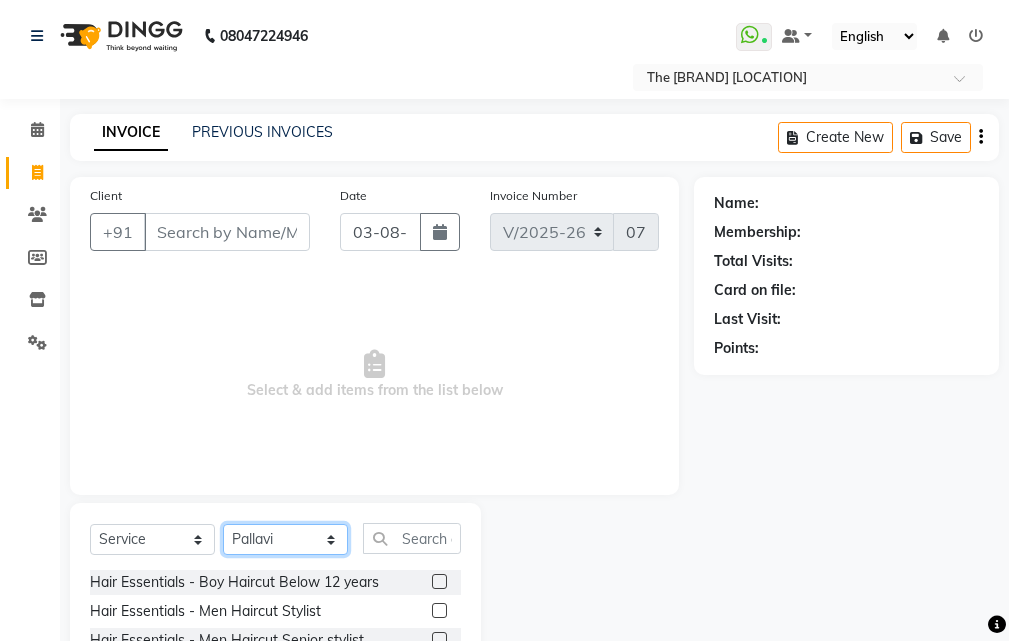 click on "Select Stylist Manager [NAME] [NAME] [NAME] [NAME] [NAME]" 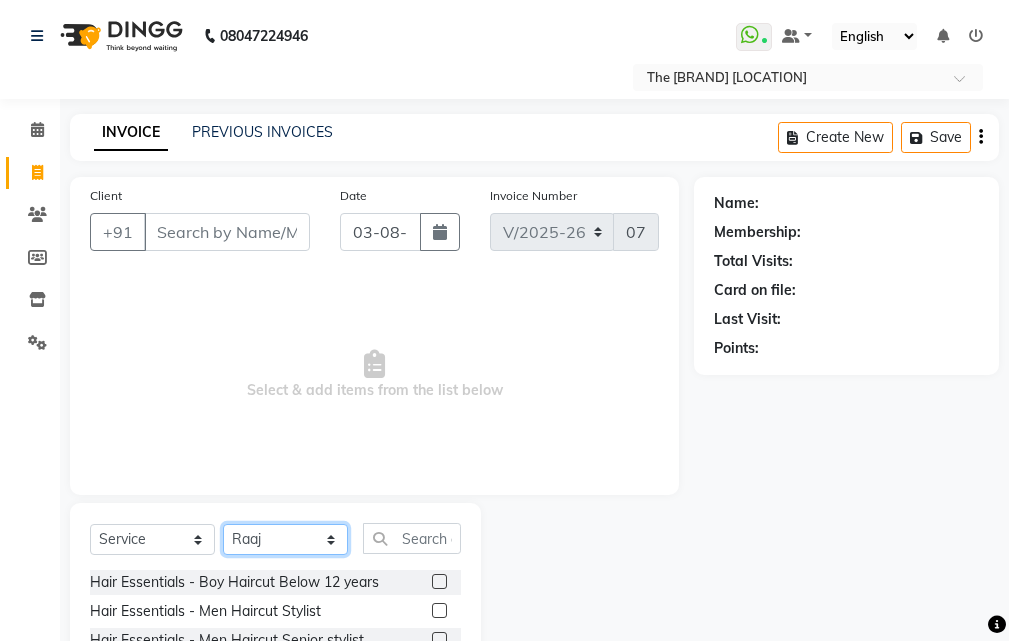 click on "Select Stylist Manager [NAME] [NAME] [NAME] [NAME] [NAME]" 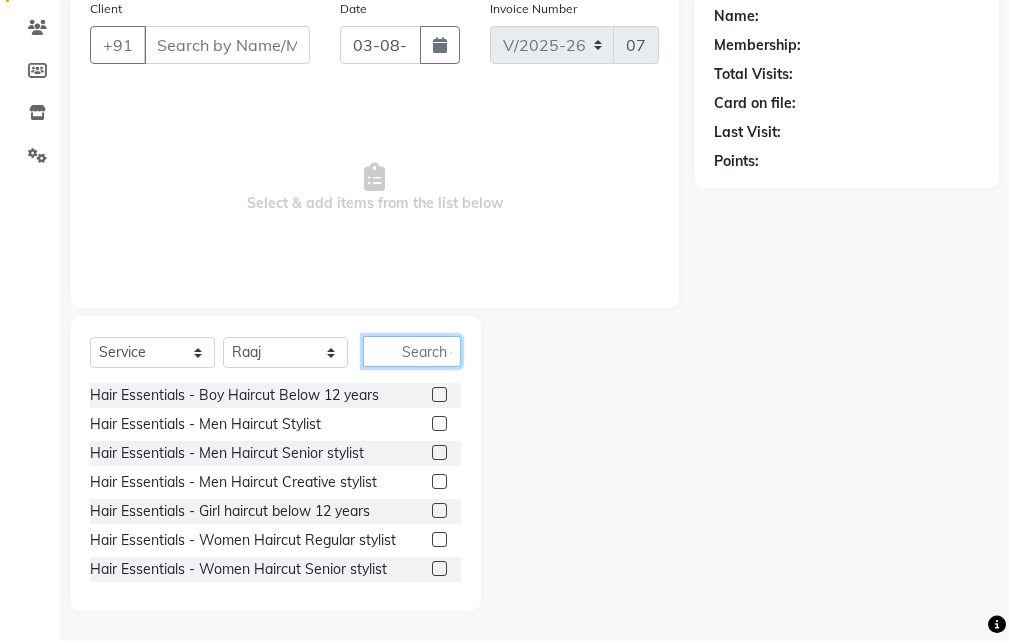 click 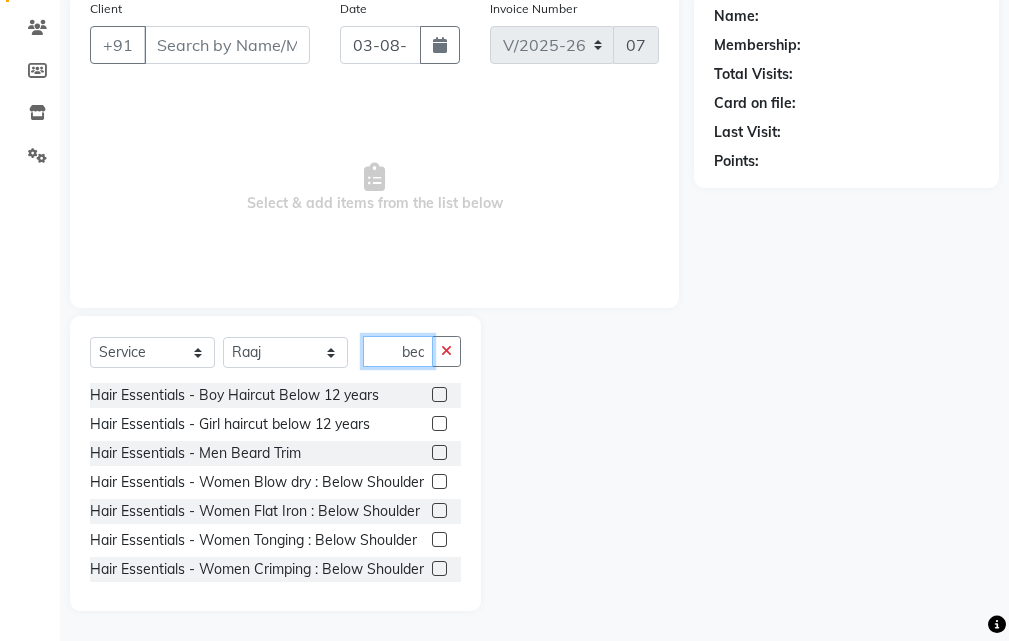 scroll, scrollTop: 0, scrollLeft: 1, axis: horizontal 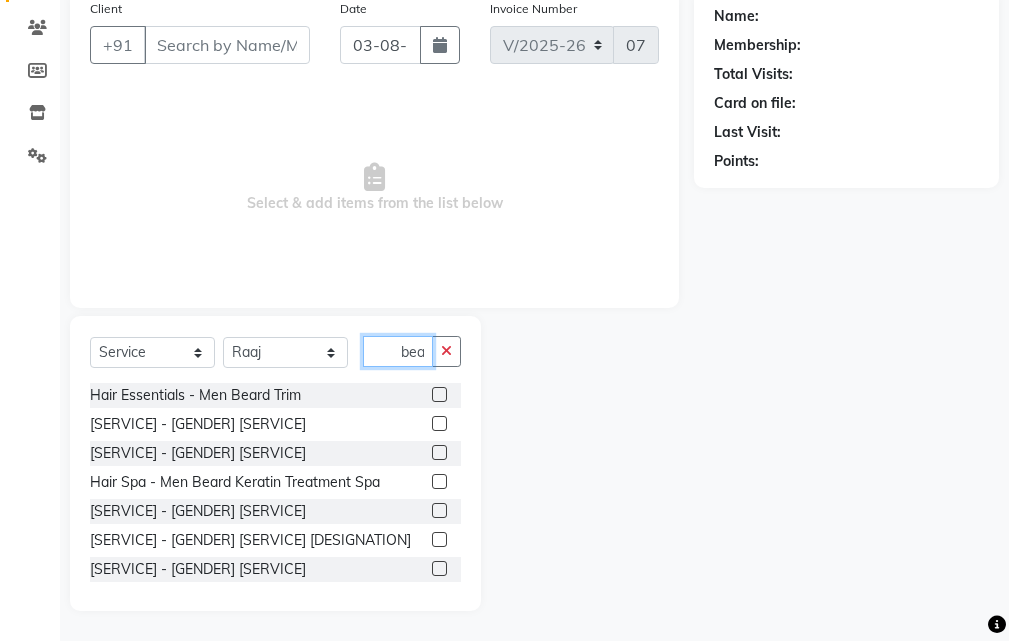 type on "bea" 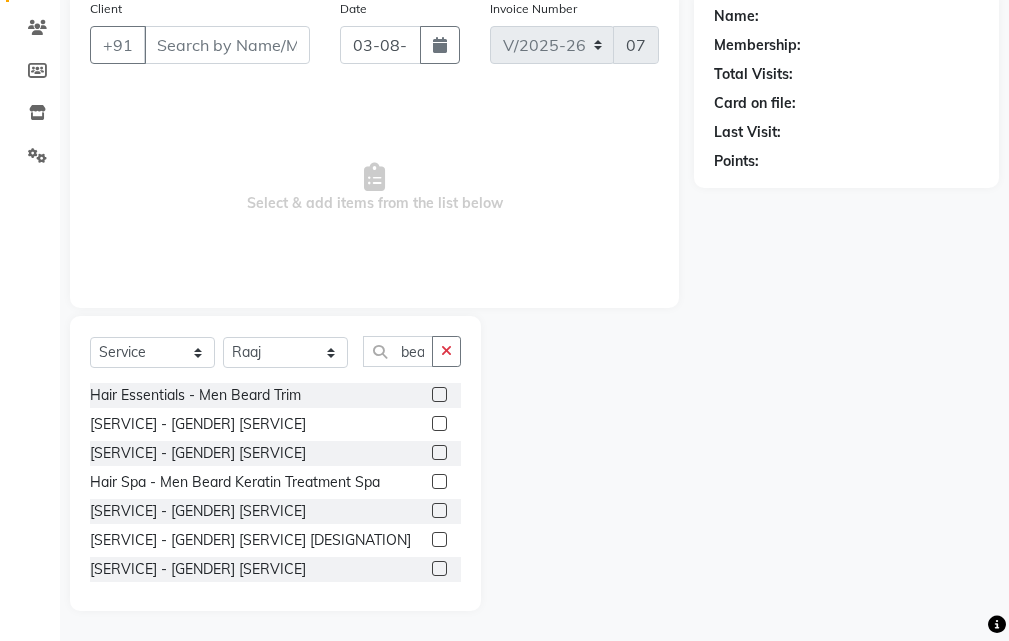 click 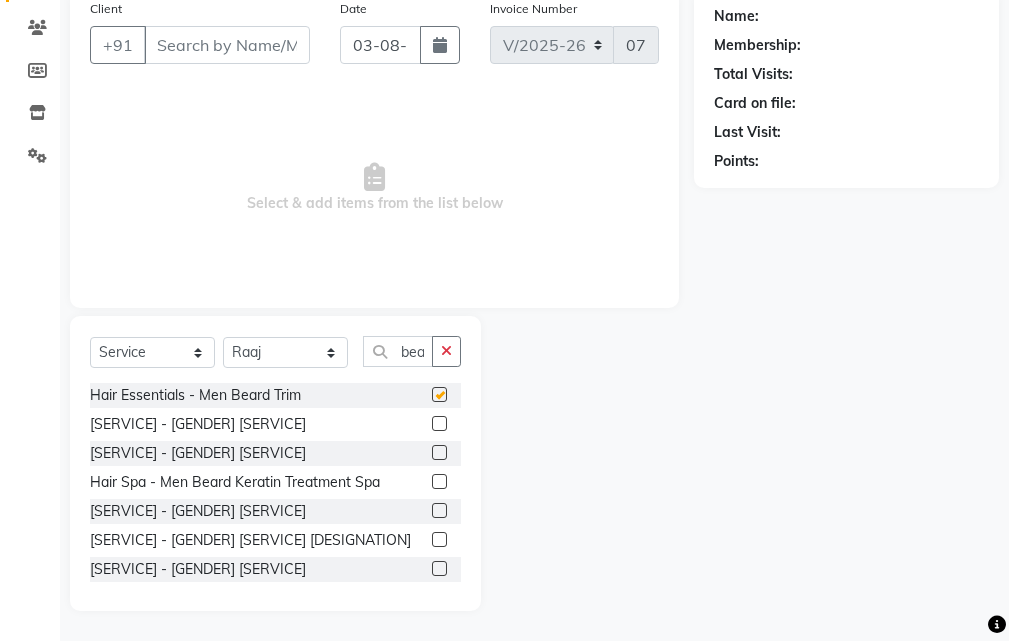 scroll, scrollTop: 0, scrollLeft: 0, axis: both 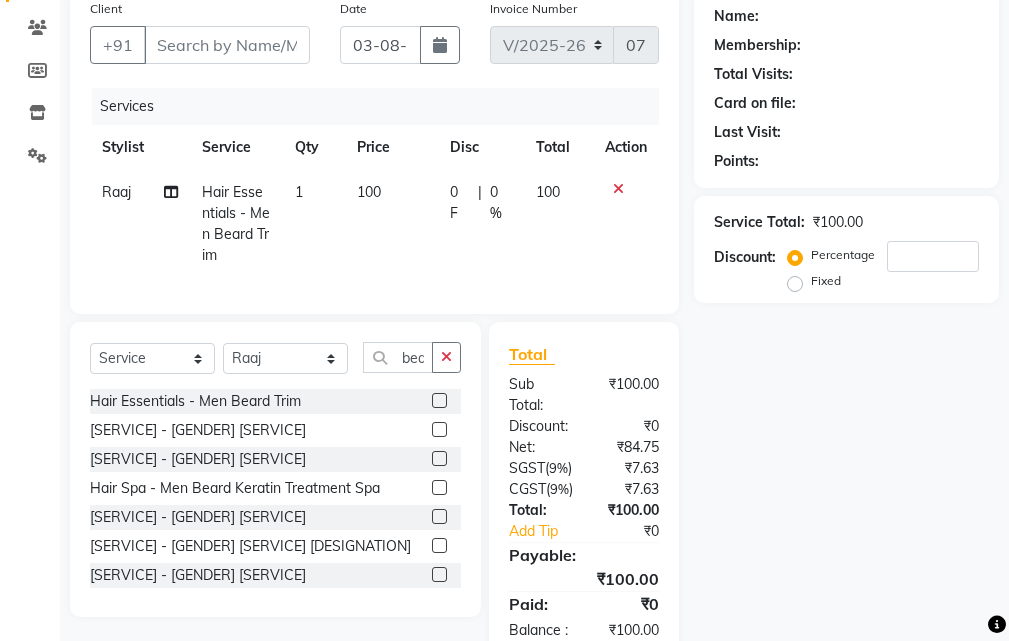 checkbox on "false" 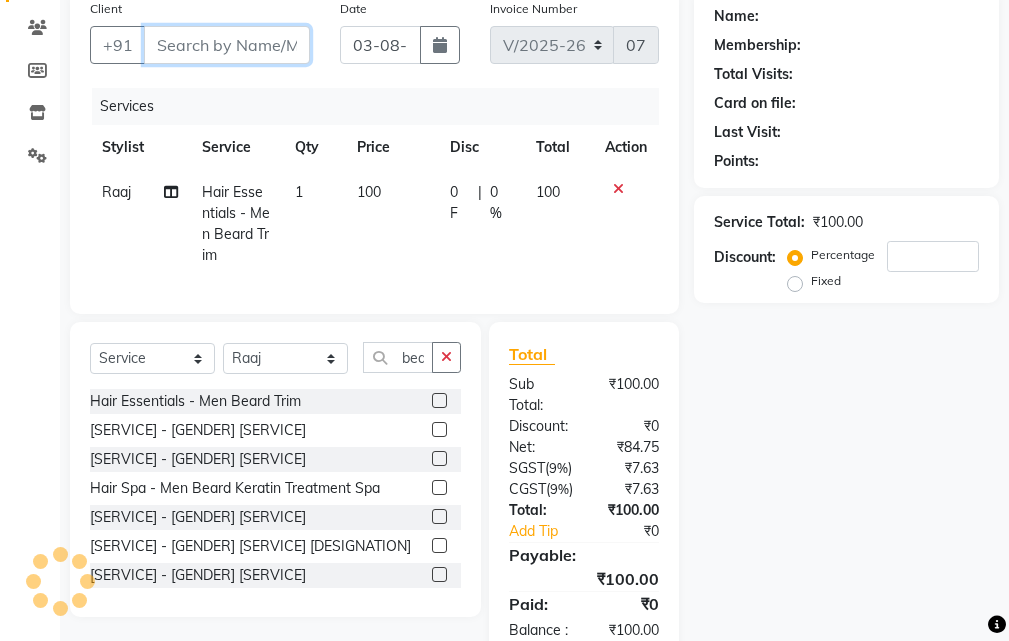 click on "Client" at bounding box center (227, 45) 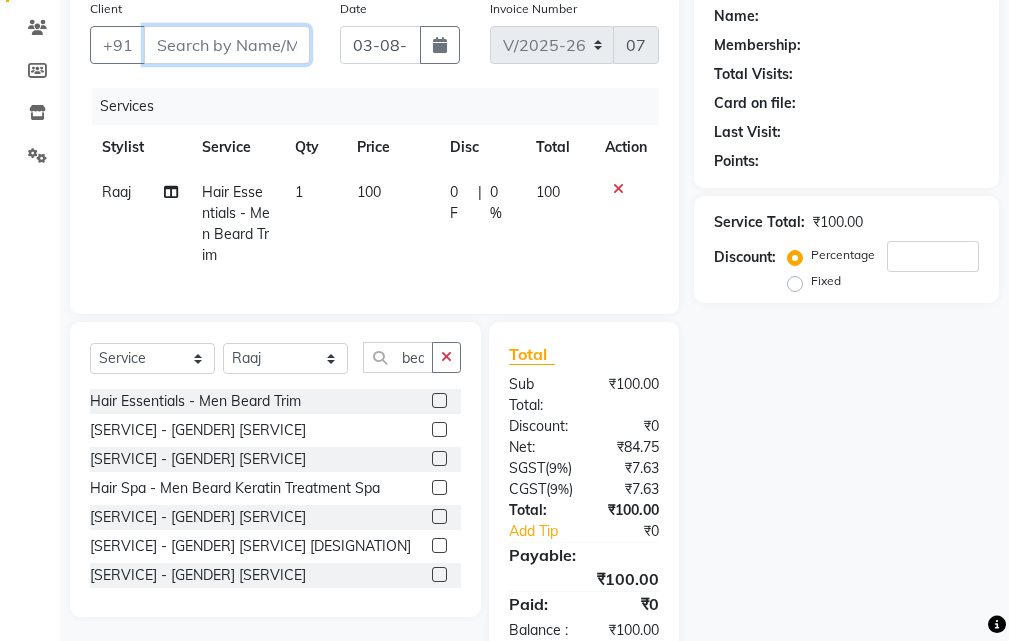 type on "8" 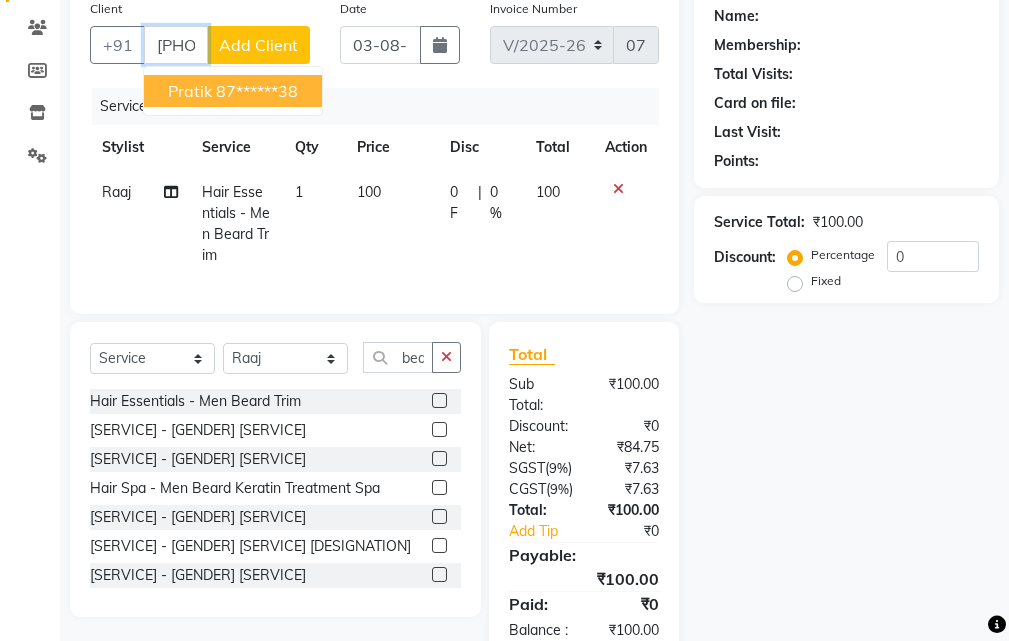 click on "87******38" at bounding box center [257, 91] 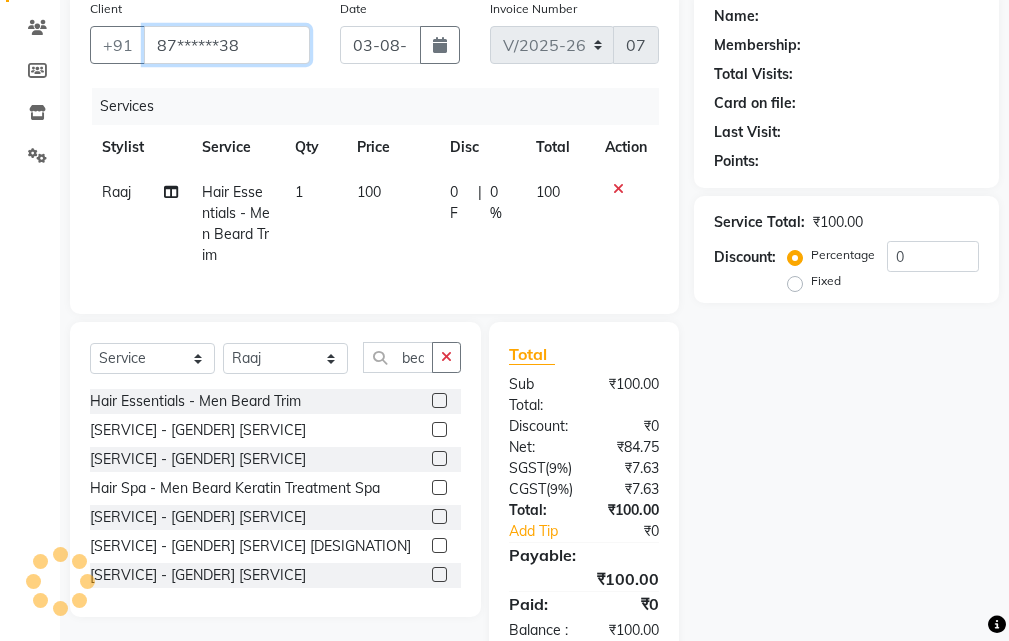 type on "87******38" 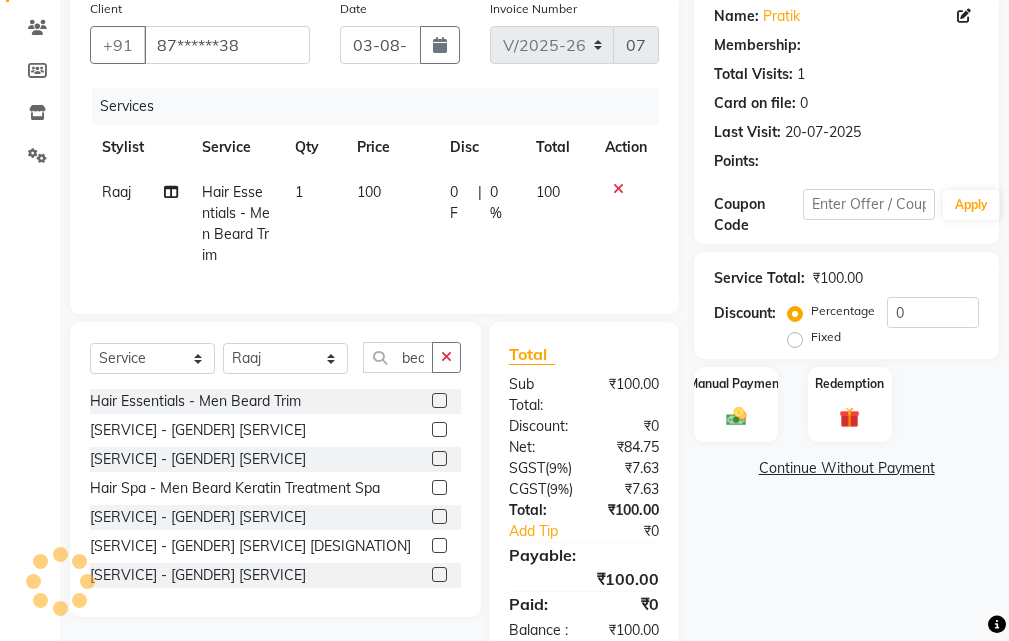 select on "1: Object" 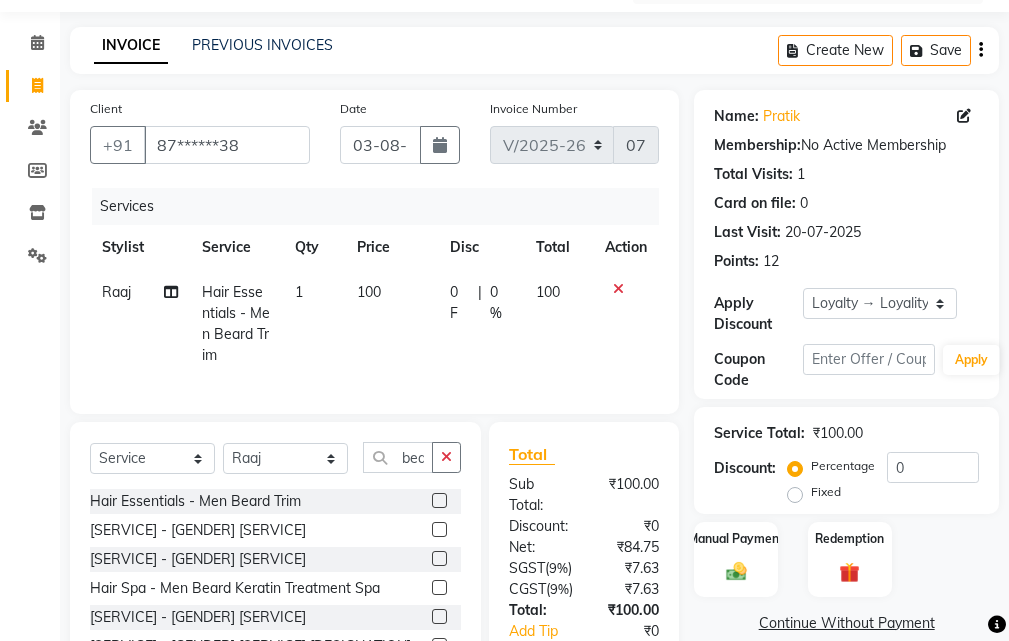 scroll, scrollTop: 315, scrollLeft: 0, axis: vertical 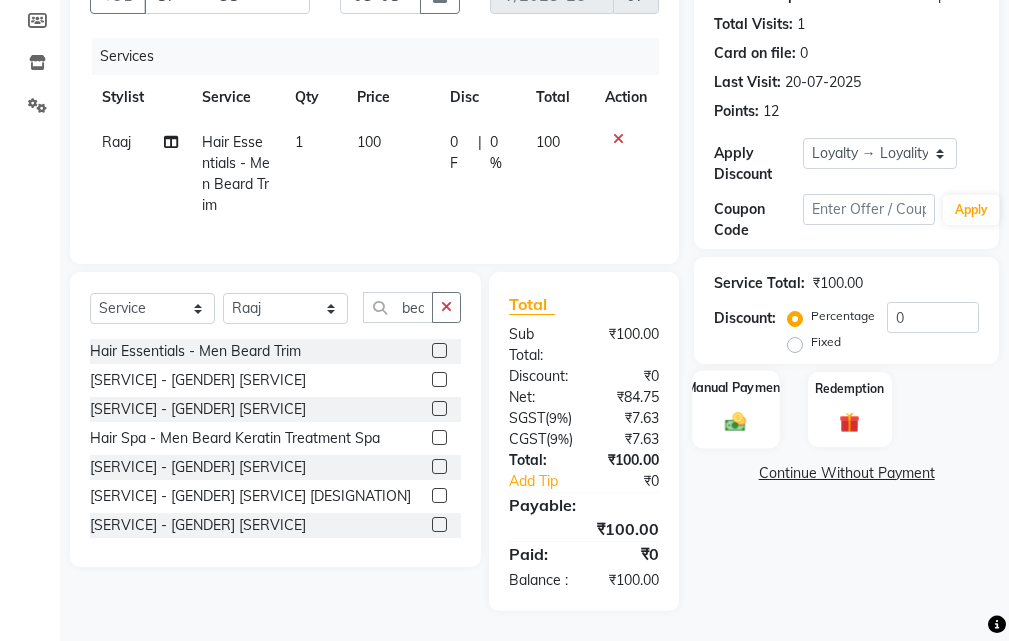 click on "Manual Payment" 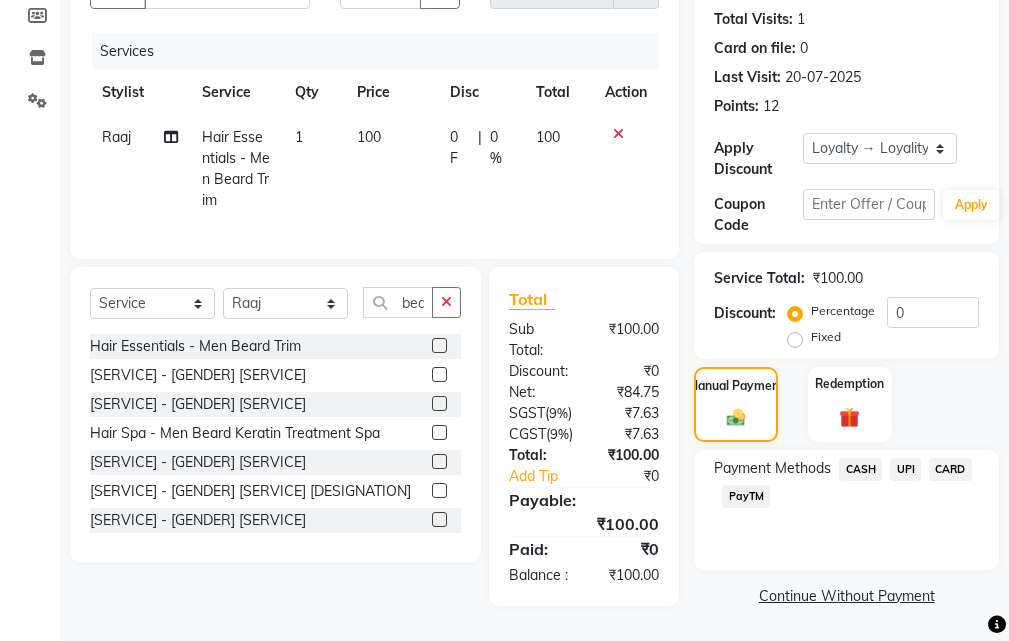click on "UPI" 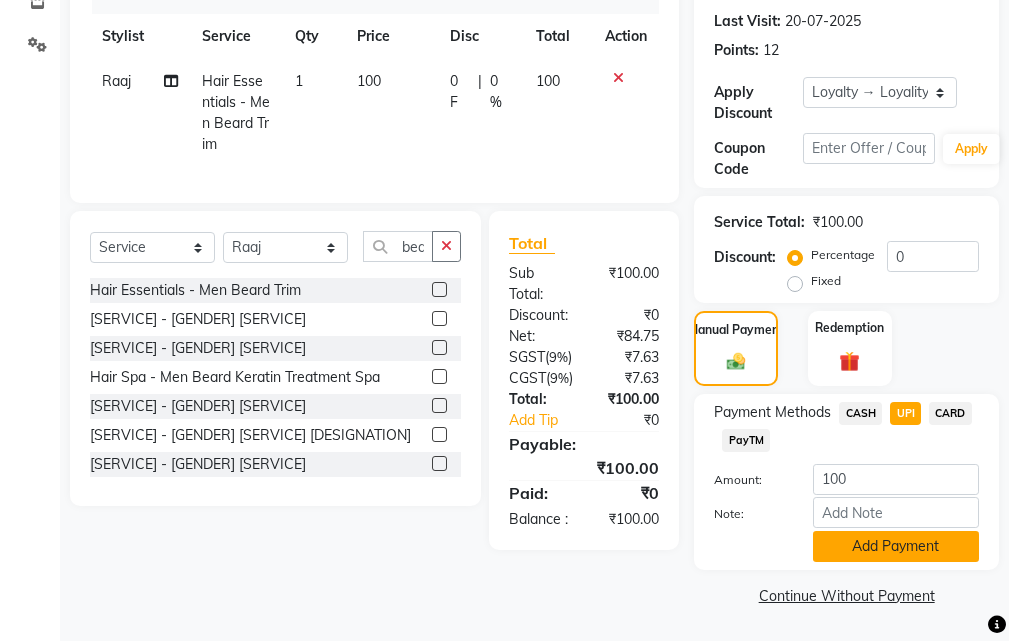 click on "Add Payment" 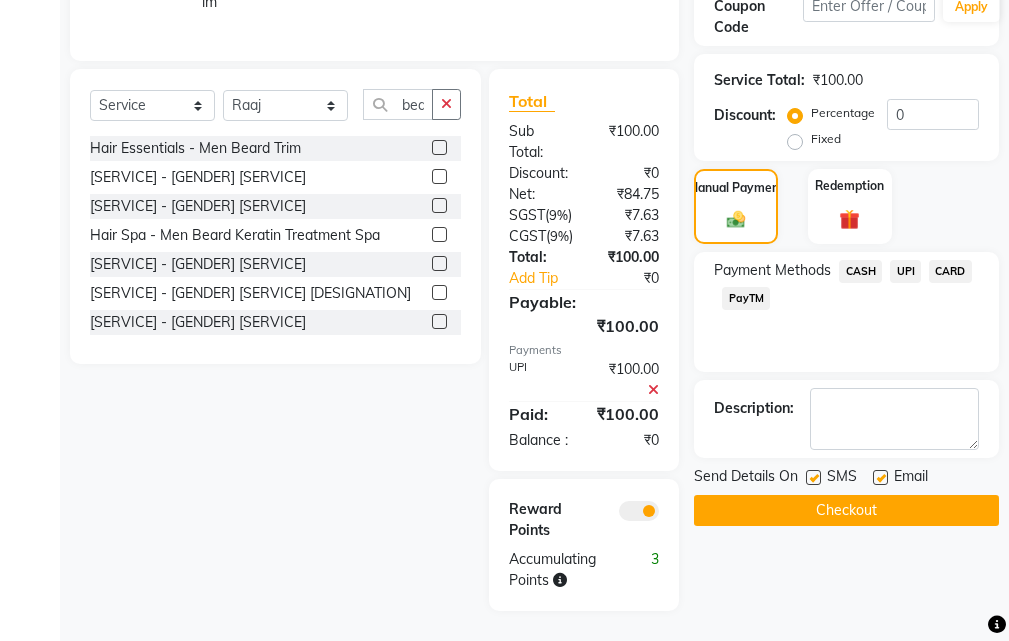 scroll, scrollTop: 518, scrollLeft: 0, axis: vertical 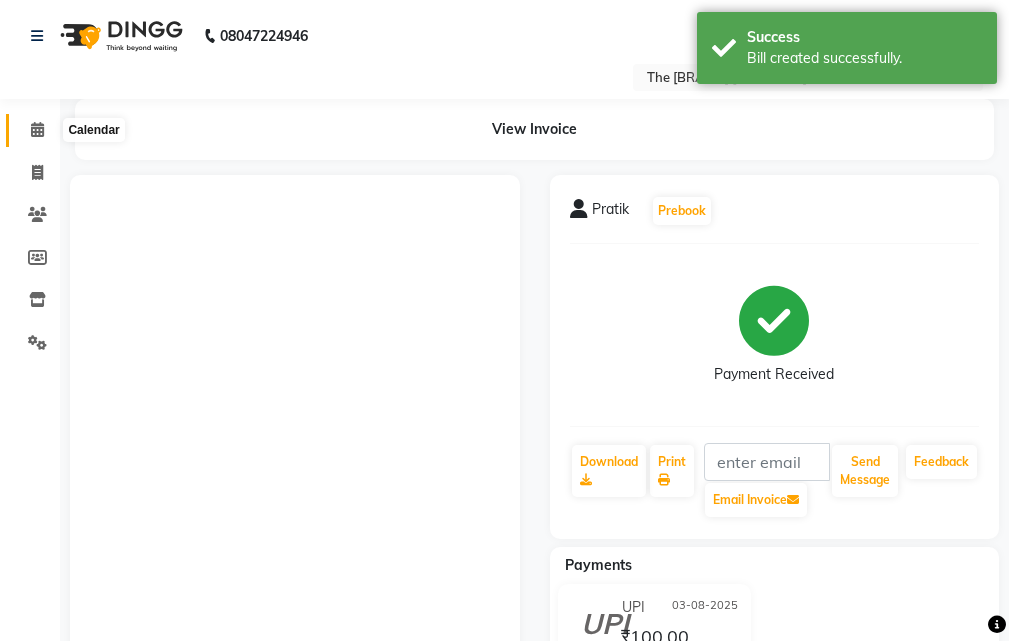 click 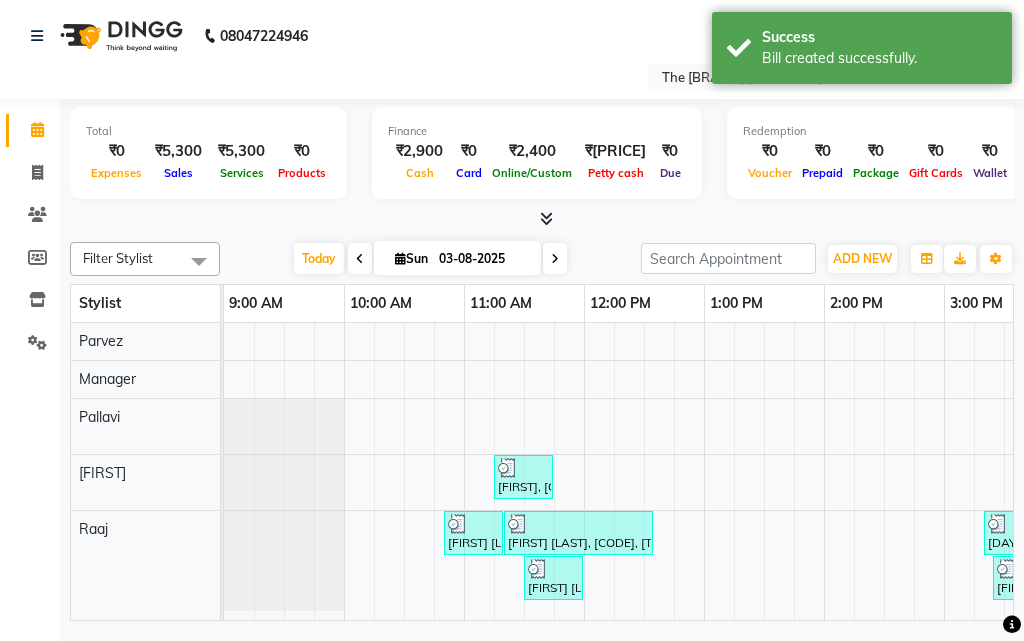 scroll, scrollTop: 0, scrollLeft: 171, axis: horizontal 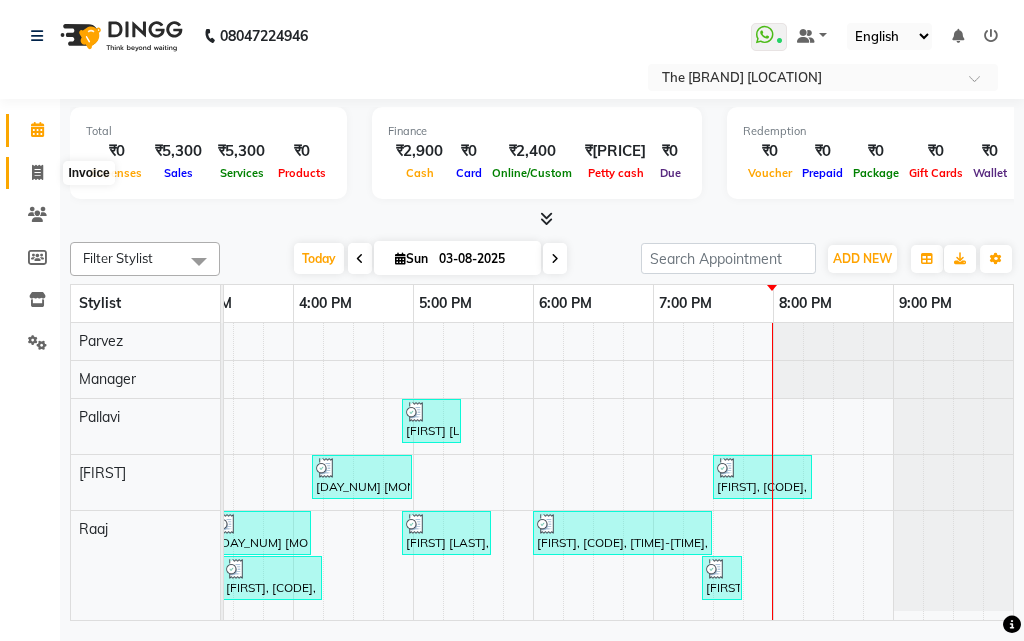 click 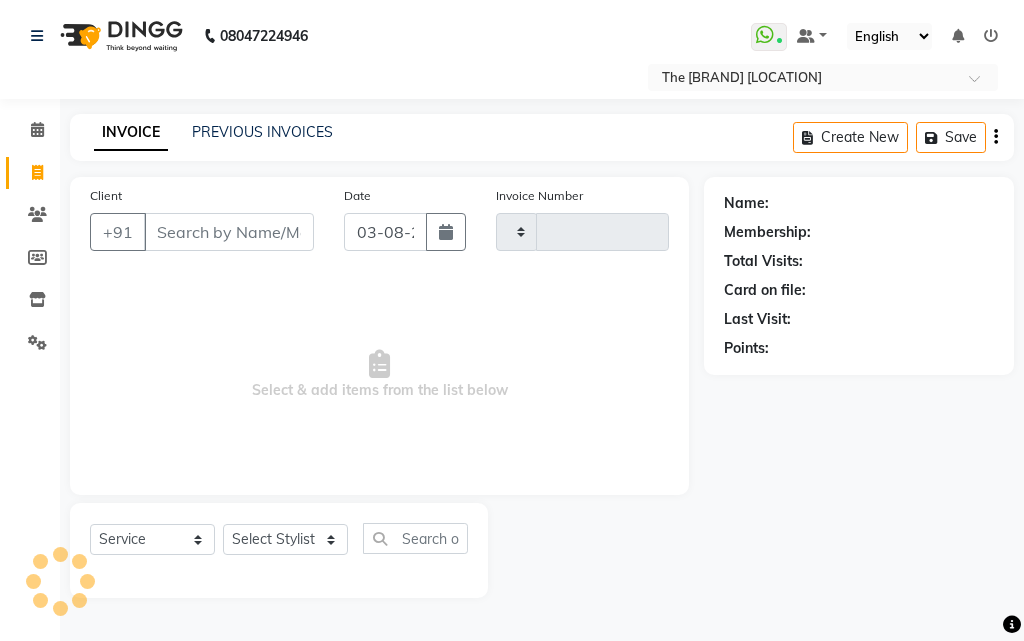 type on "0752" 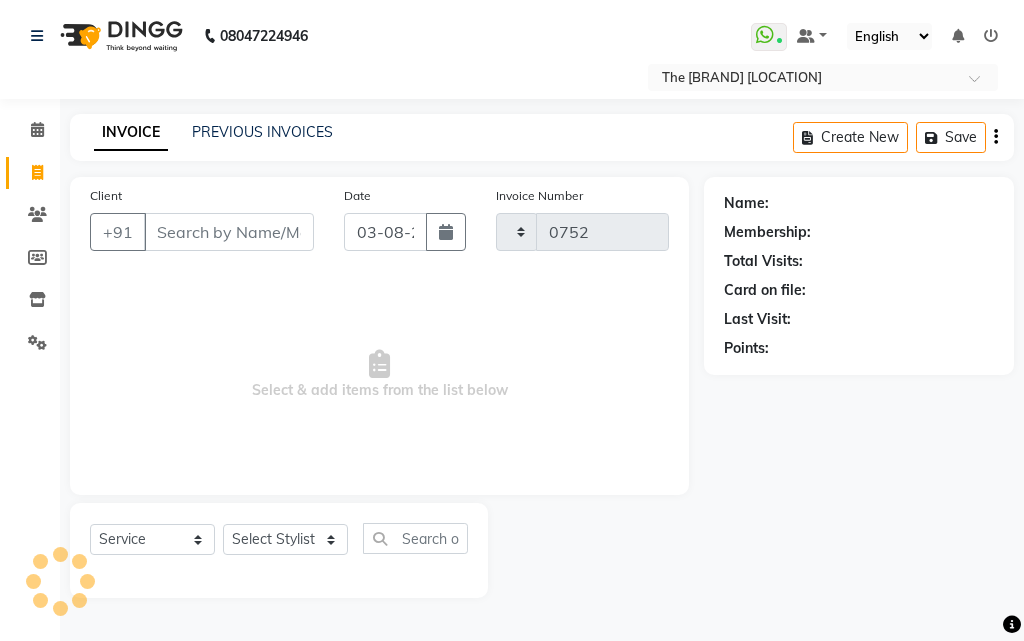 select on "6473" 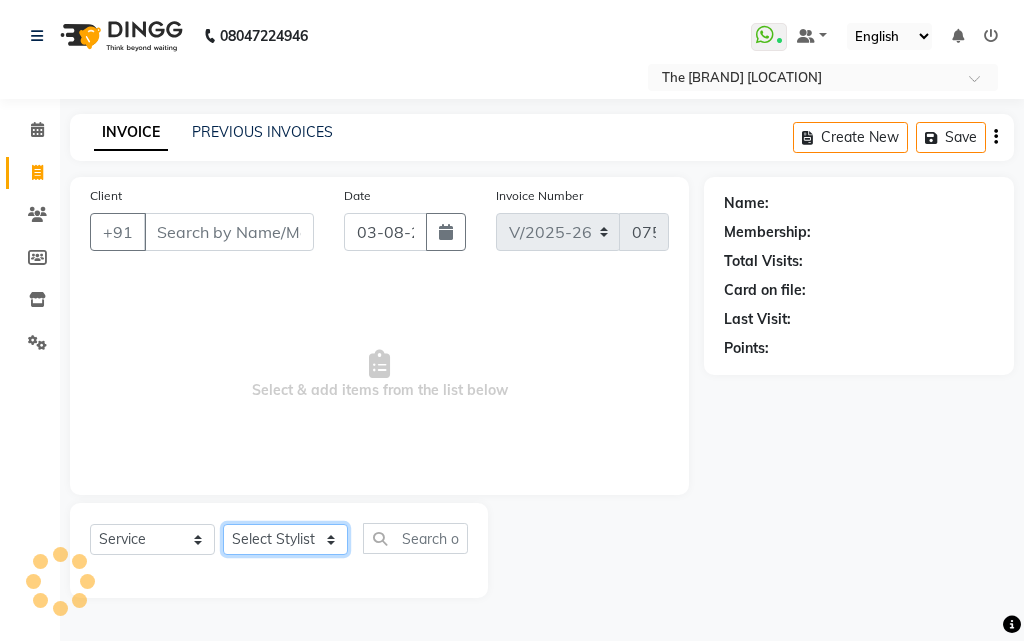 click on "Select Stylist" 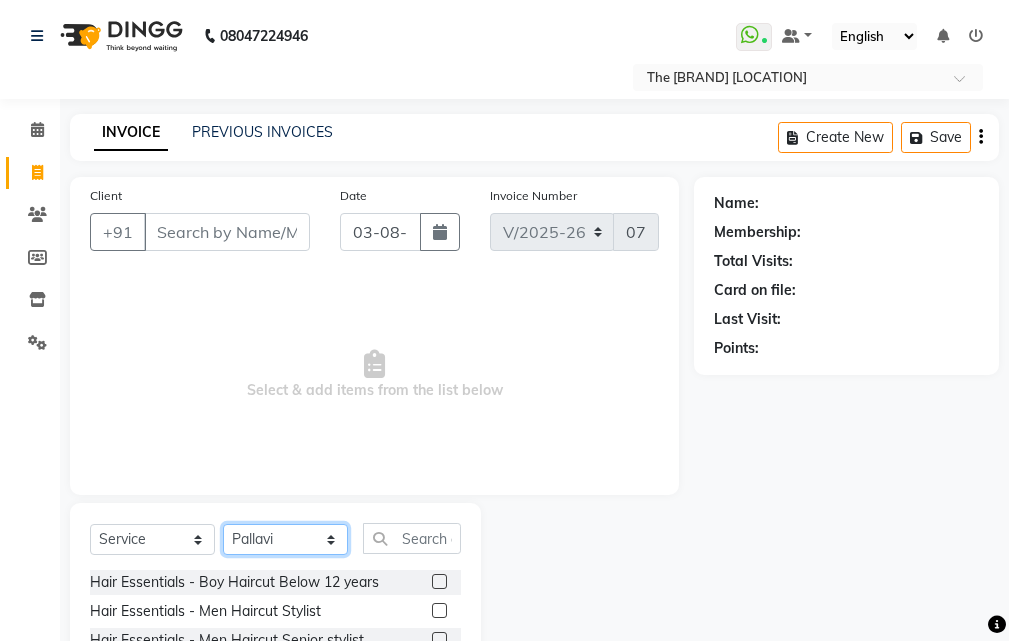 select on "85299" 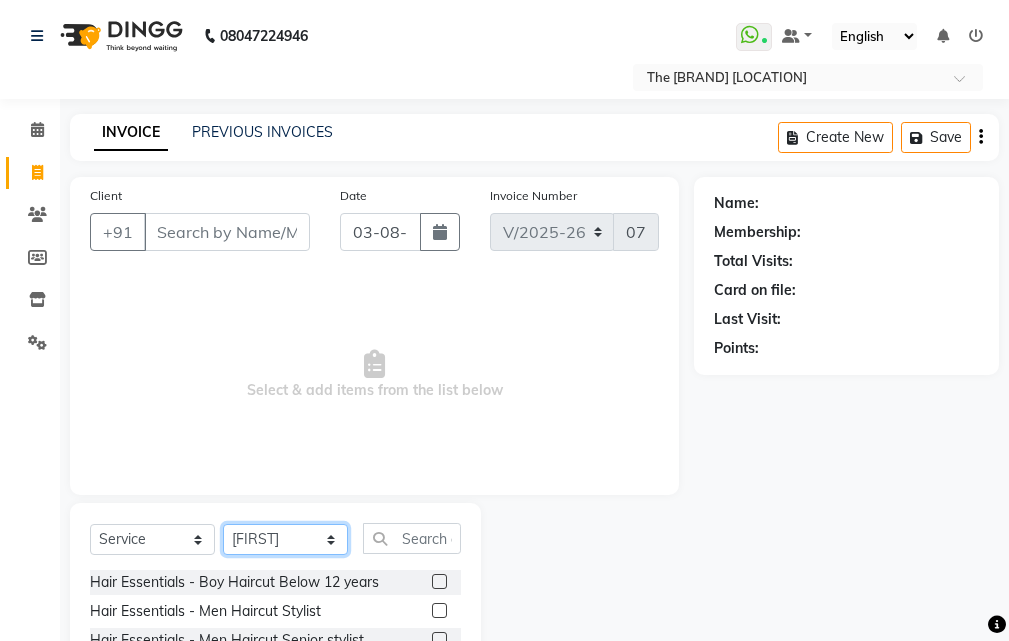 click on "Select Stylist Manager [NAME] [NAME] [NAME] [NAME] [NAME]" 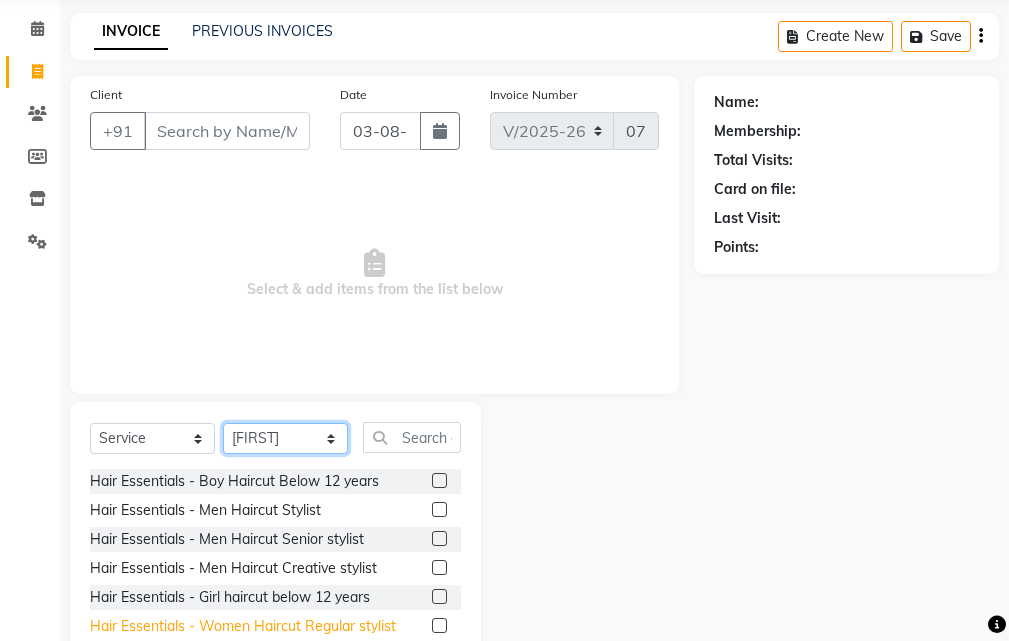 scroll, scrollTop: 187, scrollLeft: 0, axis: vertical 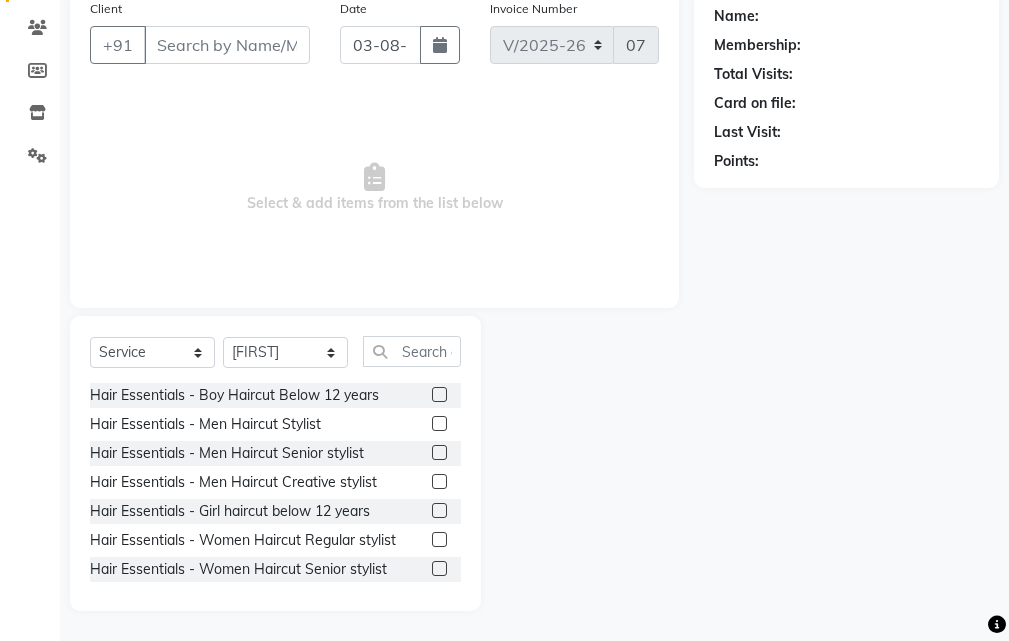 click 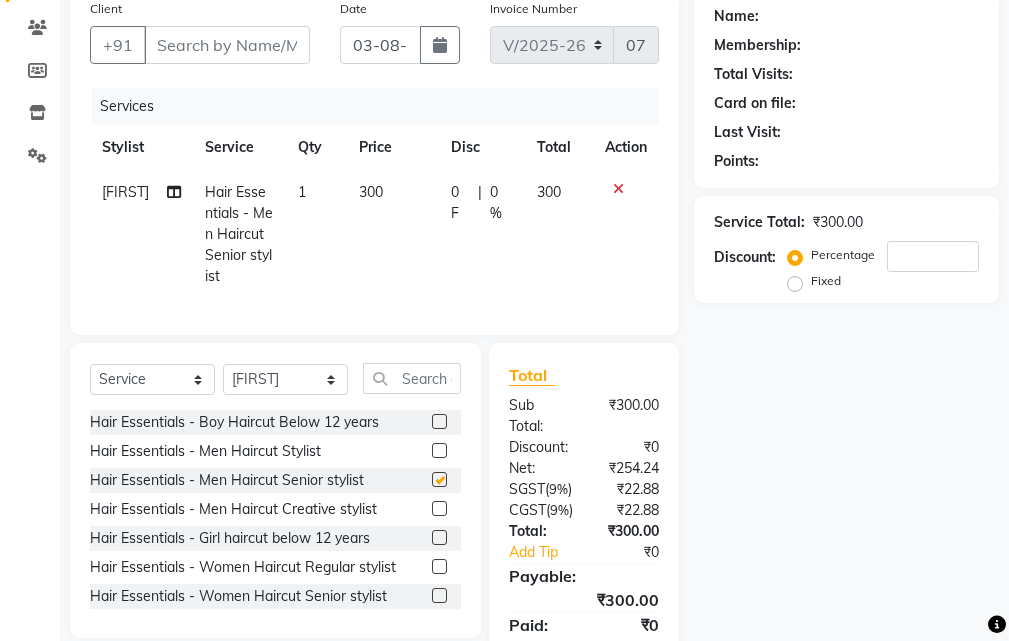 checkbox on "false" 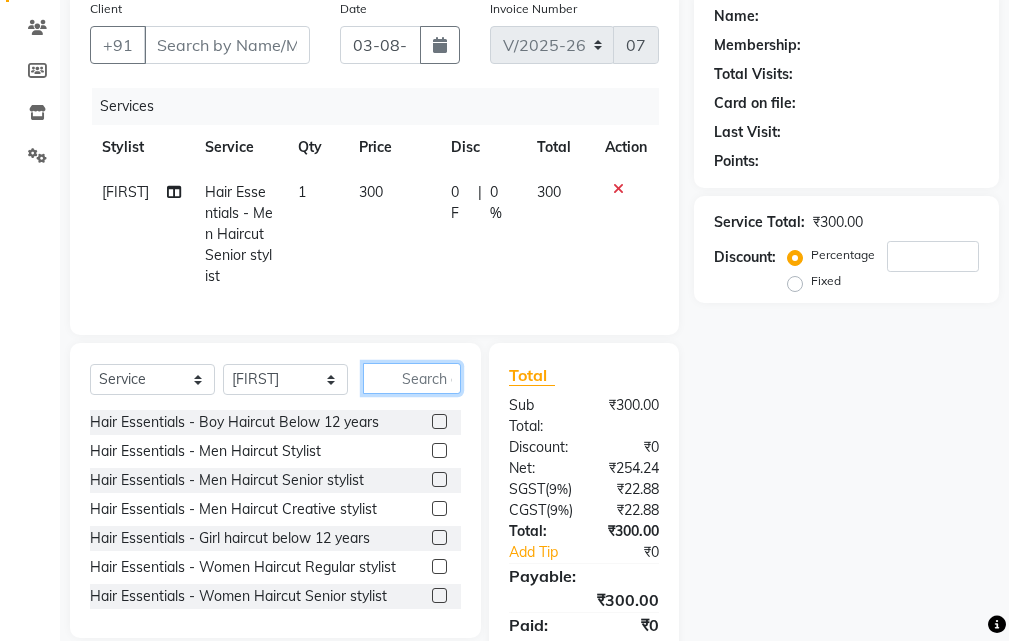click 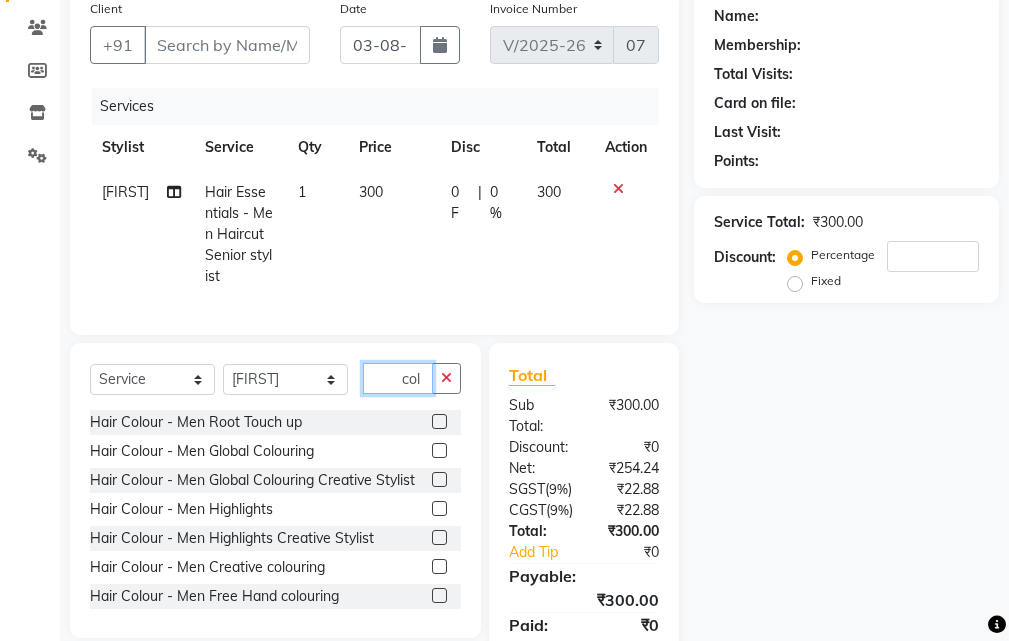 type on "col" 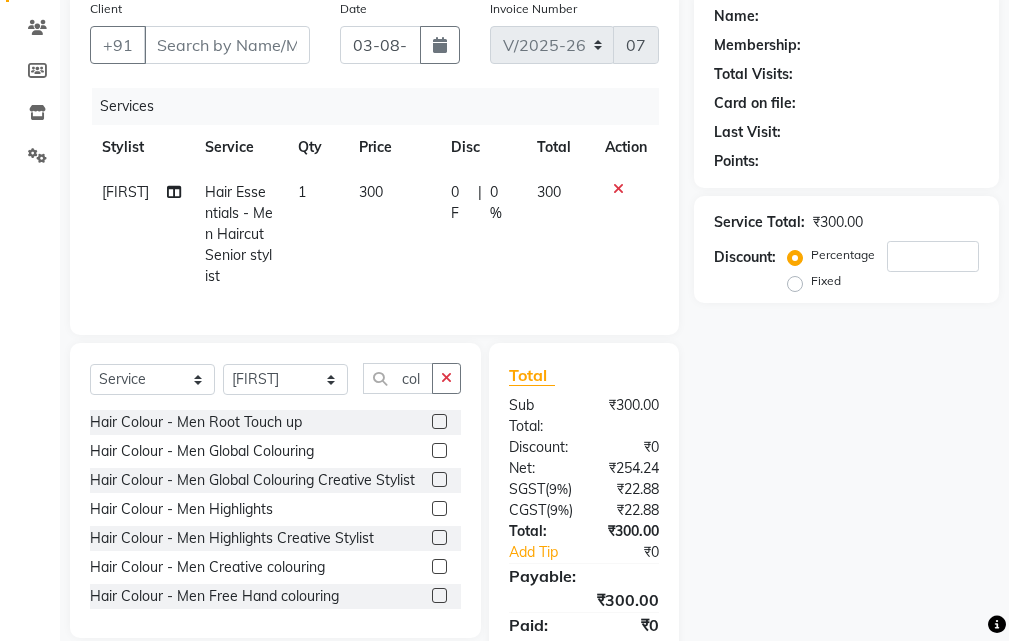 click 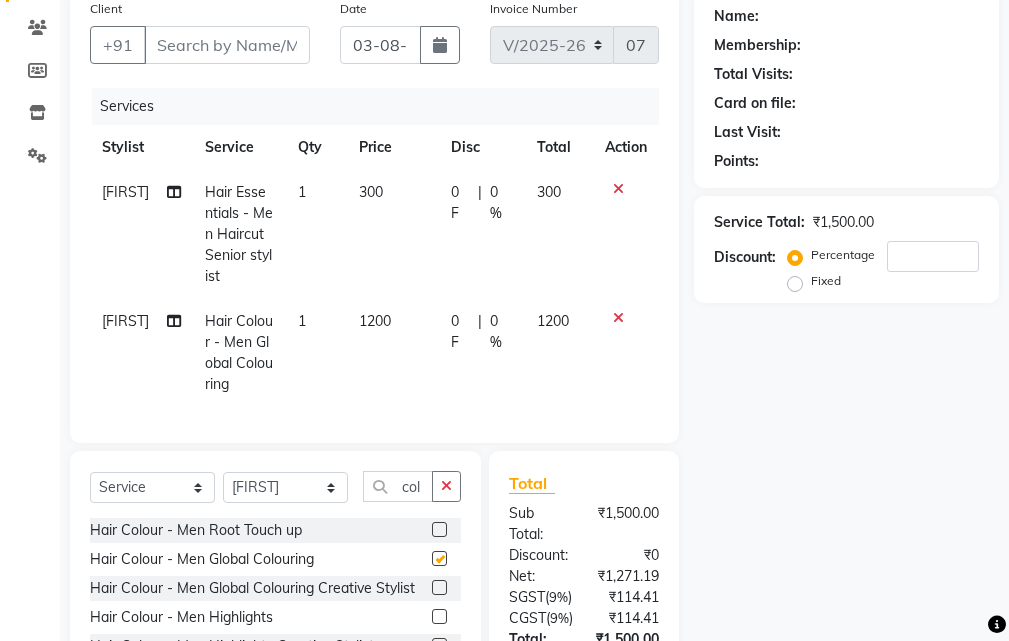 checkbox on "false" 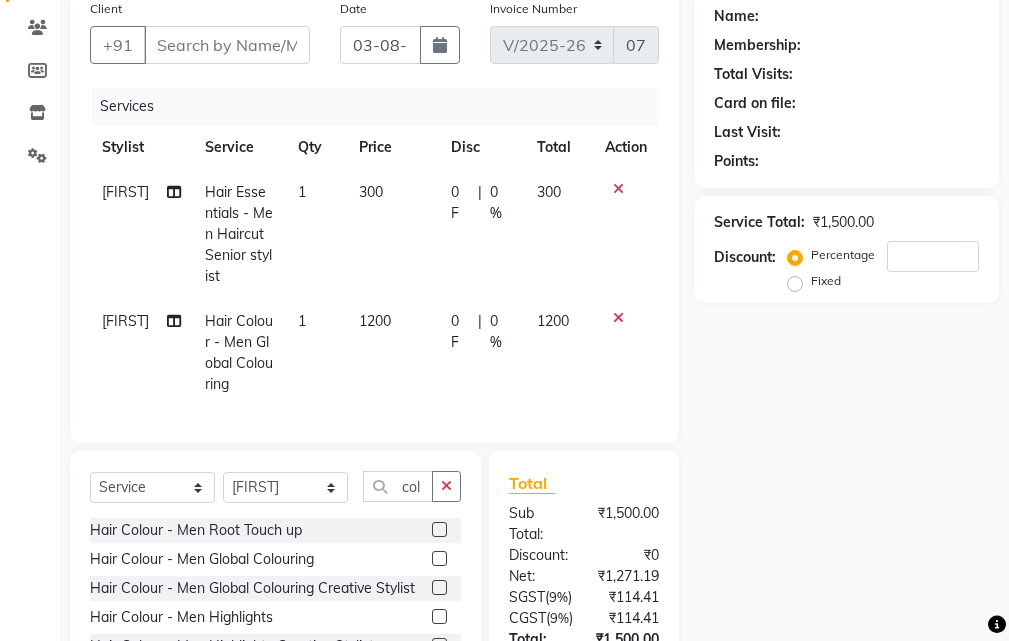 click 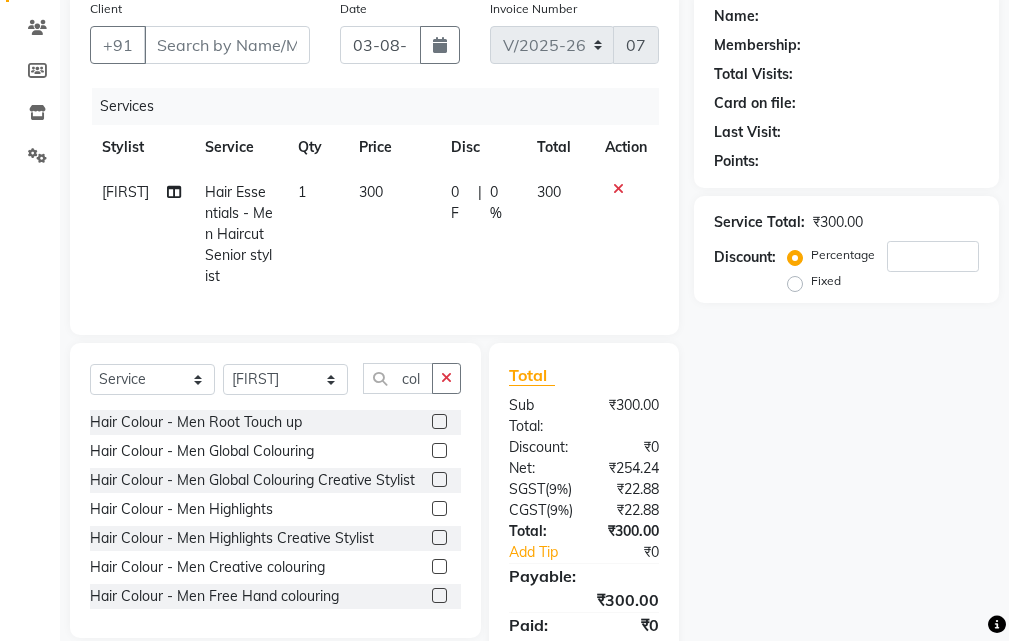 click 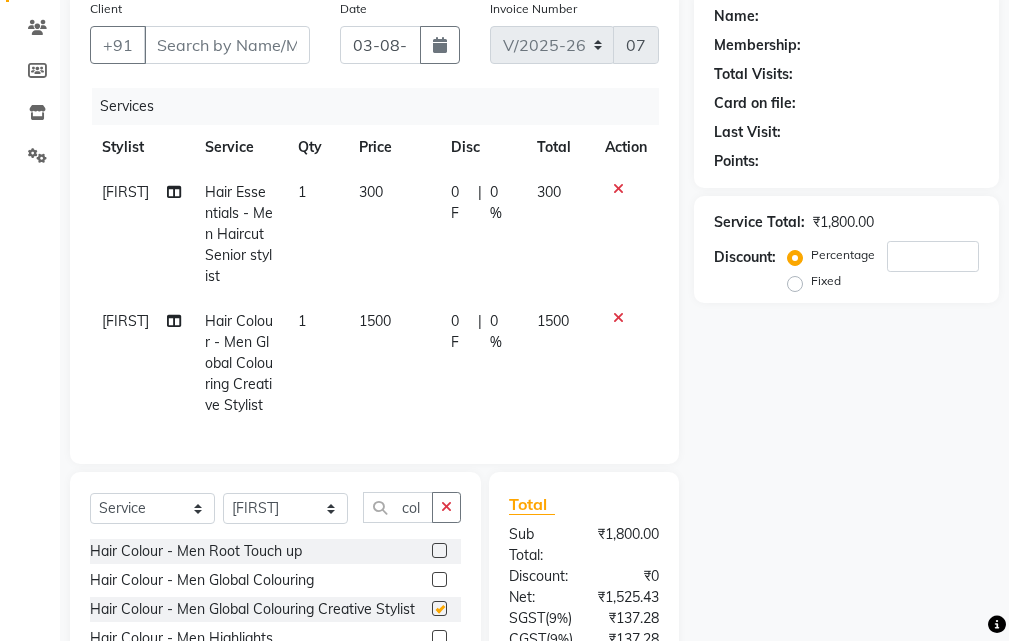 checkbox on "false" 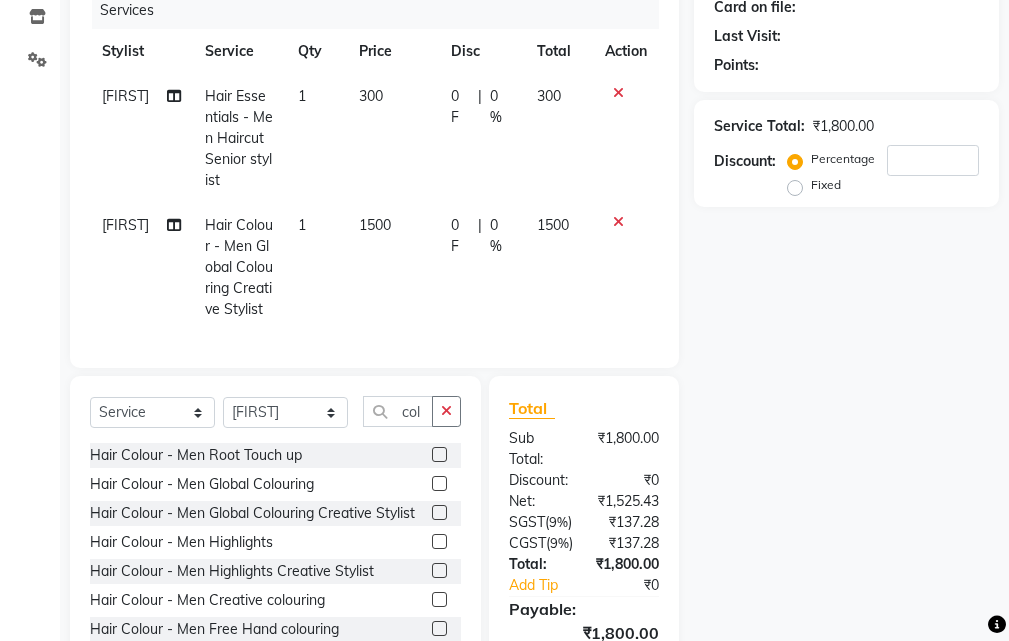 scroll, scrollTop: 300, scrollLeft: 0, axis: vertical 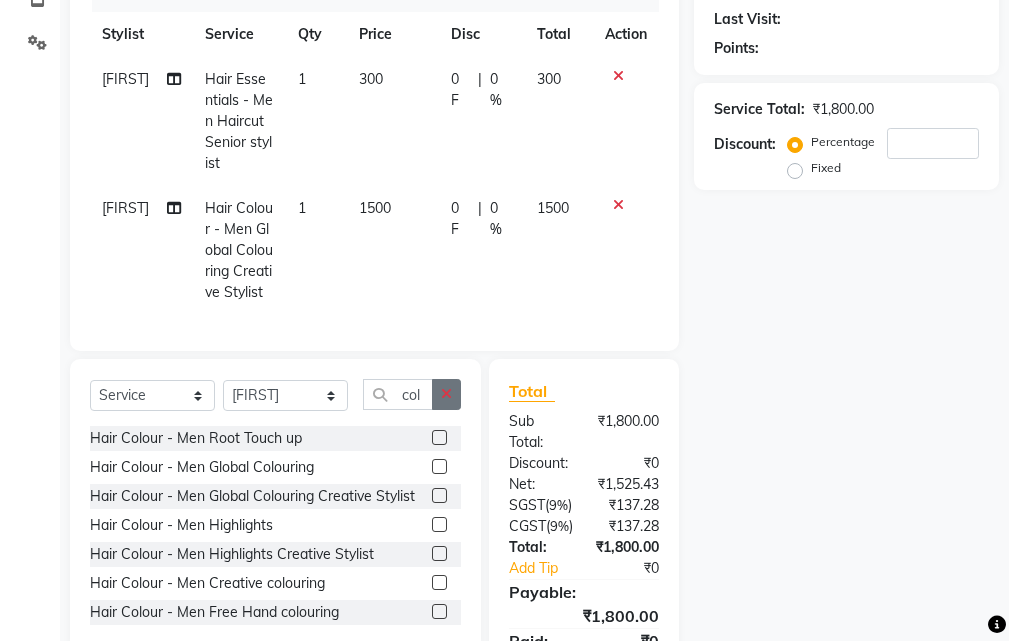 click 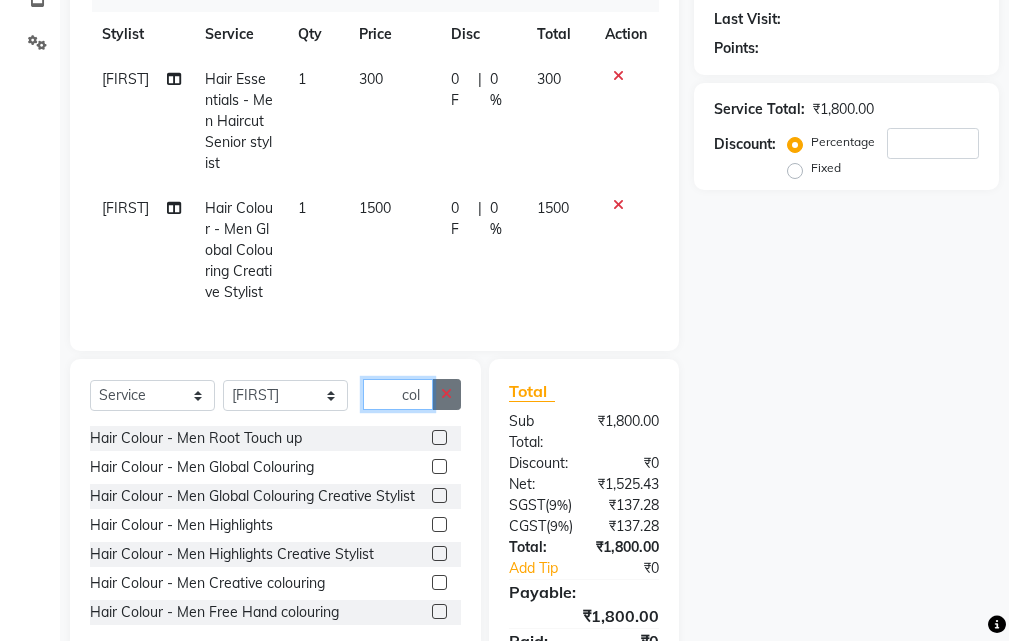 type 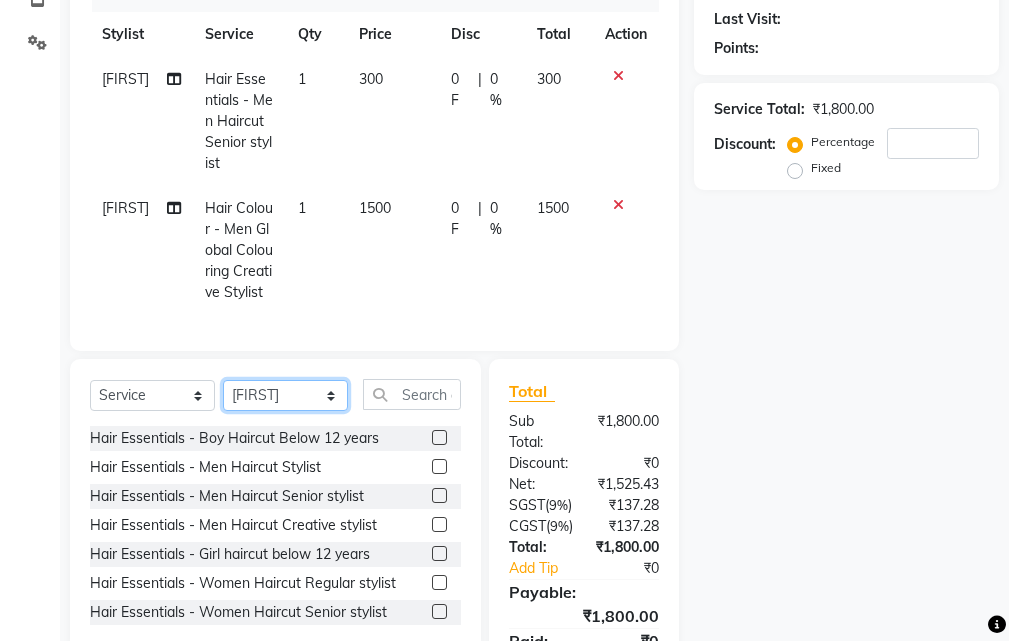 click on "Select Stylist Manager [NAME] [NAME] [NAME] [NAME] [NAME]" 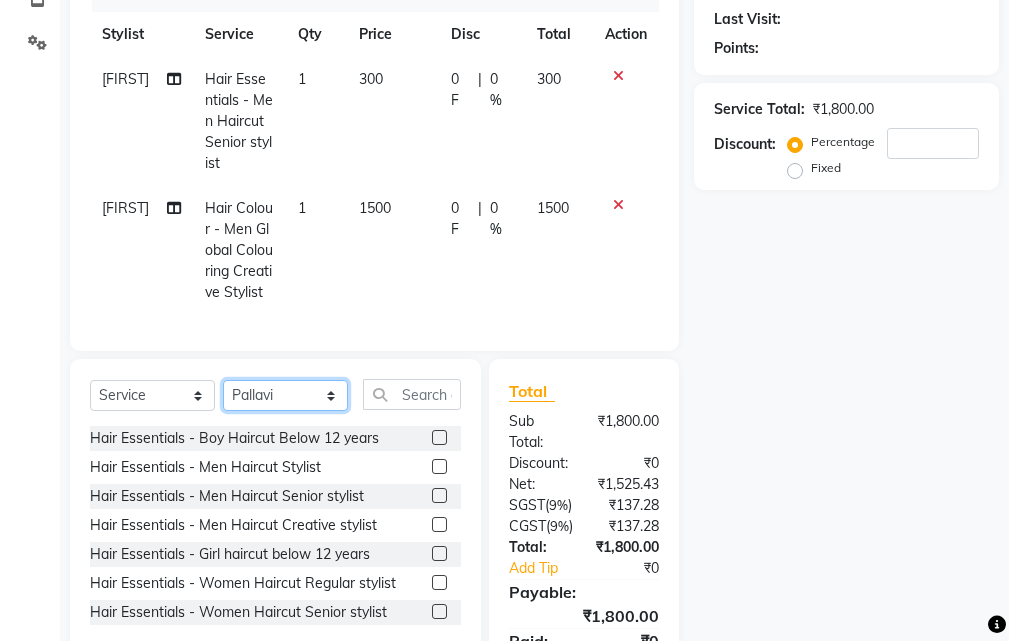 click on "Select Stylist Manager [NAME] [NAME] [NAME] [NAME] [NAME]" 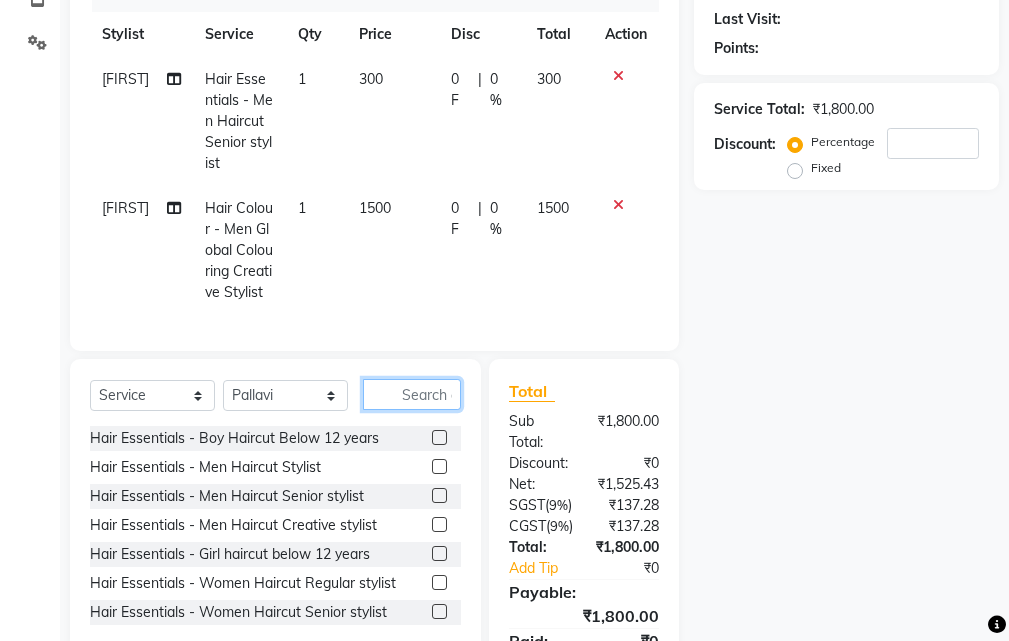 click 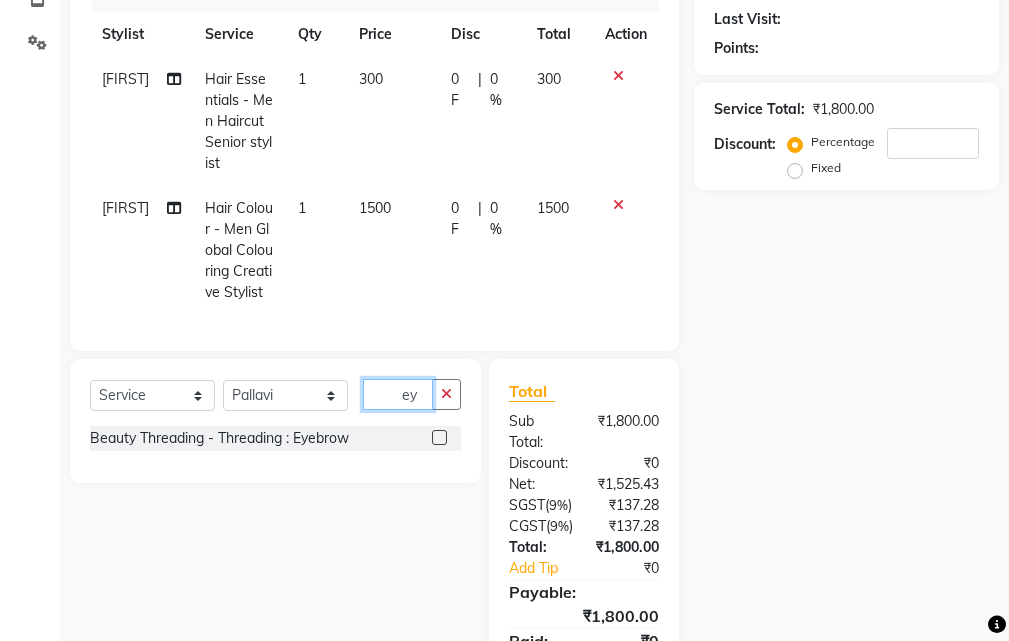 type on "ey" 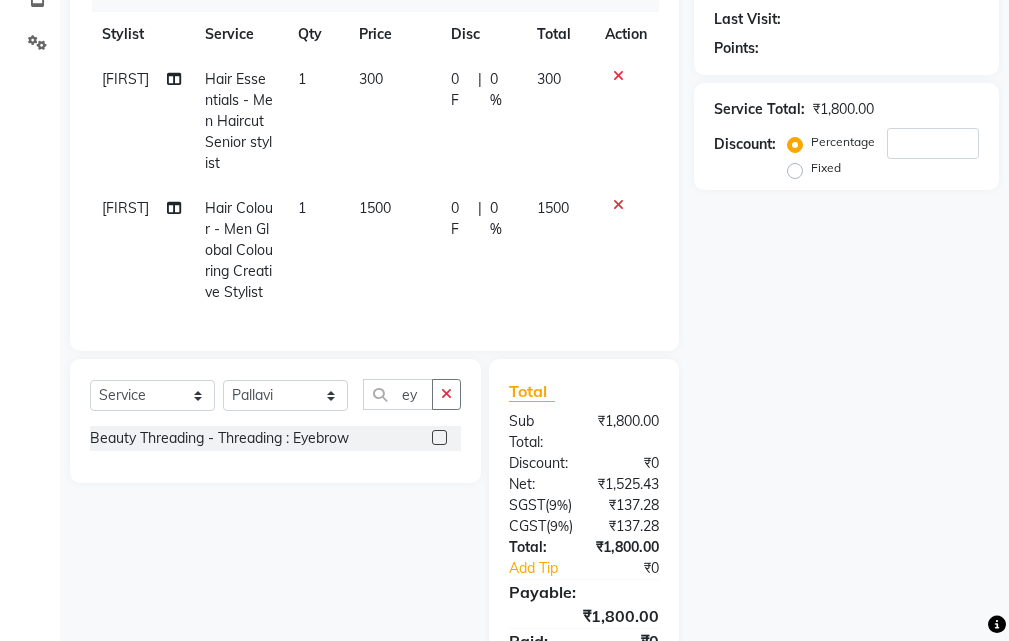 click 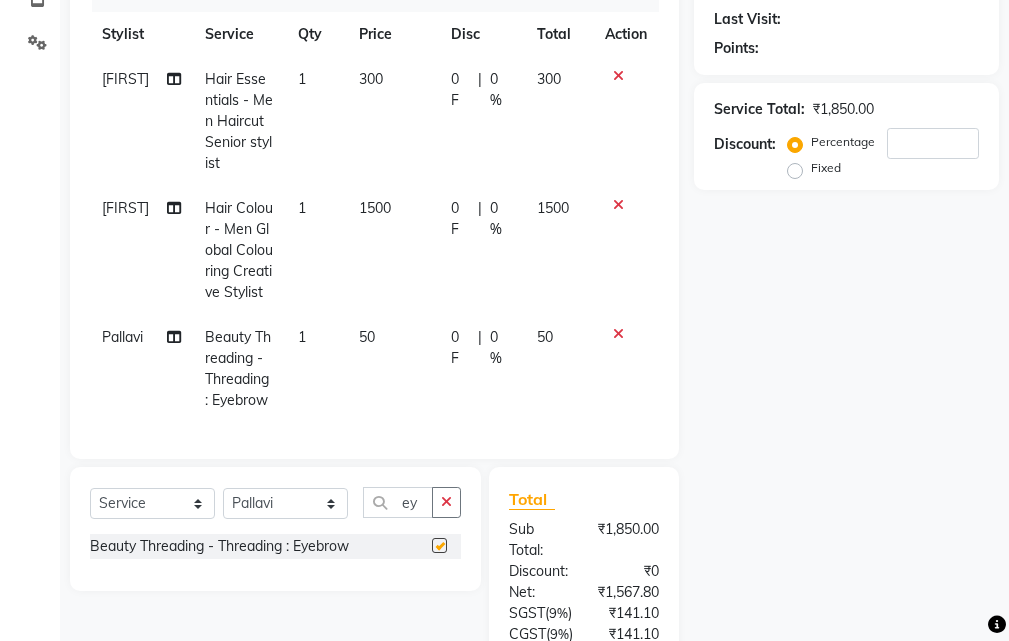 checkbox on "false" 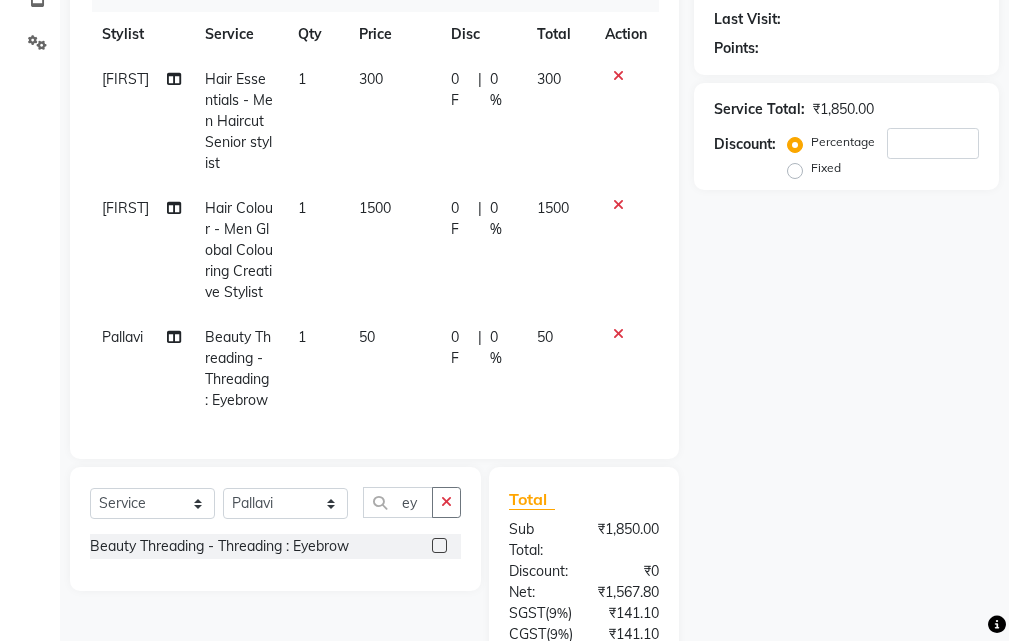 scroll, scrollTop: 21, scrollLeft: 0, axis: vertical 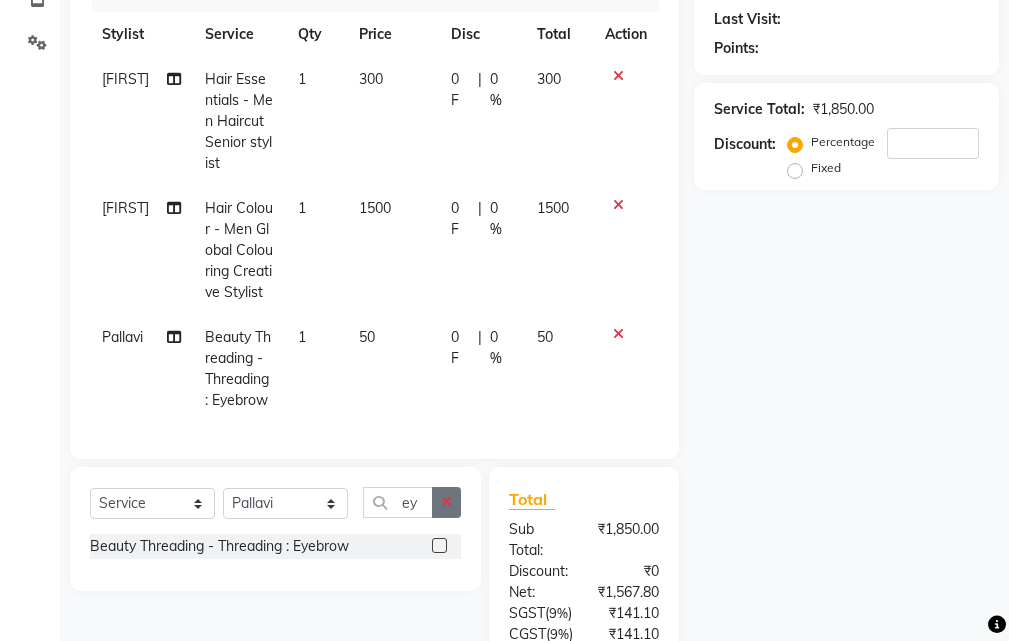 click 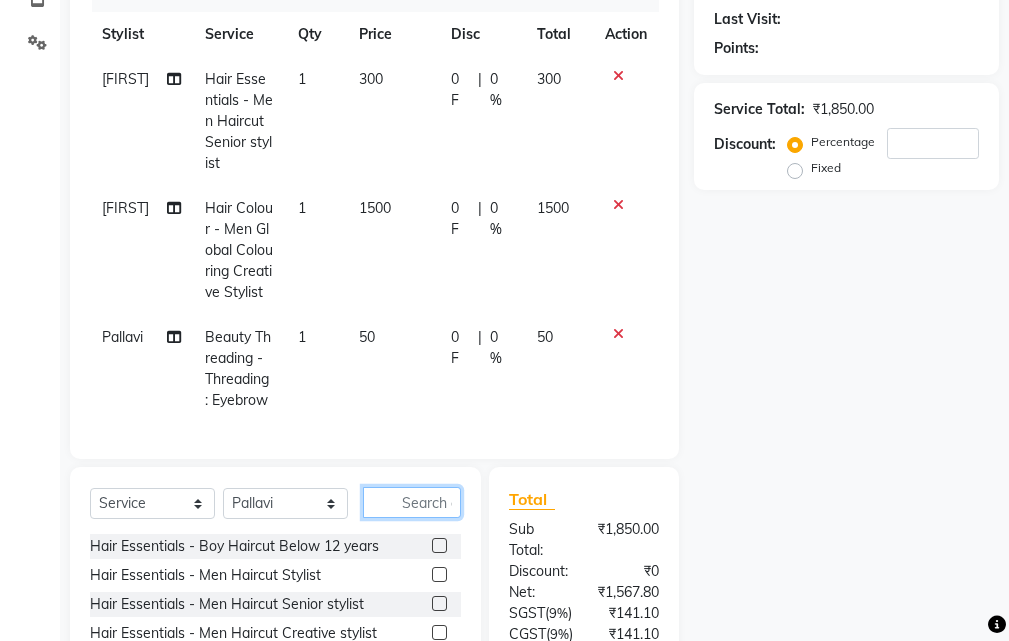 click 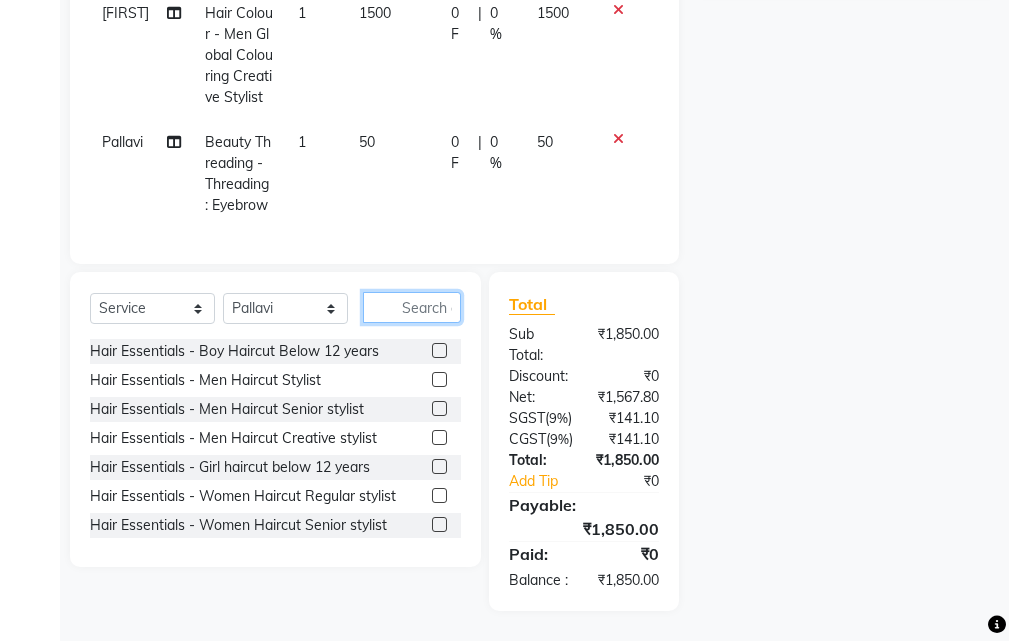scroll, scrollTop: 594, scrollLeft: 0, axis: vertical 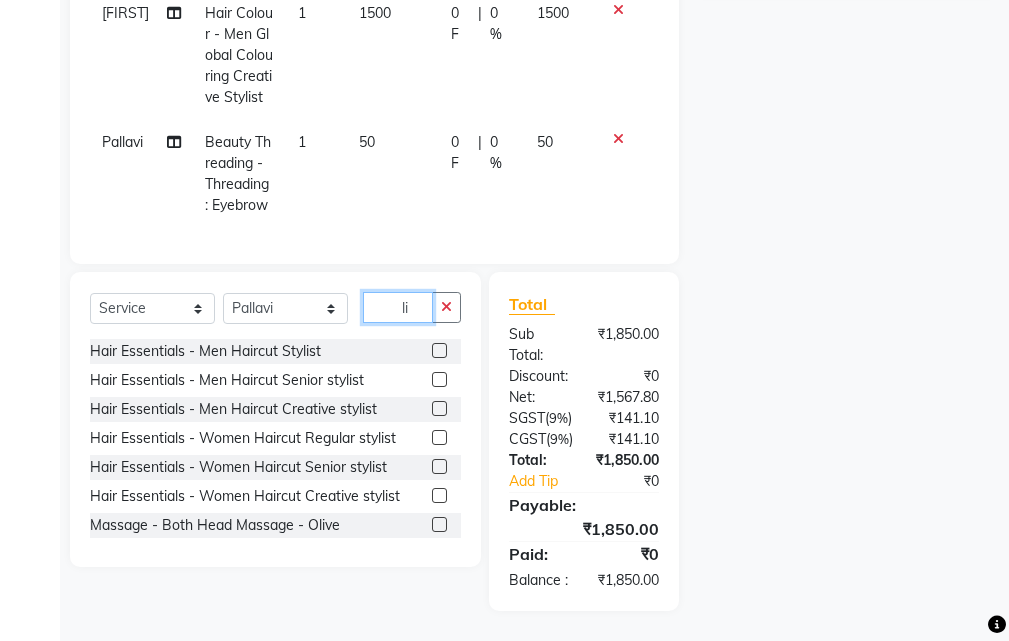 type on "l" 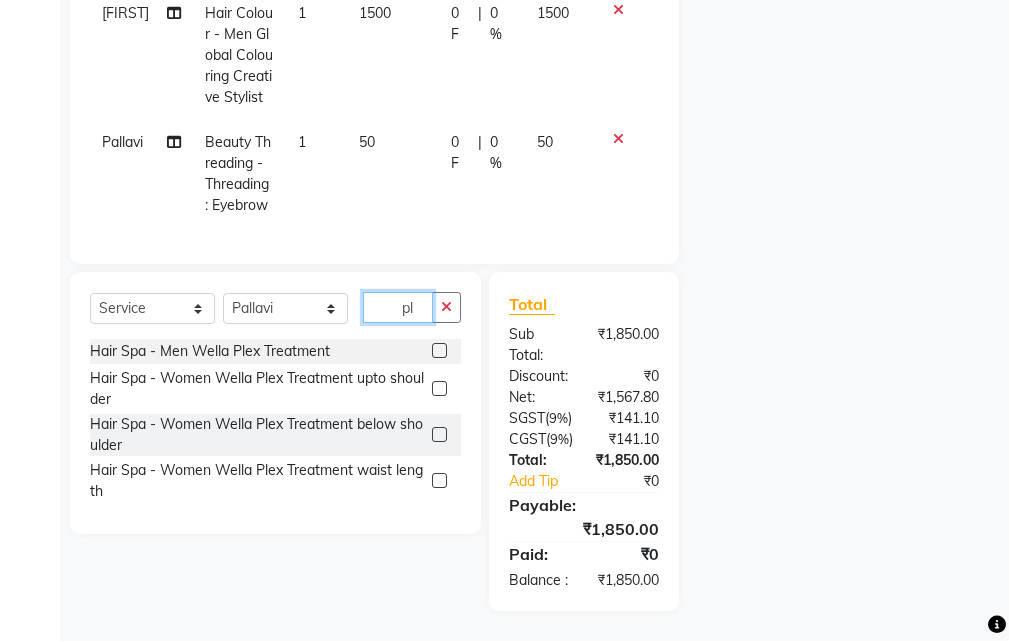 type on "p" 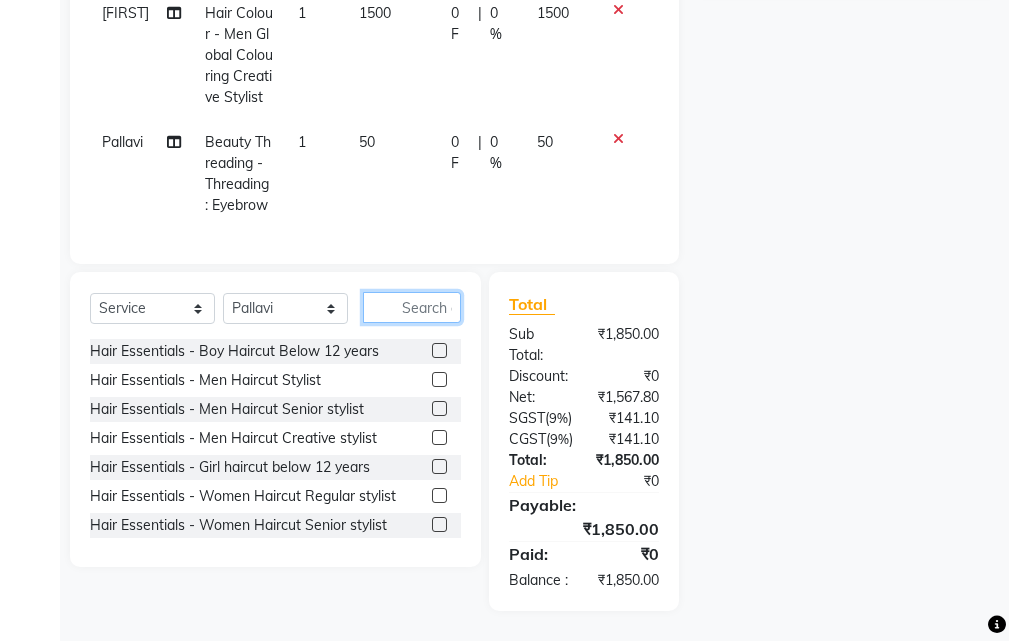 click 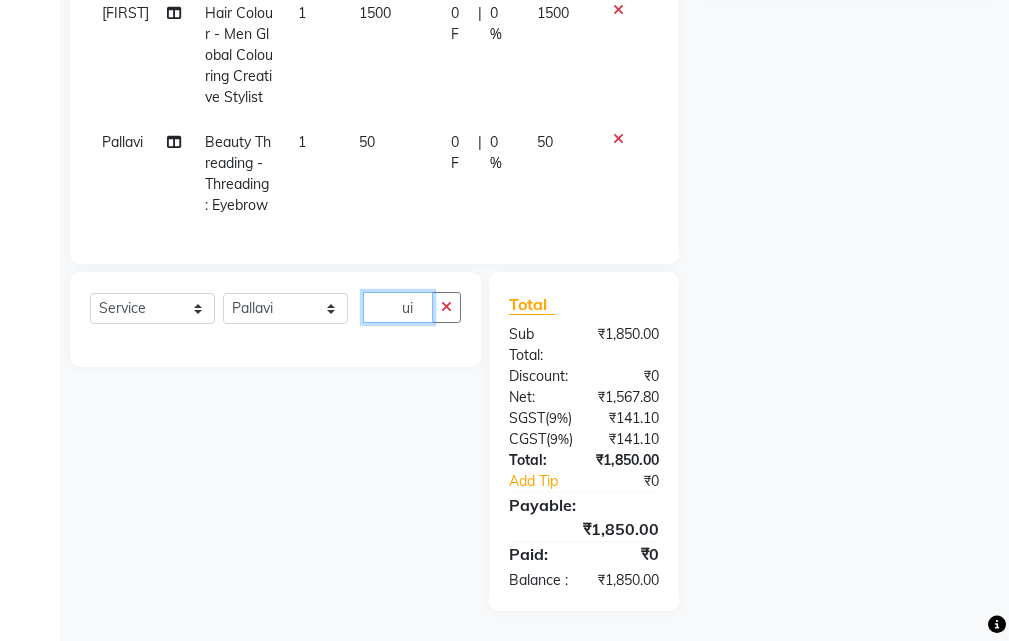 type on "u" 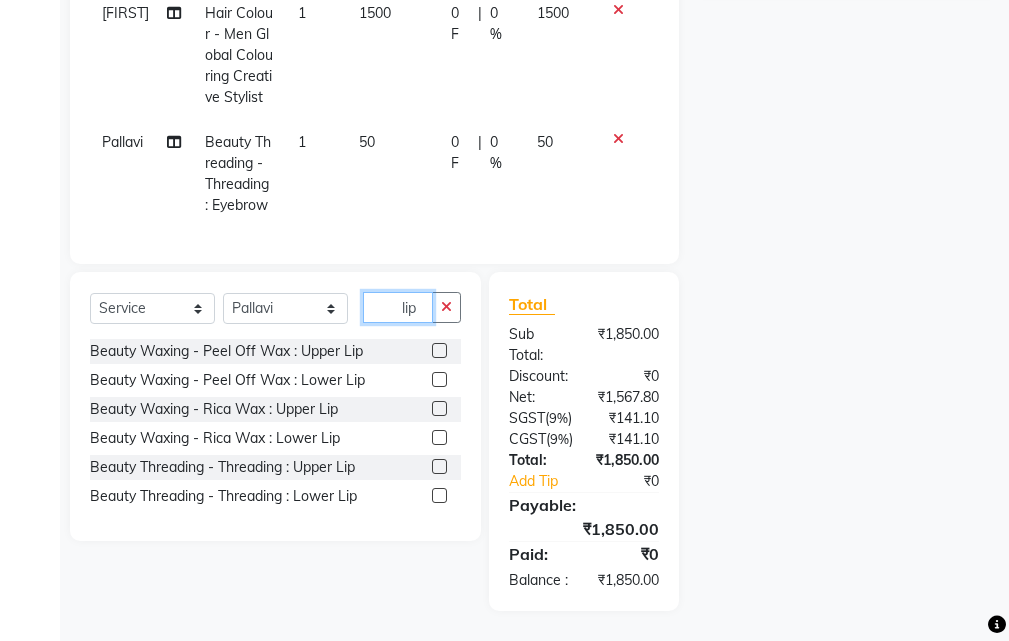 scroll, scrollTop: 394, scrollLeft: 0, axis: vertical 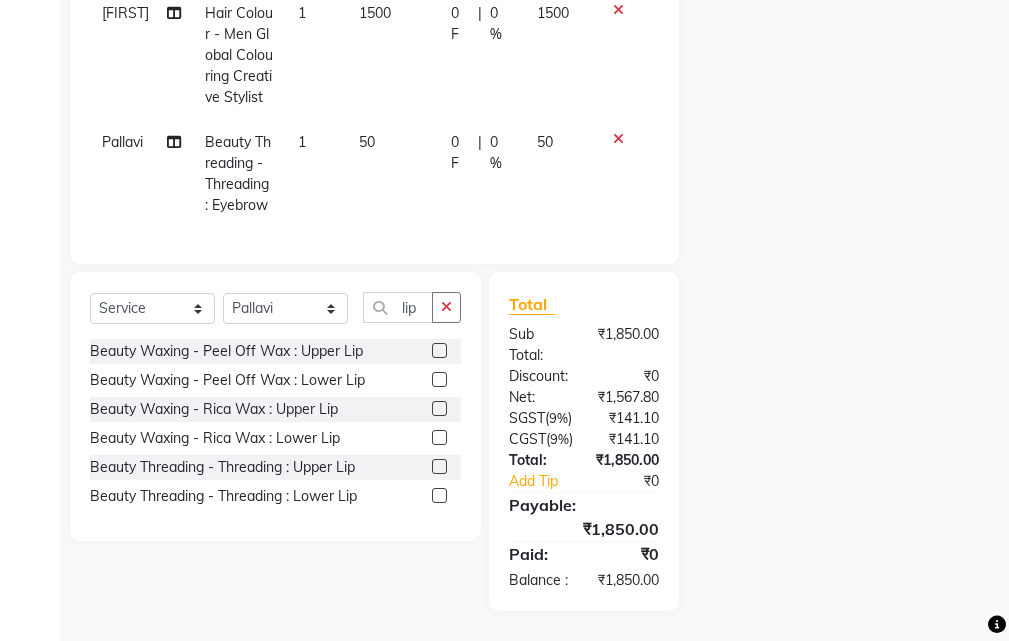 click 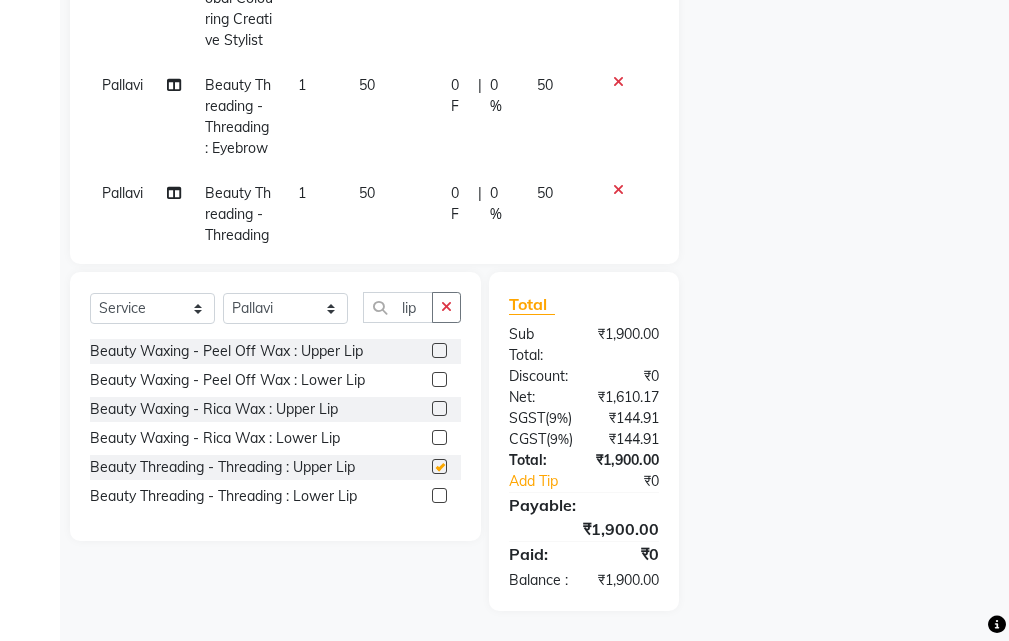 checkbox on "false" 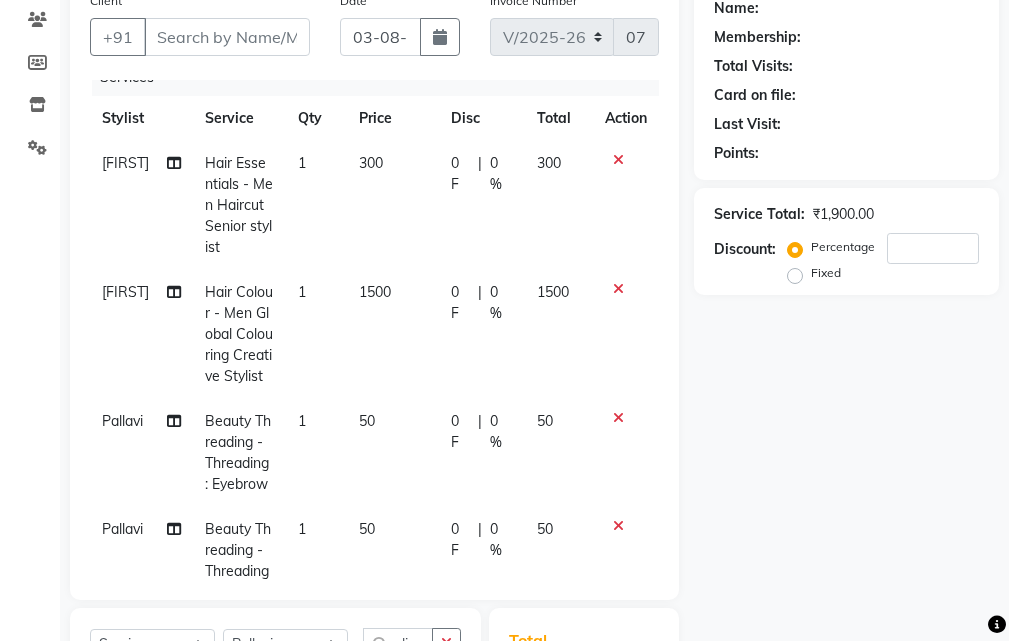 scroll, scrollTop: 194, scrollLeft: 0, axis: vertical 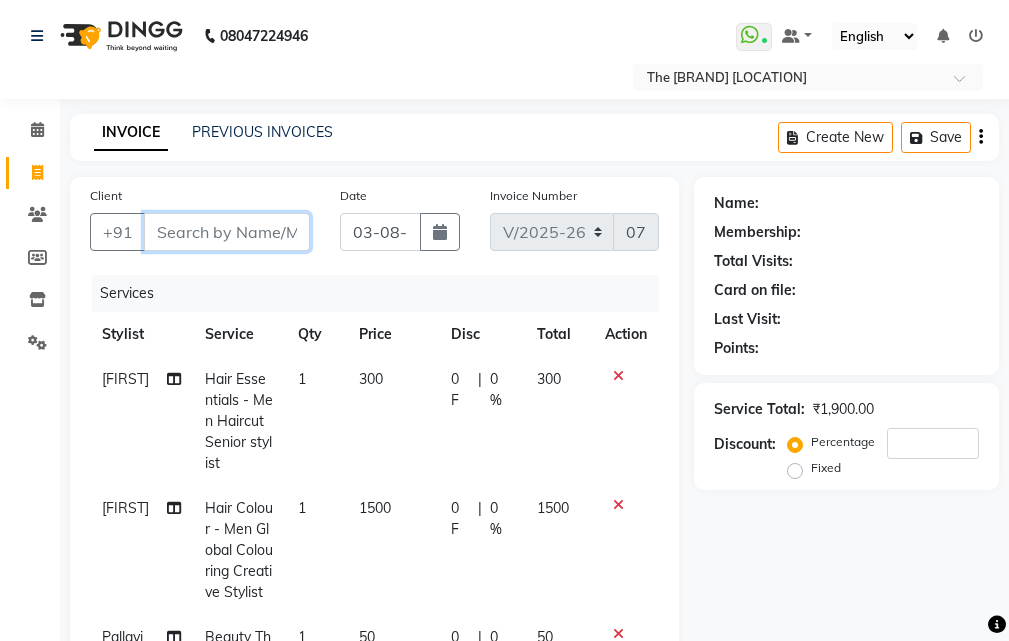 click on "Client" at bounding box center [227, 232] 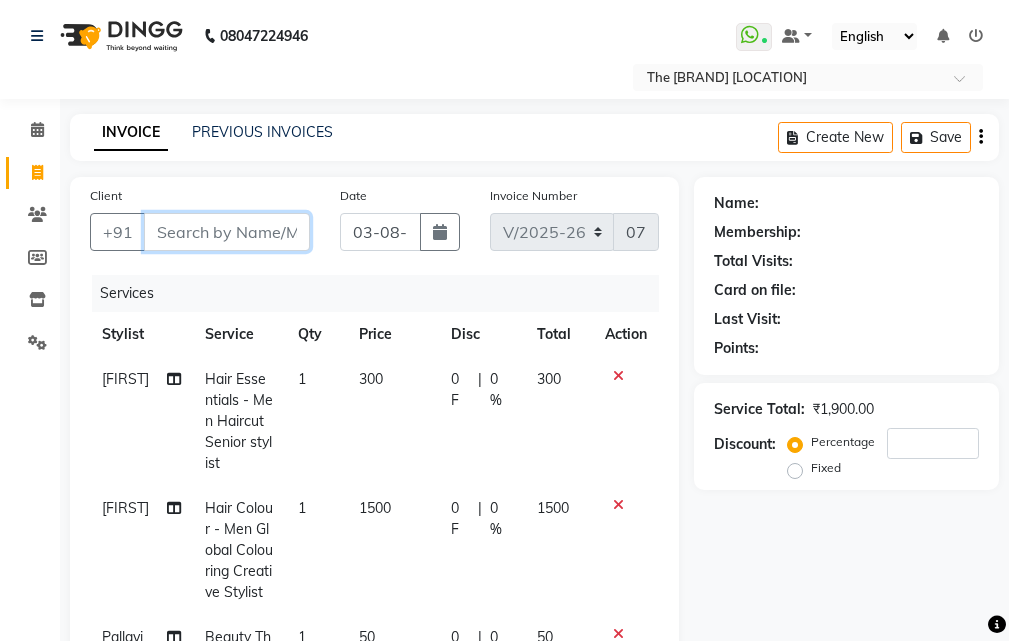 type on "9" 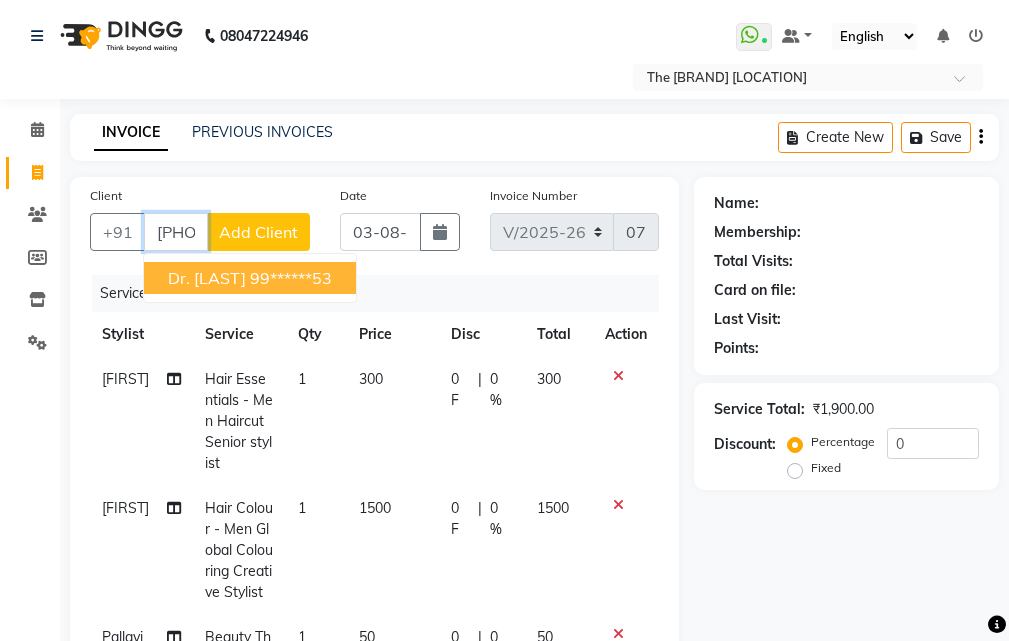type on "[PHONE]" 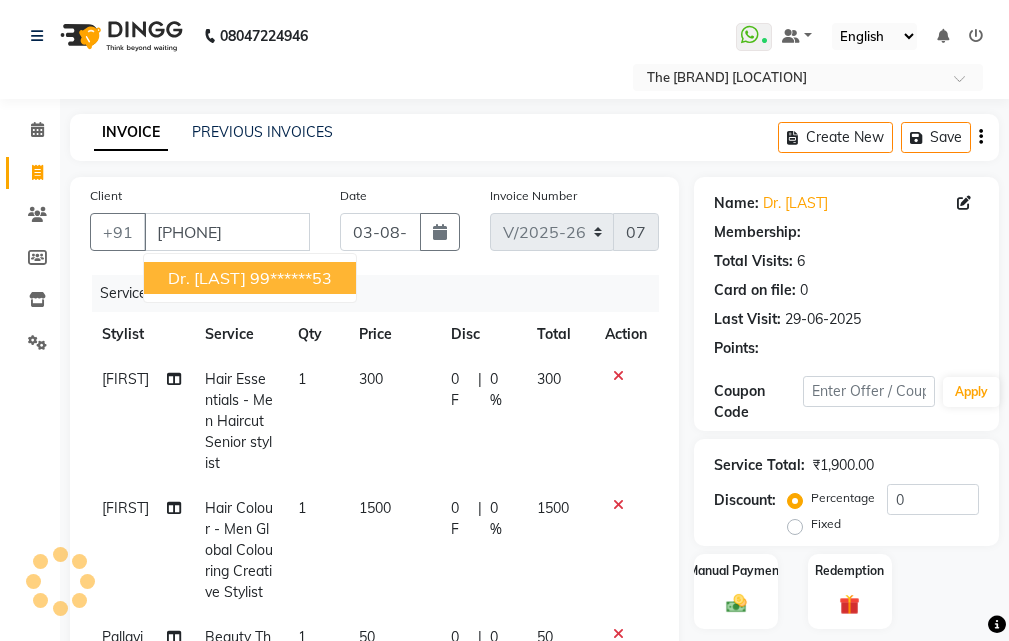select on "1: Object" 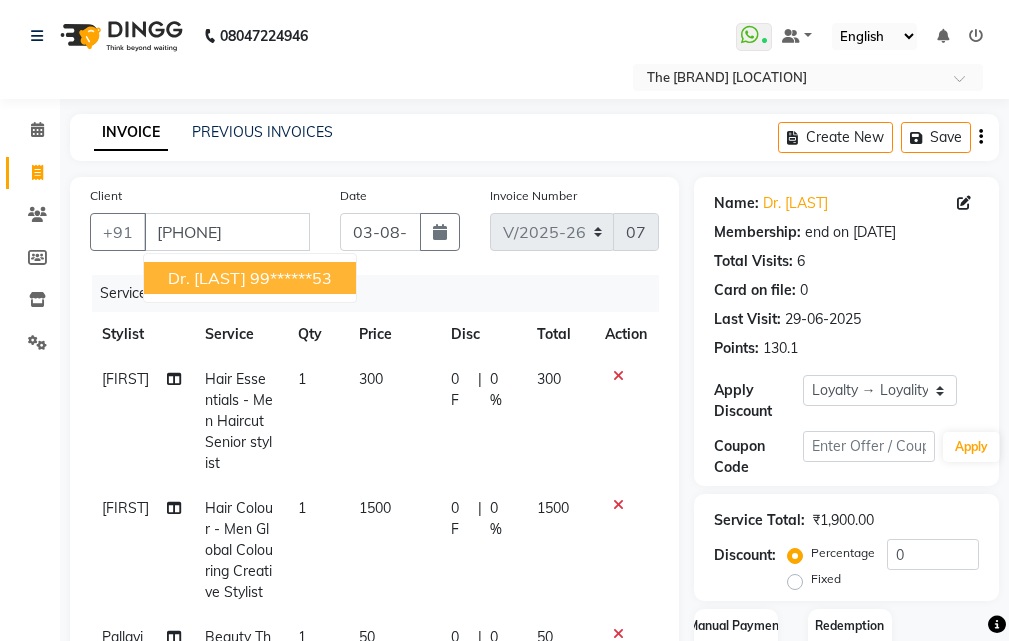click on "99******53" at bounding box center [291, 278] 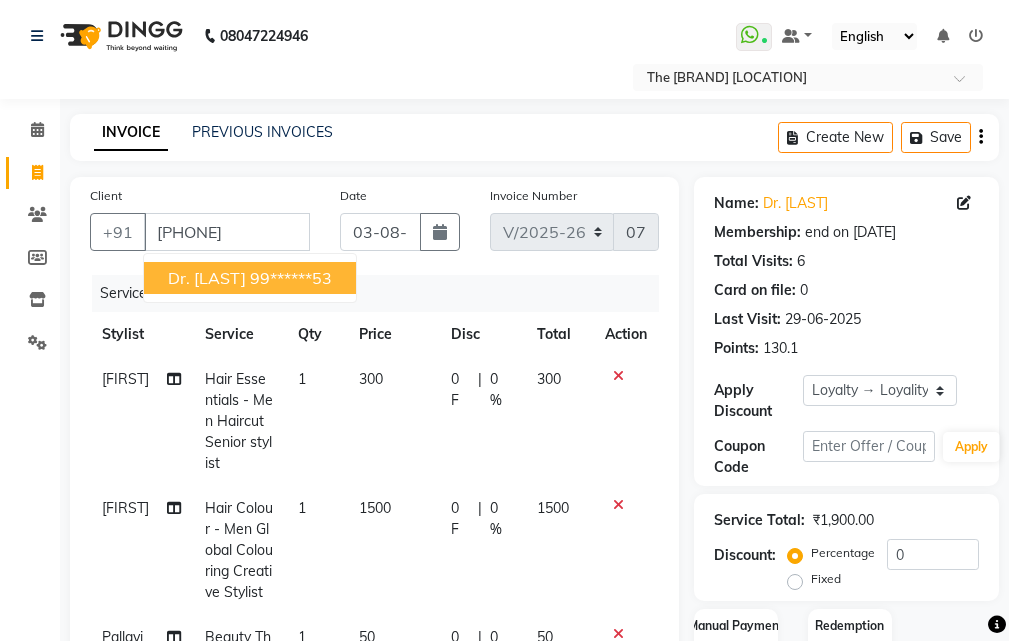 type on "99******53" 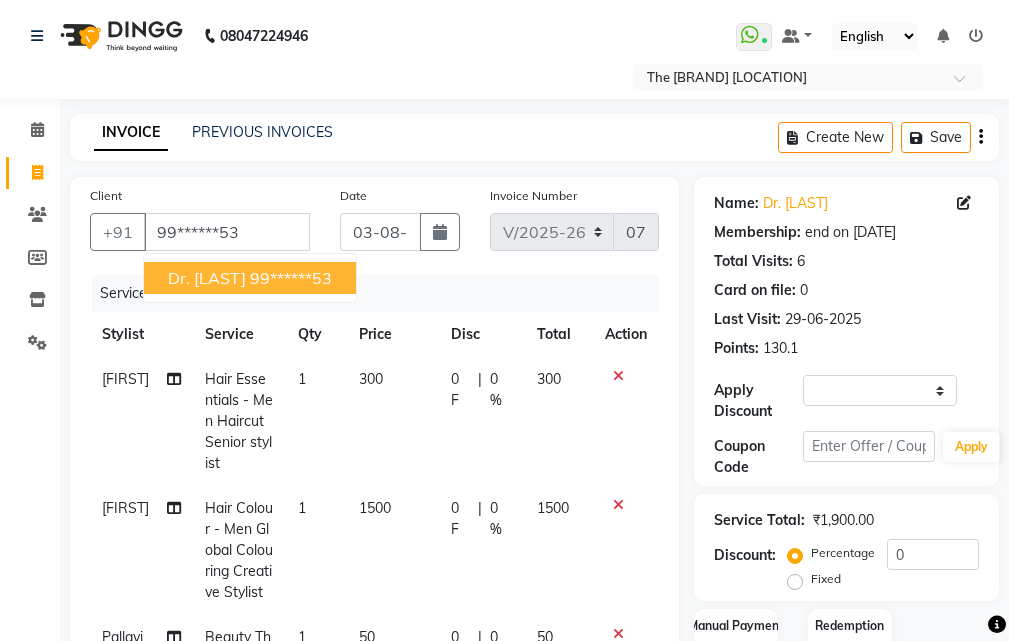 select on "1: Object" 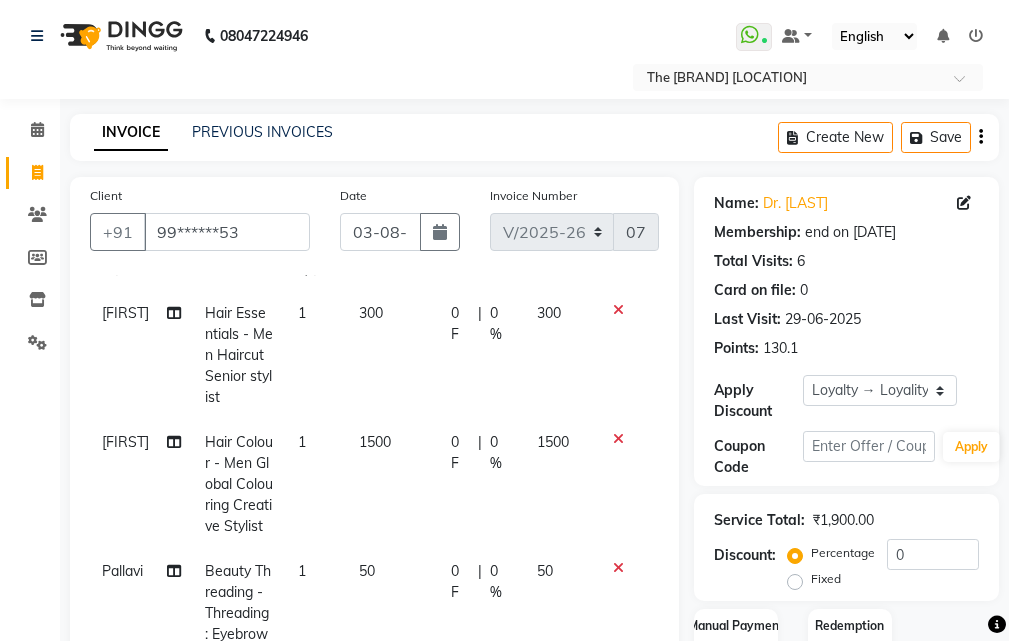 scroll, scrollTop: 0, scrollLeft: 0, axis: both 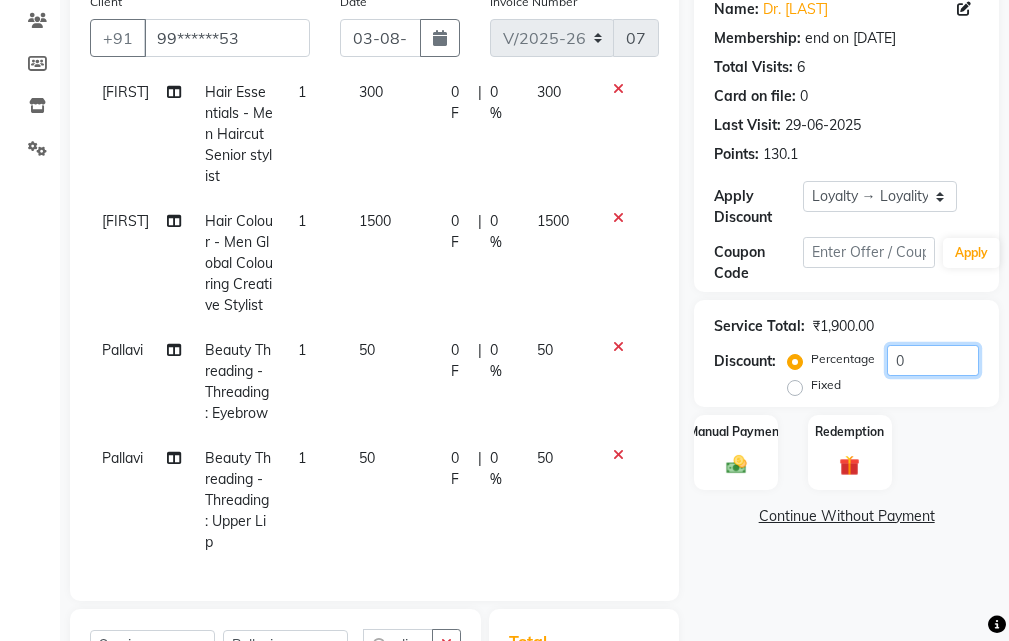 click on "0" 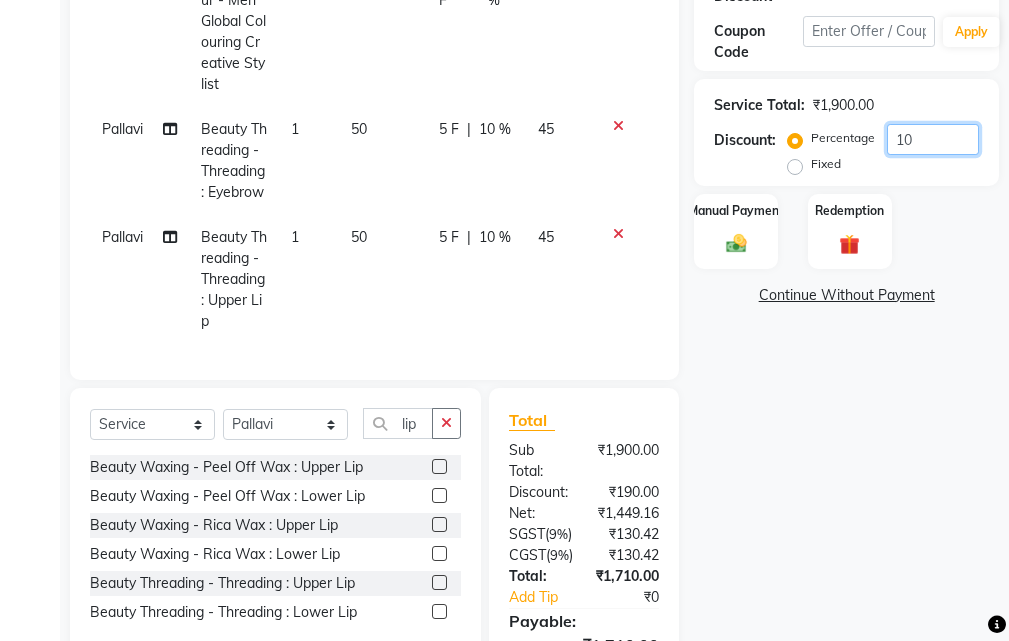 scroll, scrollTop: 300, scrollLeft: 0, axis: vertical 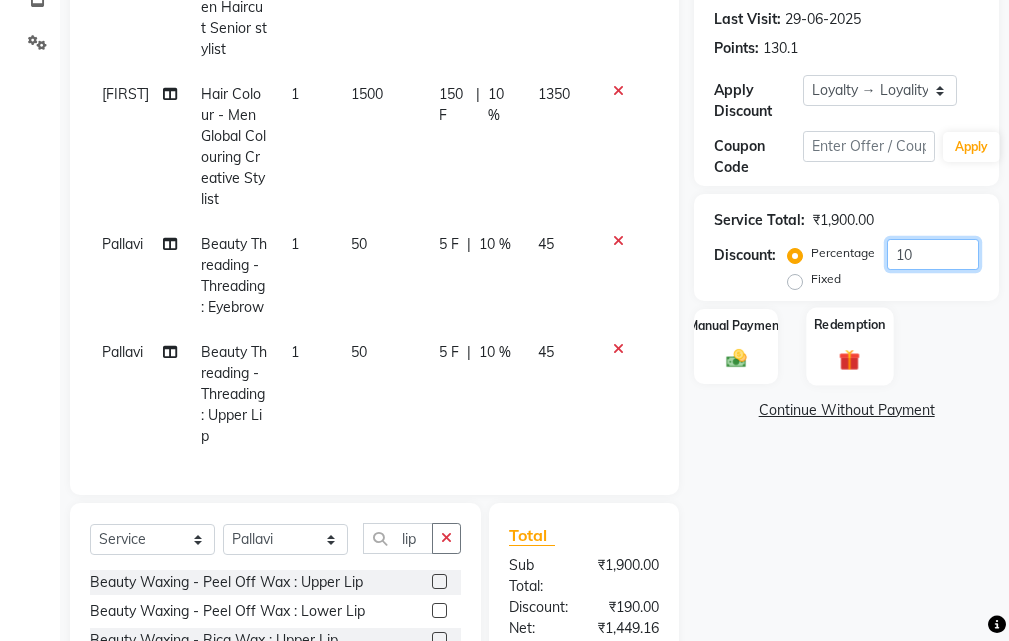type on "10" 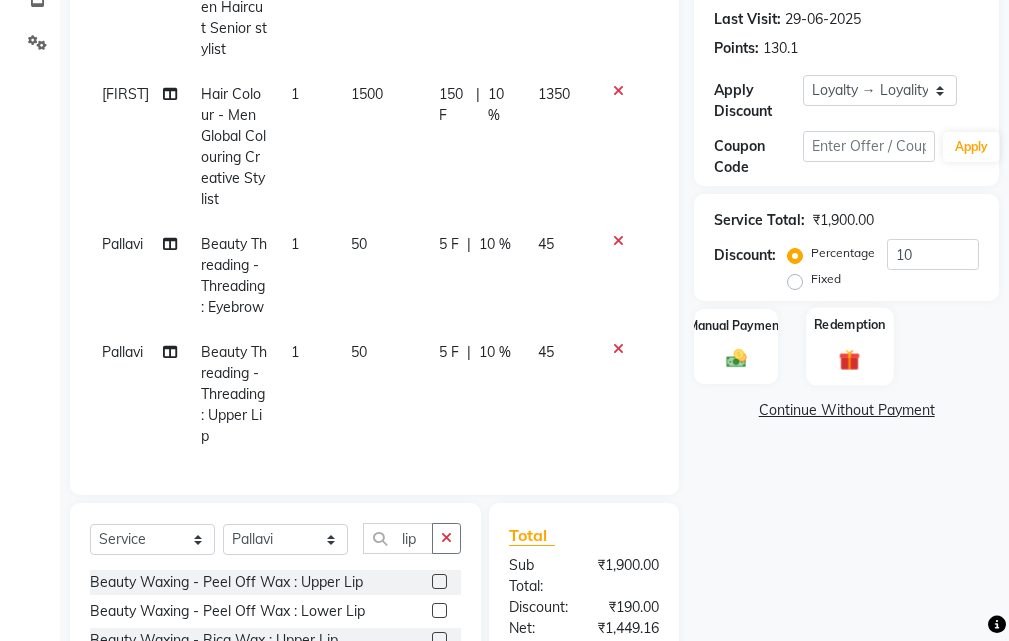 click on "Redemption" 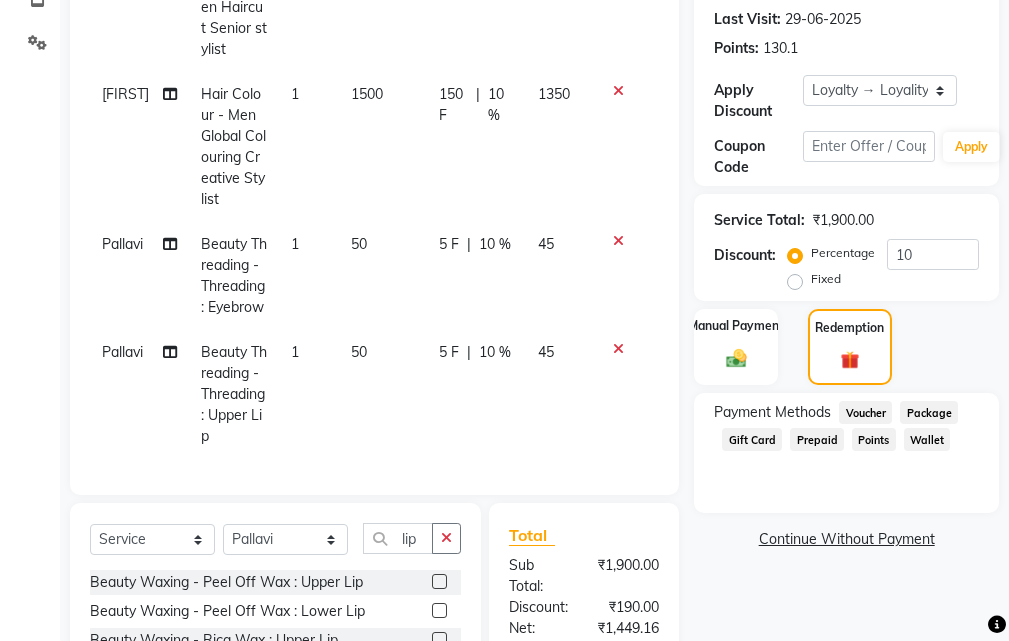 click on "Points" 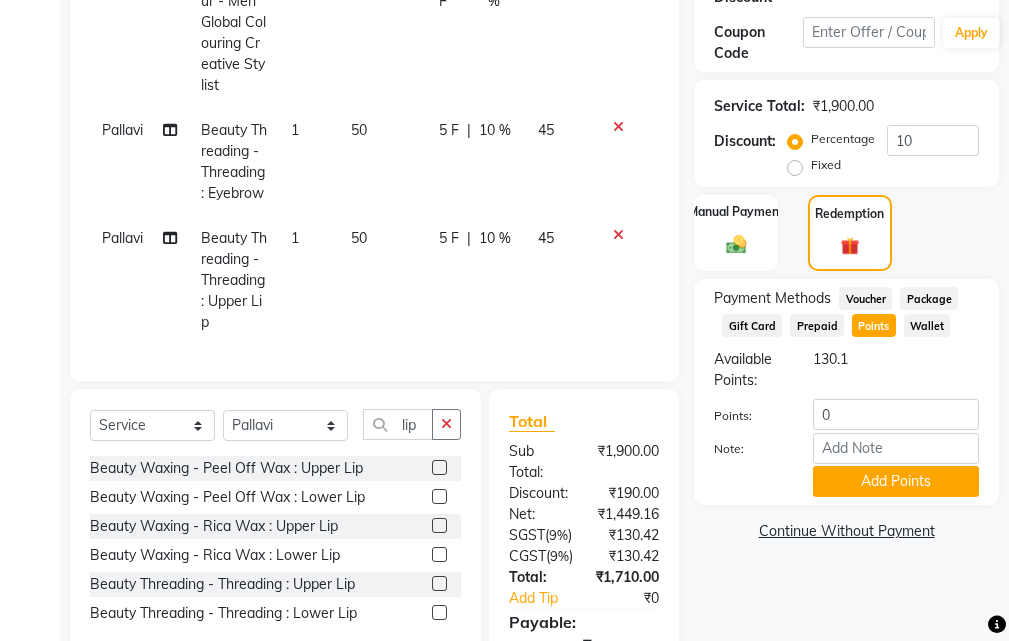 scroll, scrollTop: 500, scrollLeft: 0, axis: vertical 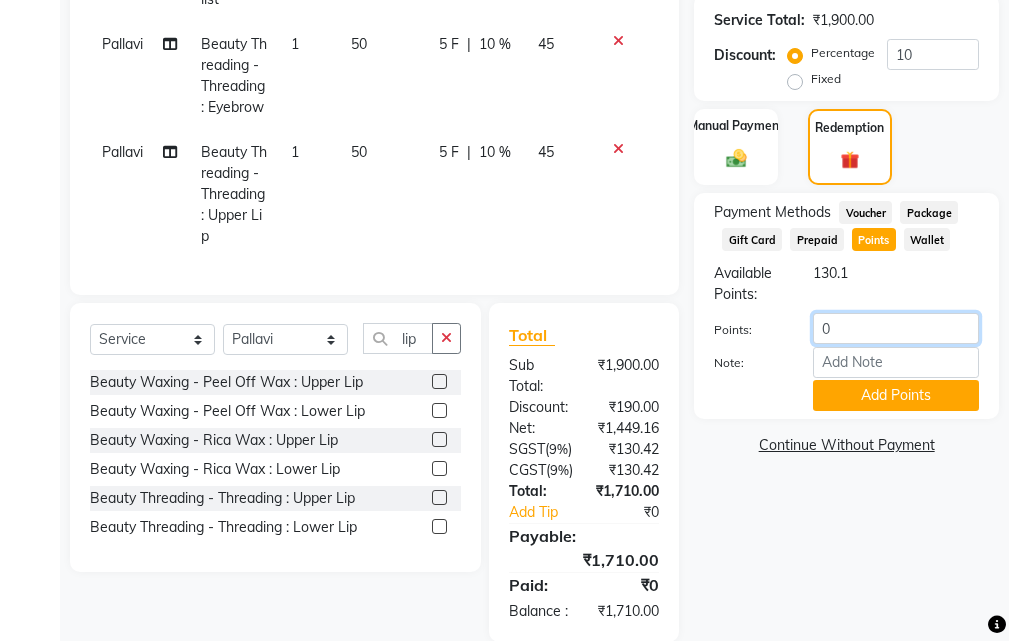 click on "0" 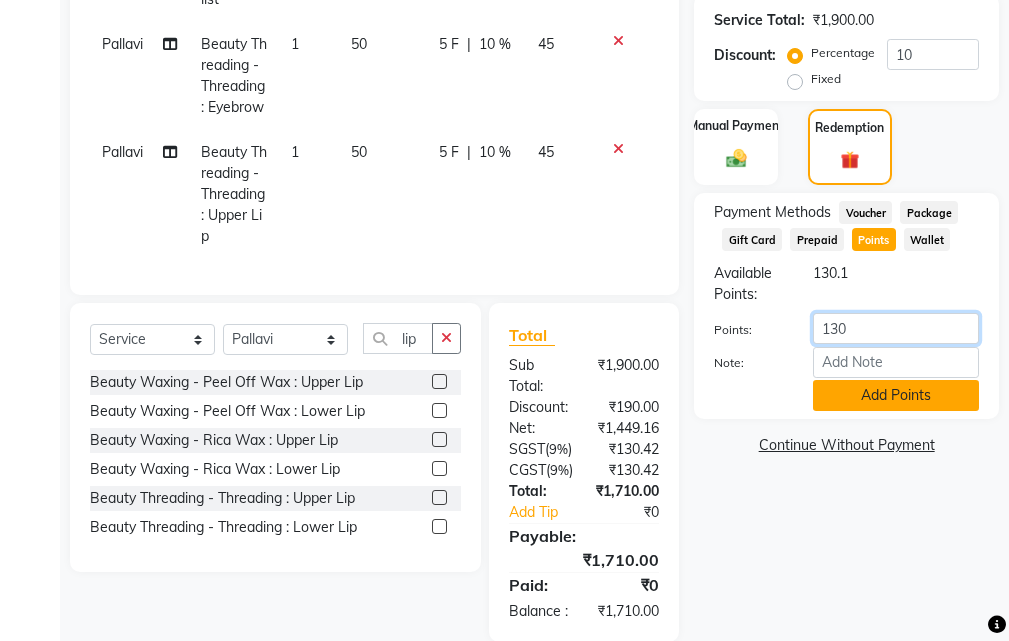 type on "130" 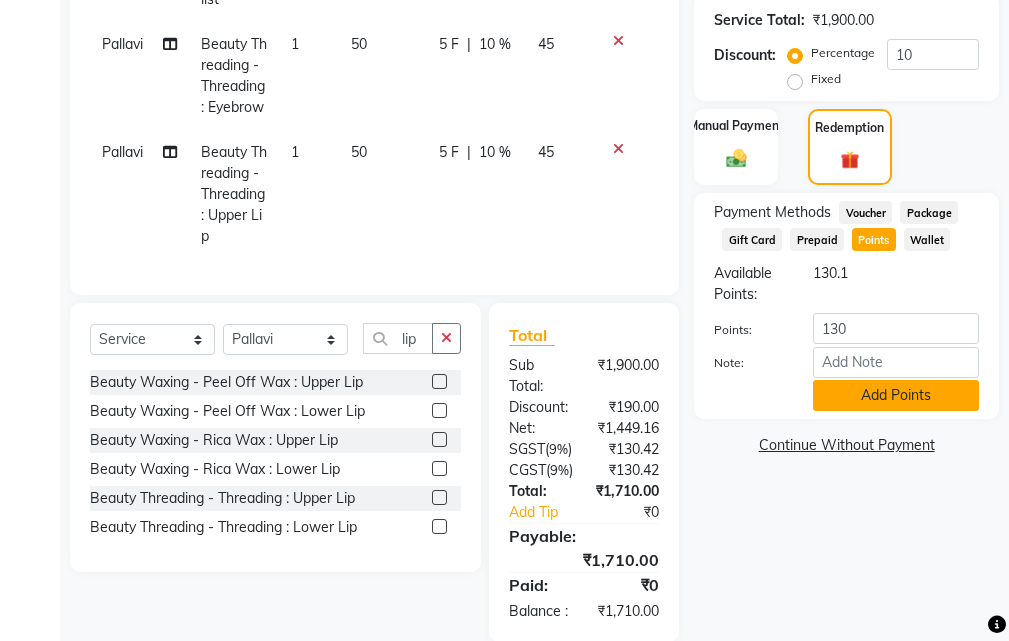 click on "Add Points" 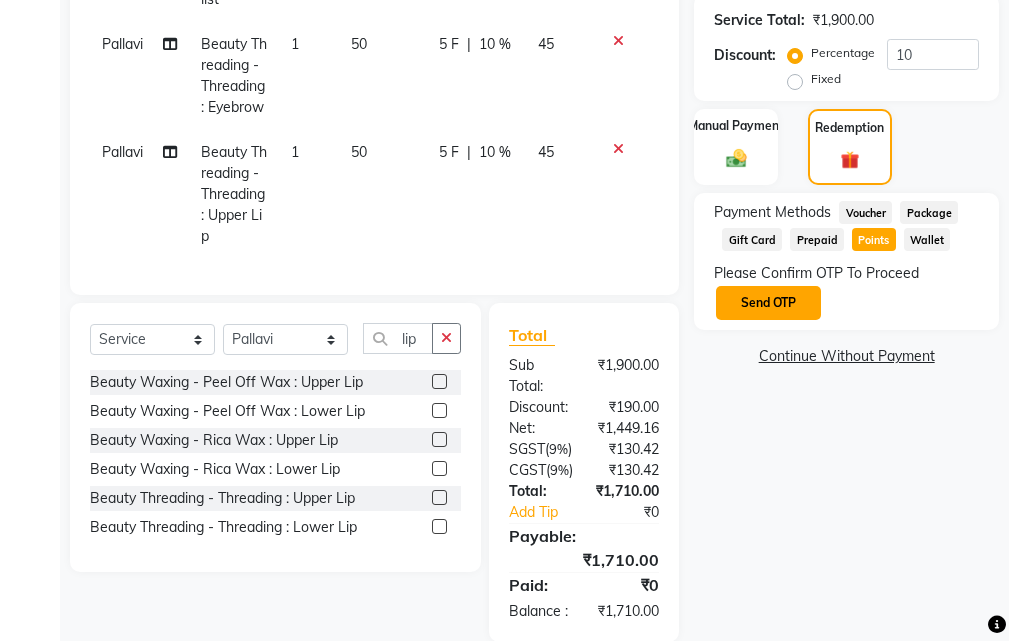 click on "Send OTP" 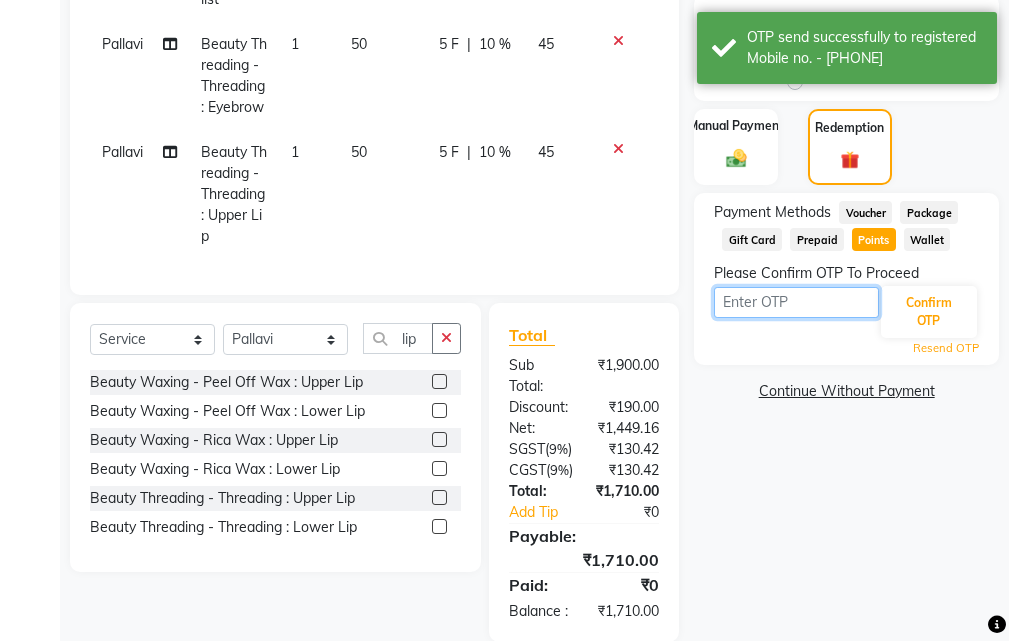 click at bounding box center (796, 302) 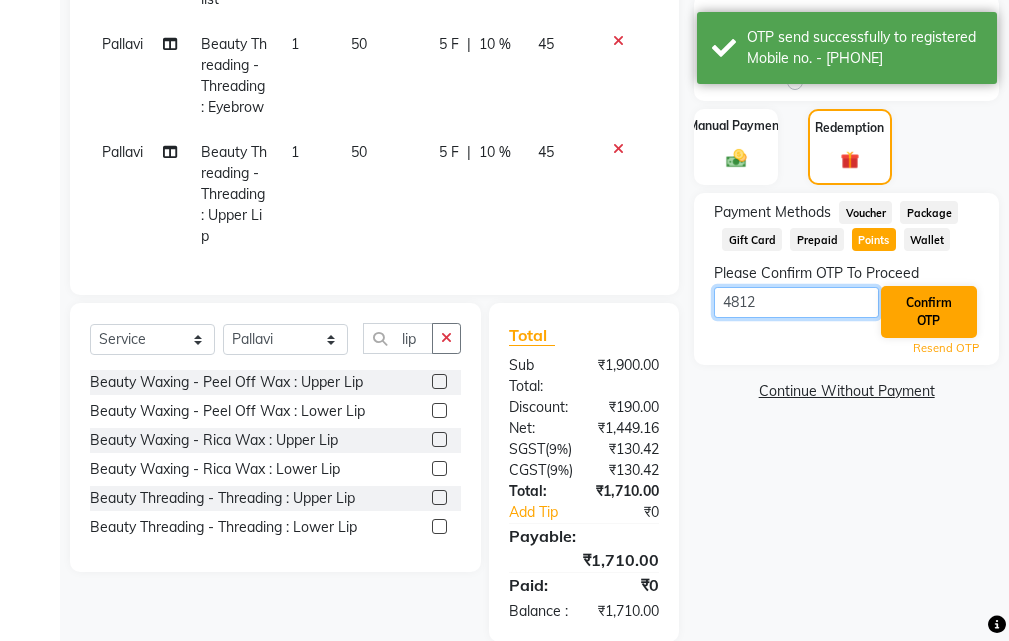 type on "4812" 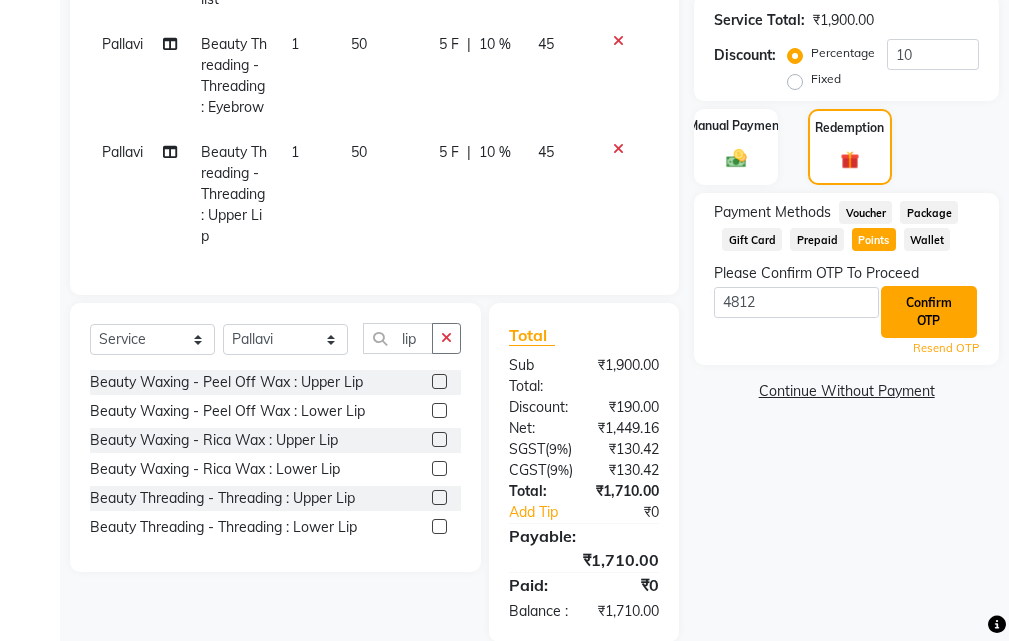 click on "Confirm OTP" 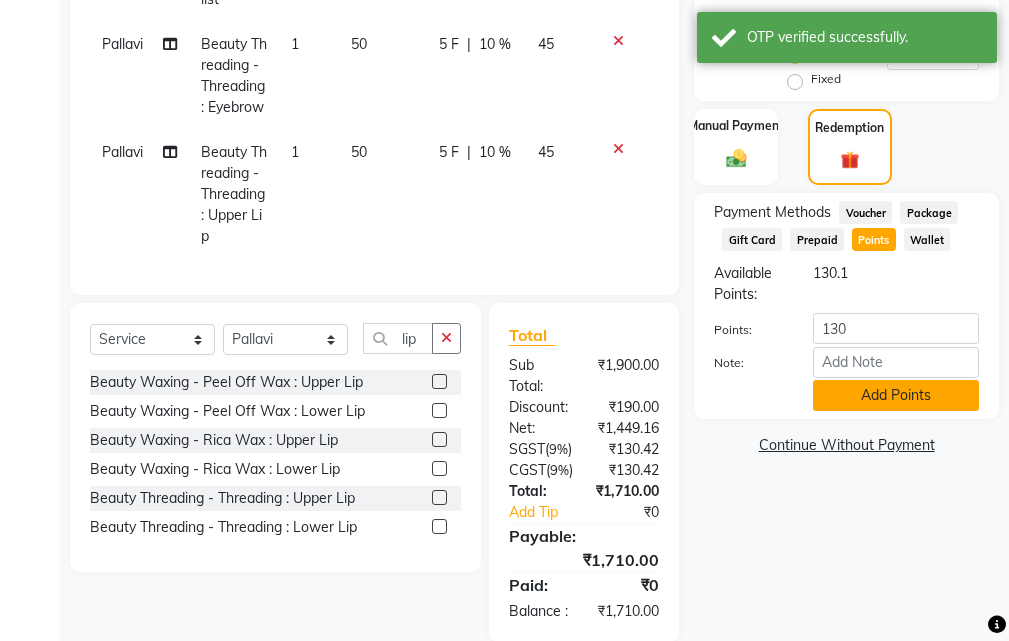 click on "Add Points" 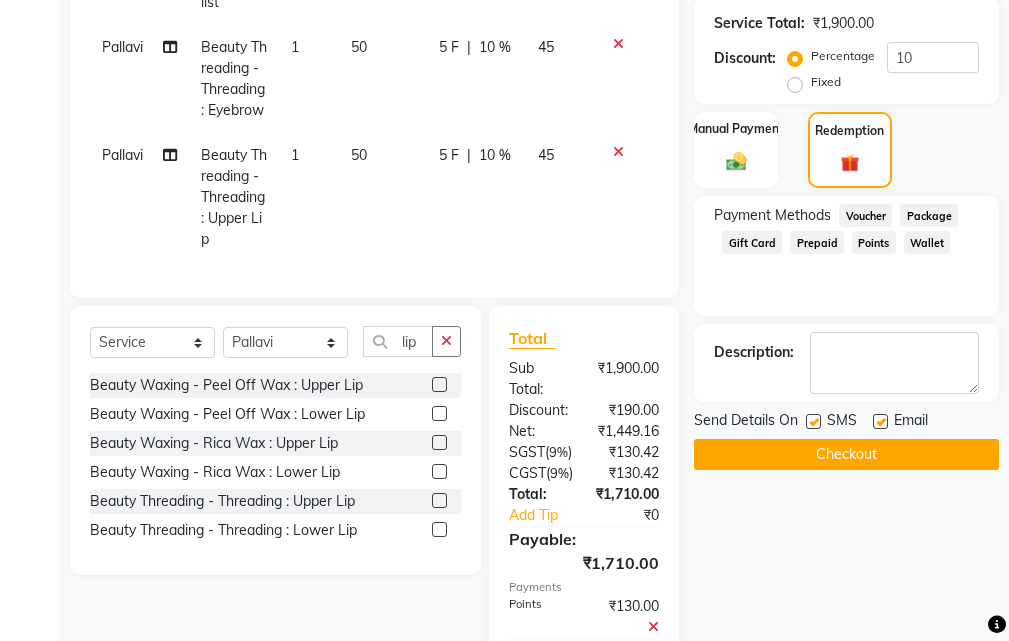 scroll, scrollTop: 797, scrollLeft: 0, axis: vertical 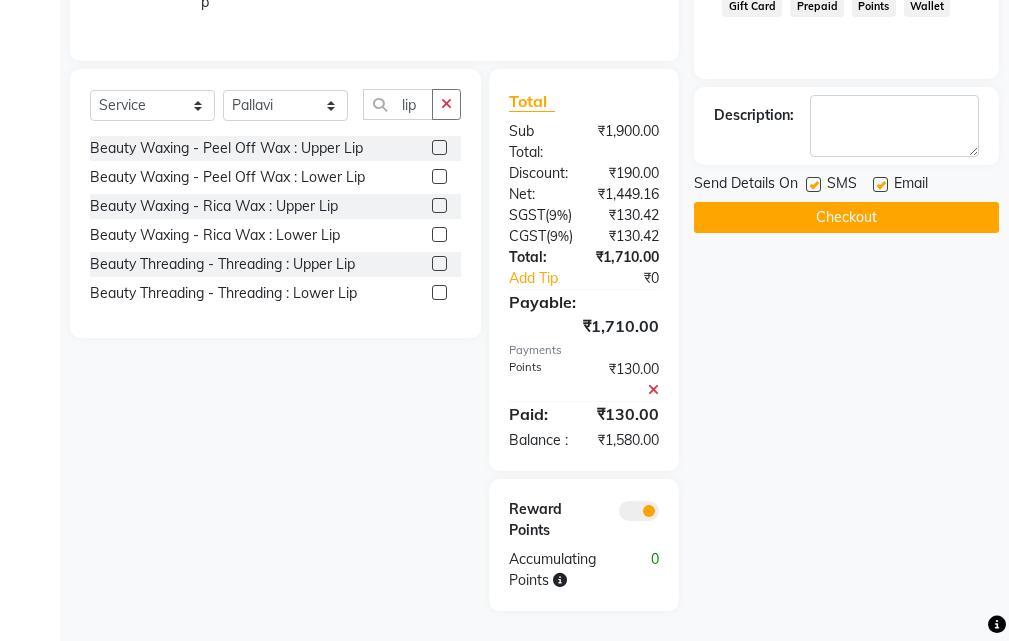 click 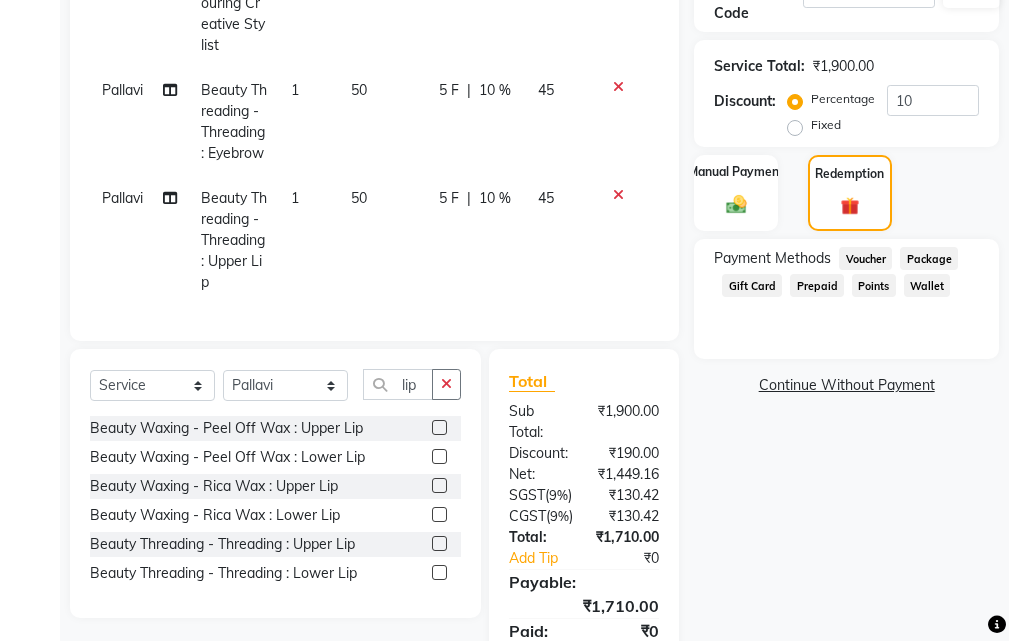 scroll, scrollTop: 594, scrollLeft: 0, axis: vertical 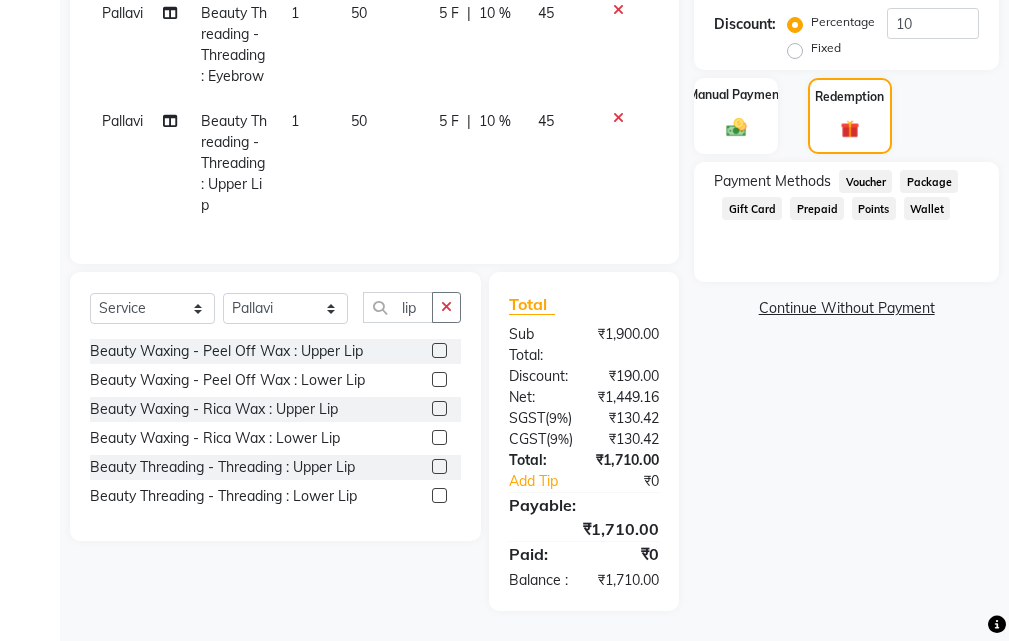 click on "Points" 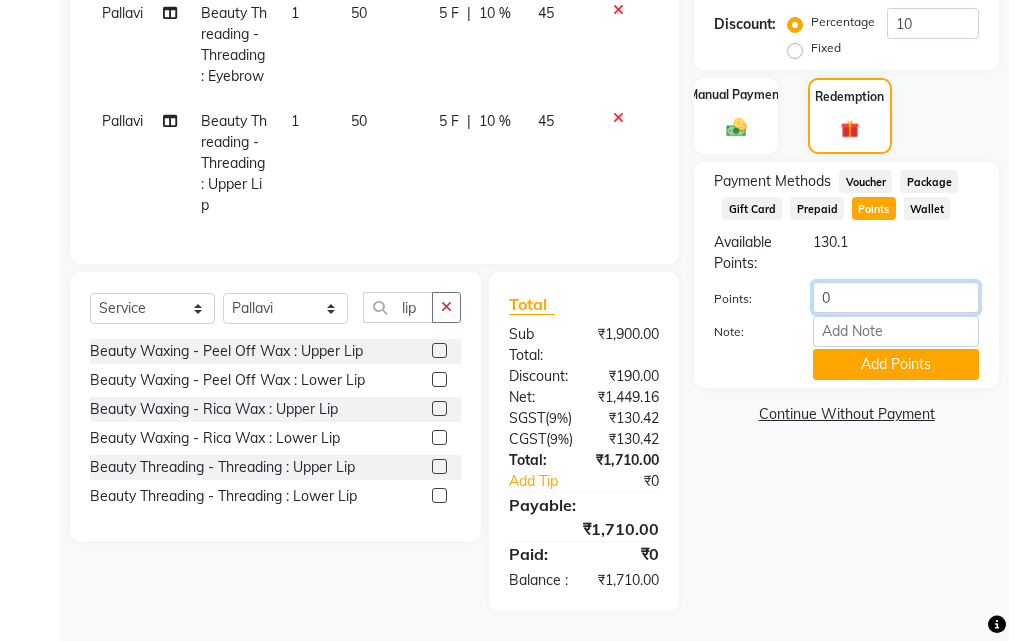 click on "0" 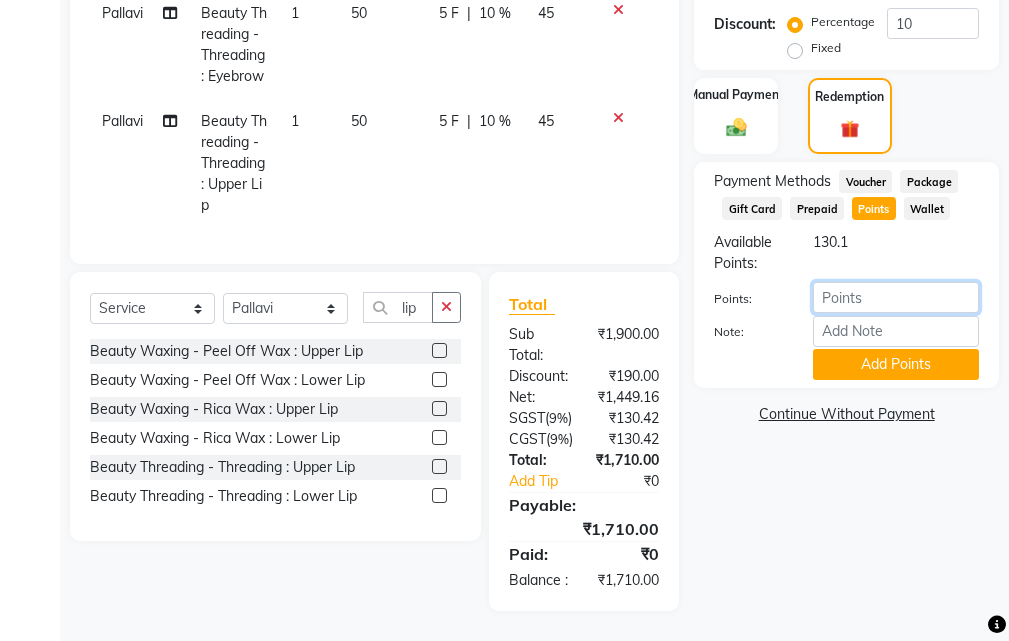 type on "3" 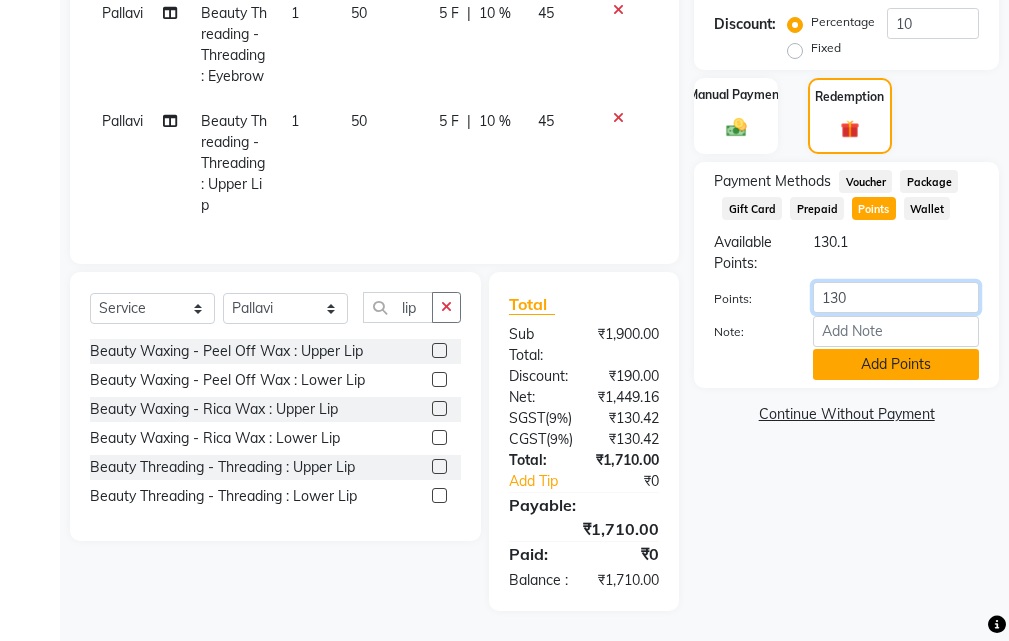type on "130" 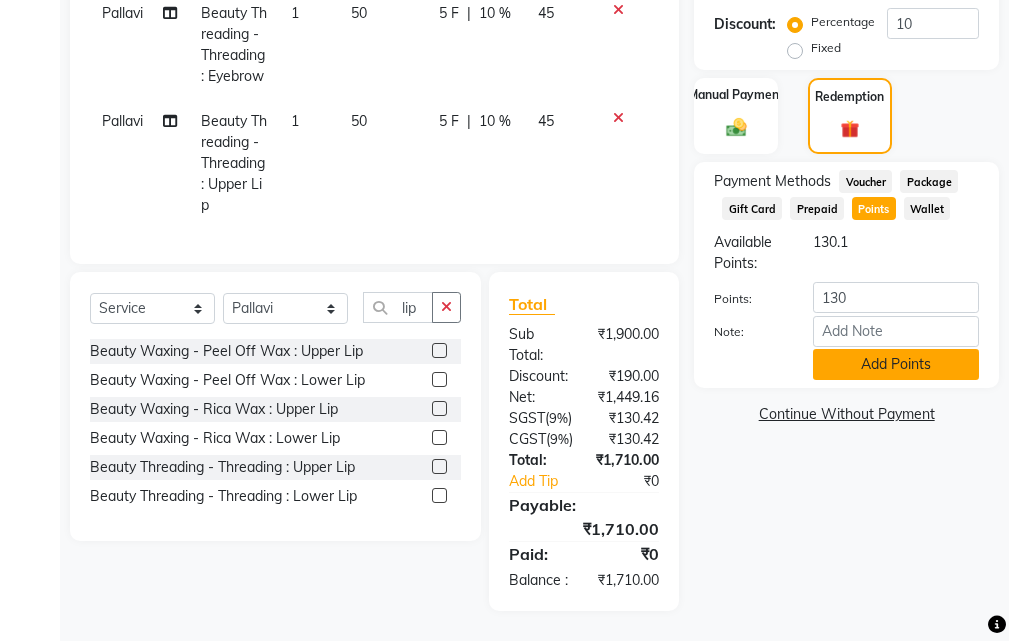 click on "Add Points" 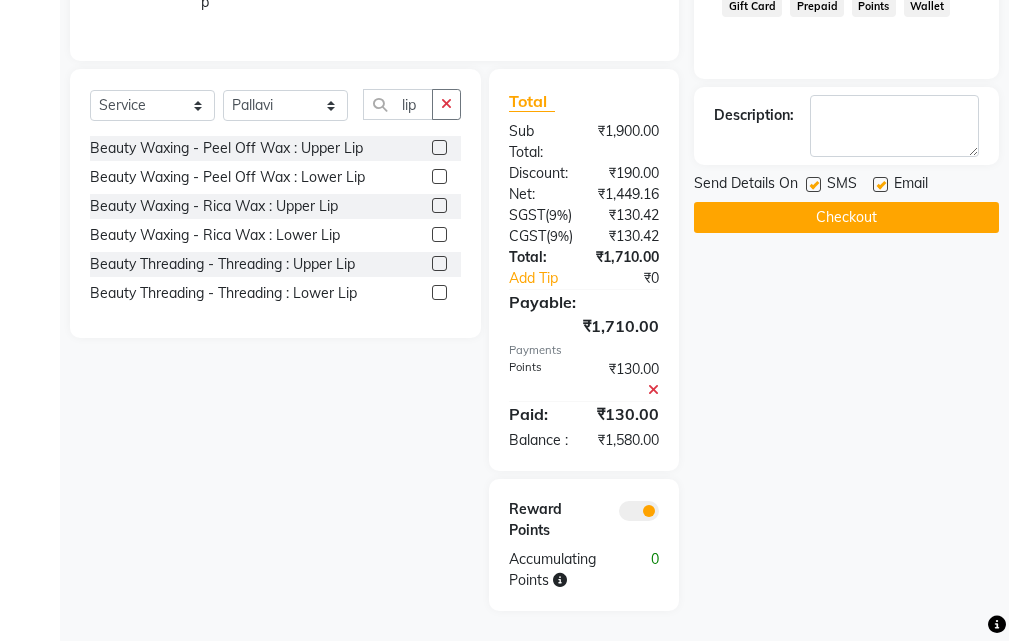scroll, scrollTop: 497, scrollLeft: 0, axis: vertical 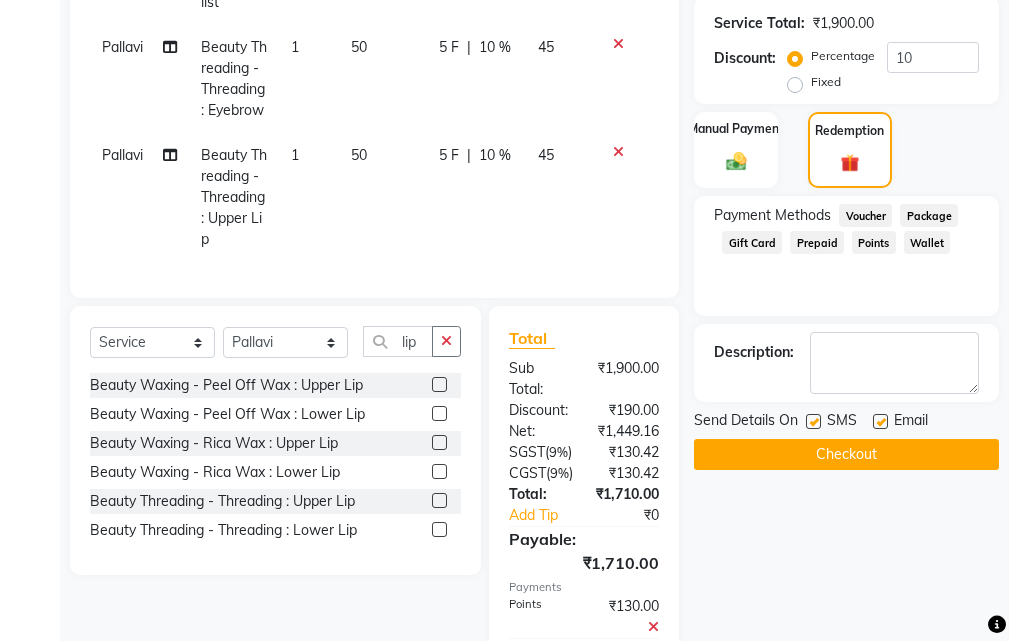 click on "Checkout" 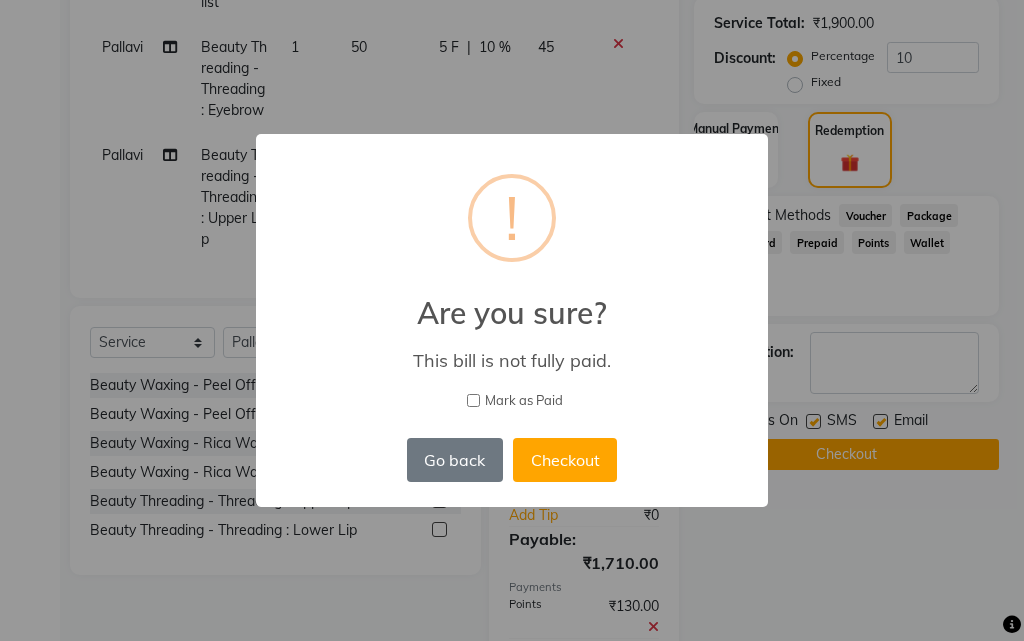 click on "× ! Are you sure? This bill is not fully paid. Mark as Paid Go back No Checkout" at bounding box center [512, 320] 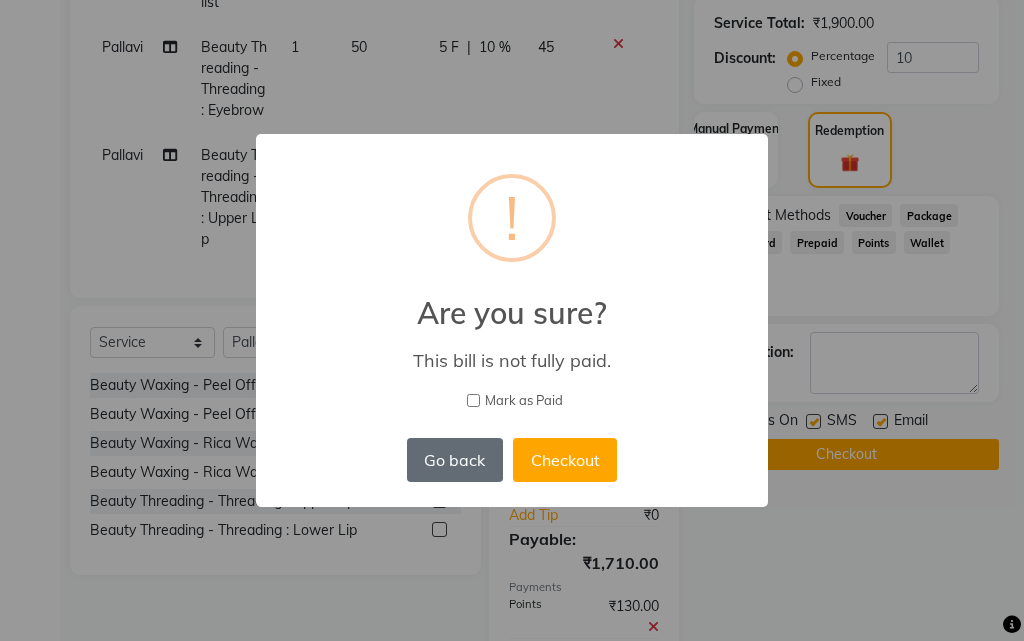 click on "Go back" at bounding box center [455, 460] 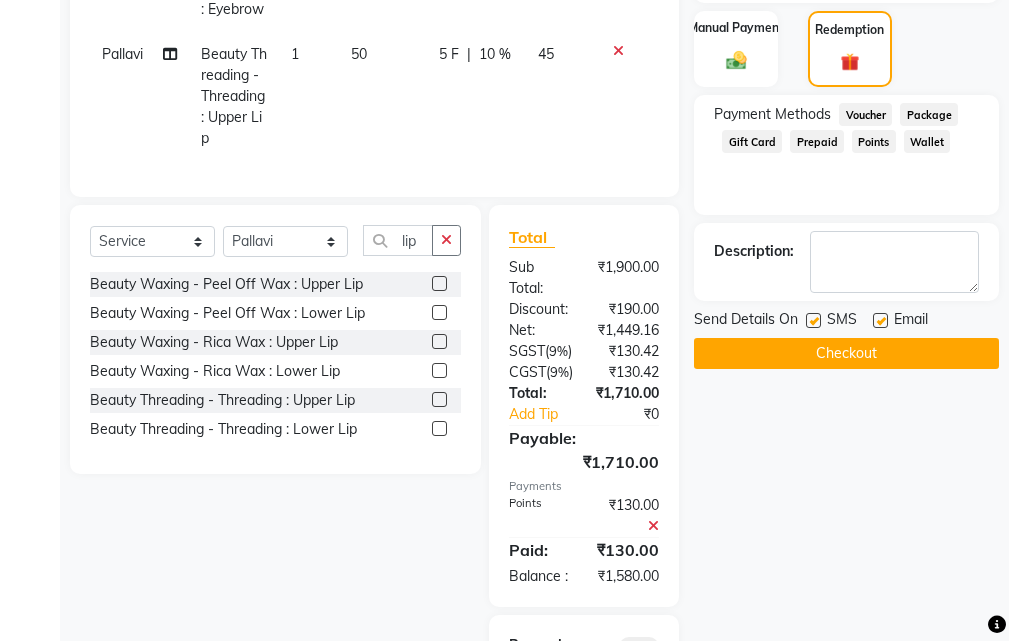 scroll, scrollTop: 597, scrollLeft: 0, axis: vertical 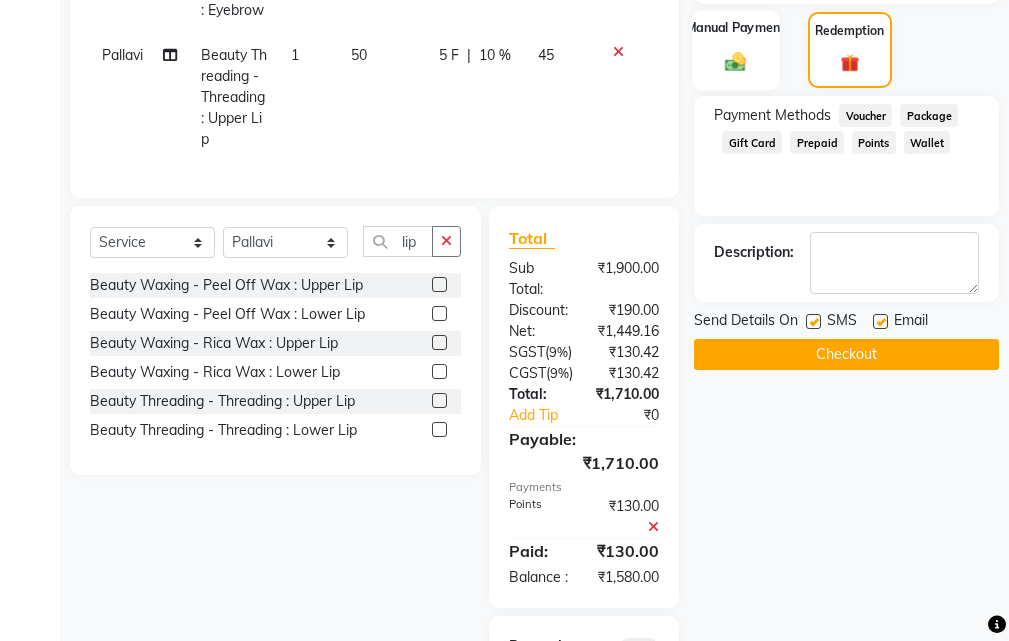 click 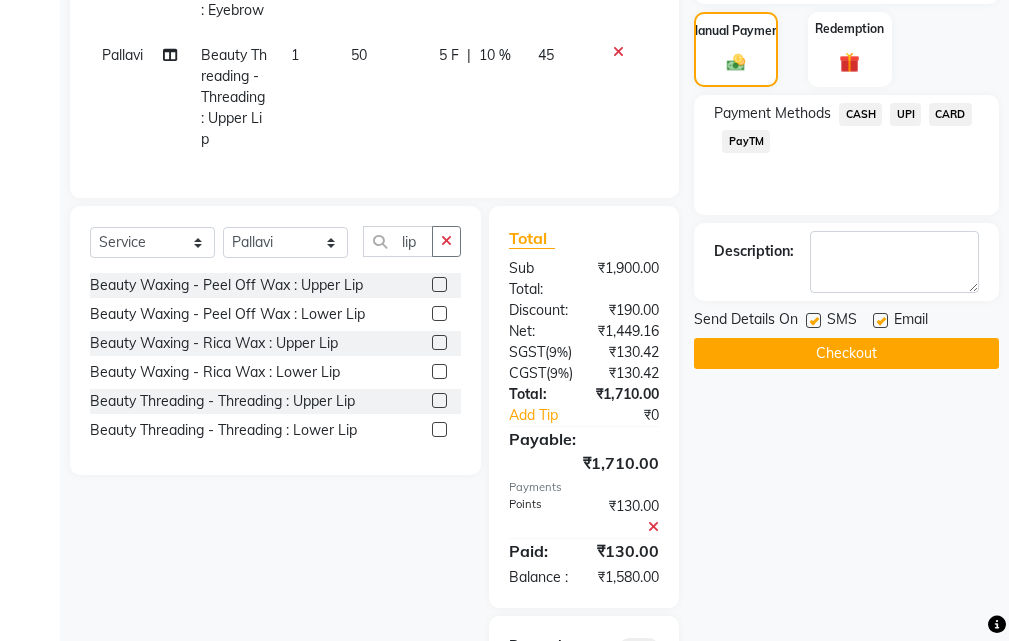 click on "CASH" 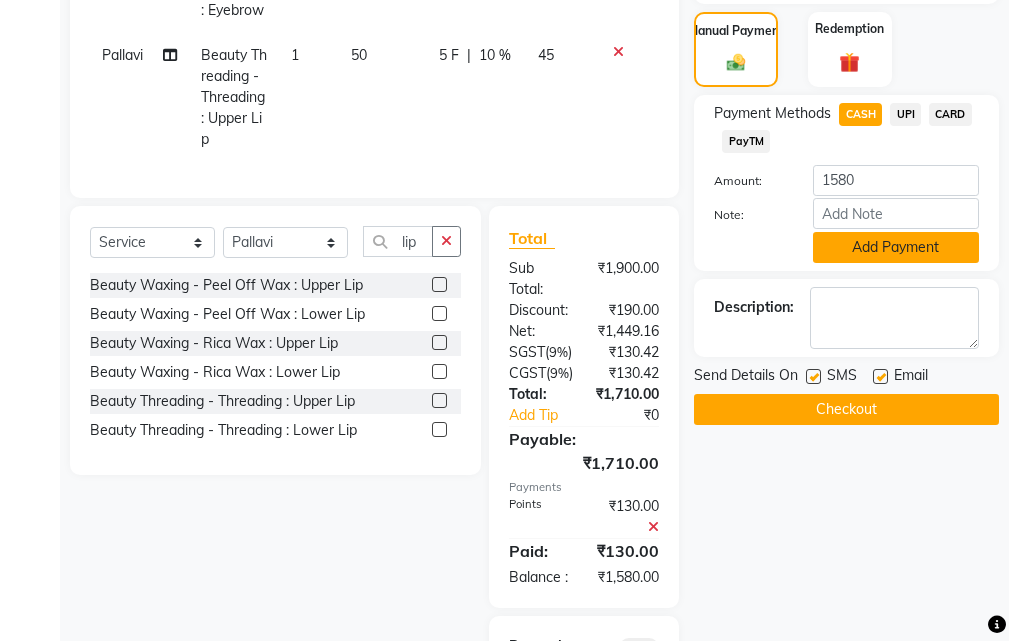 click on "Add Payment" 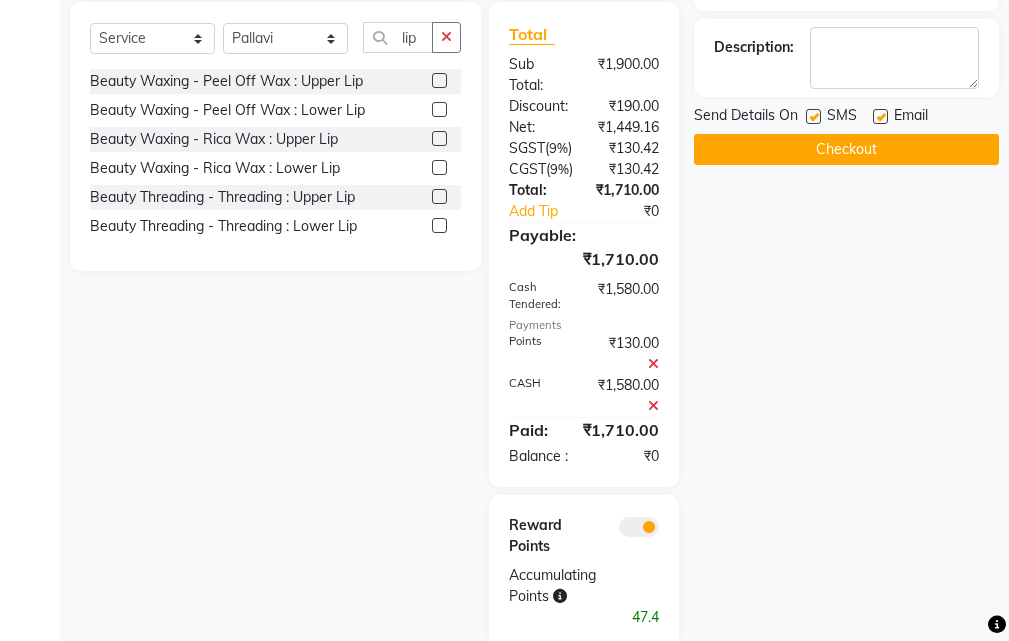 scroll, scrollTop: 601, scrollLeft: 0, axis: vertical 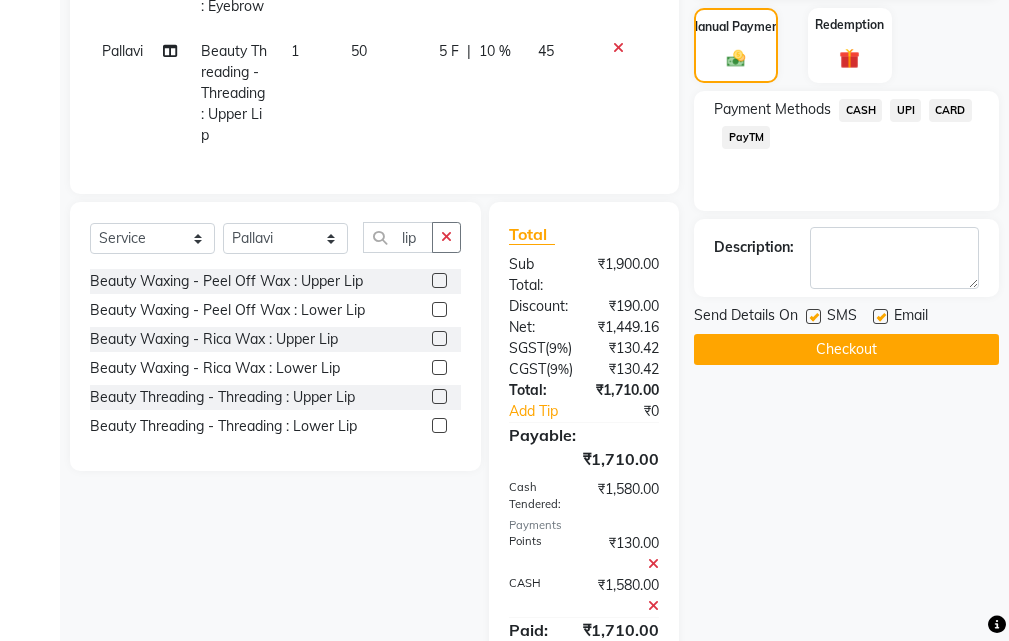 click on "CASH" 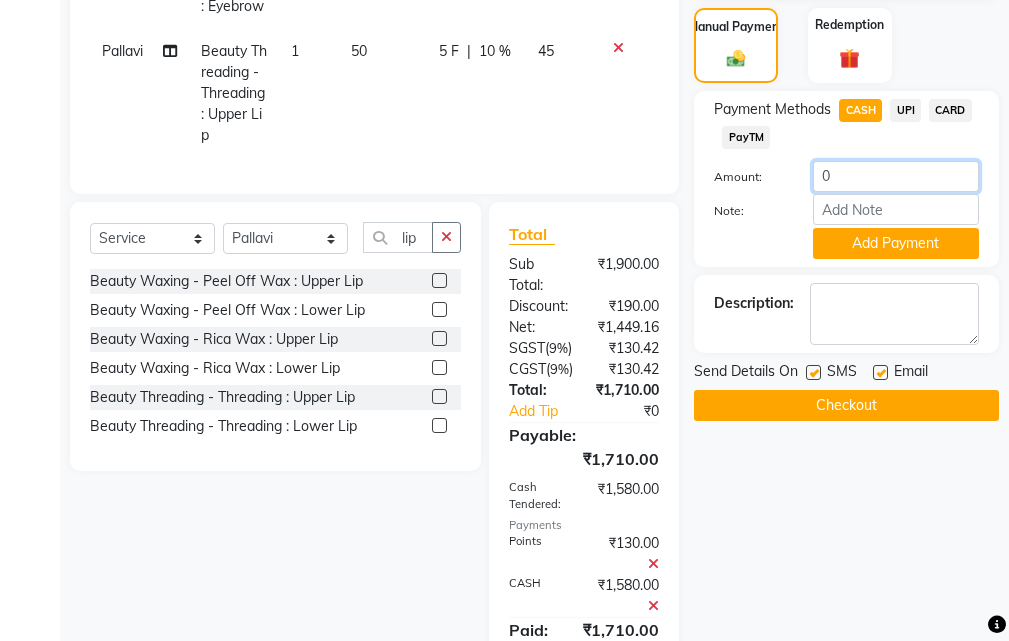 click on "0" 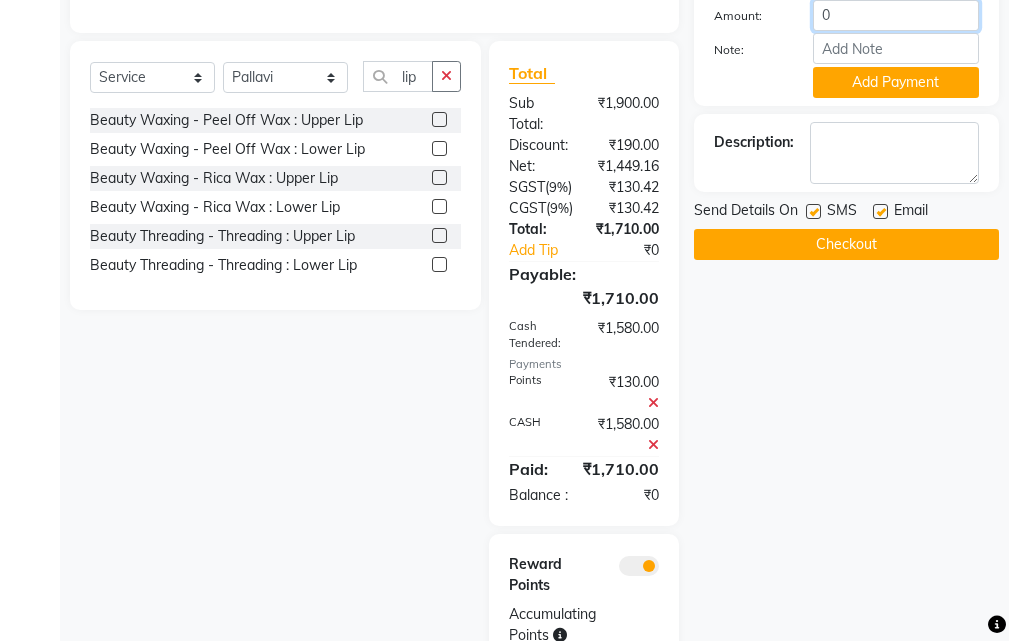 scroll, scrollTop: 901, scrollLeft: 0, axis: vertical 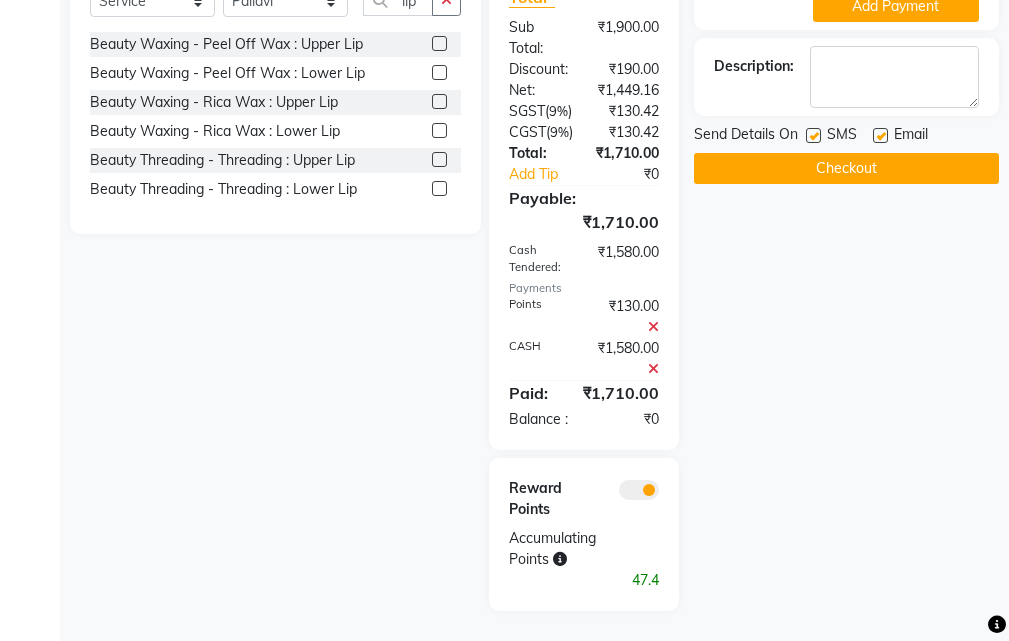 click 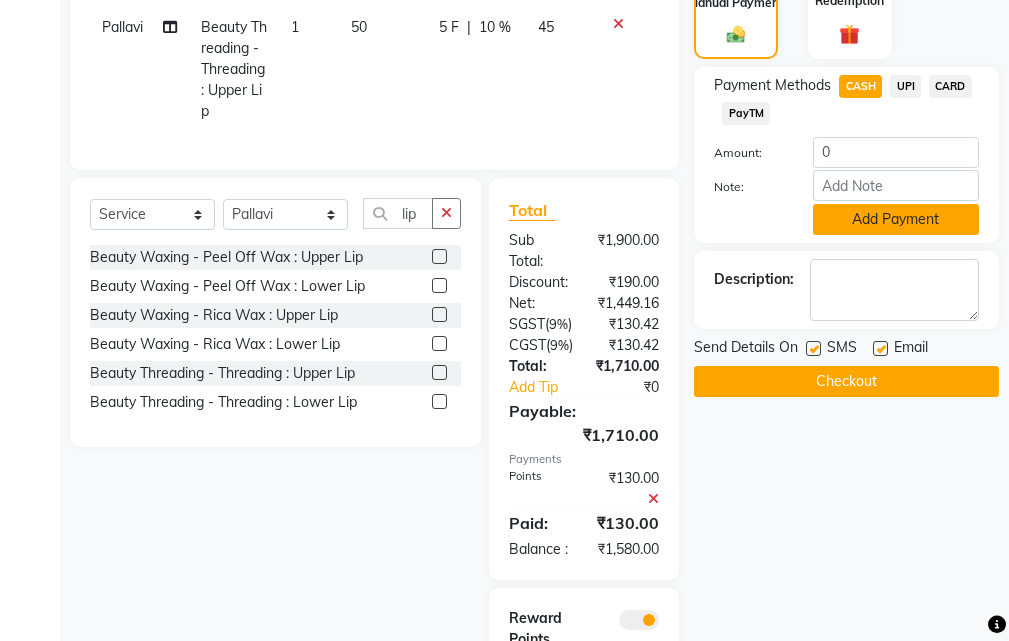 scroll, scrollTop: 597, scrollLeft: 0, axis: vertical 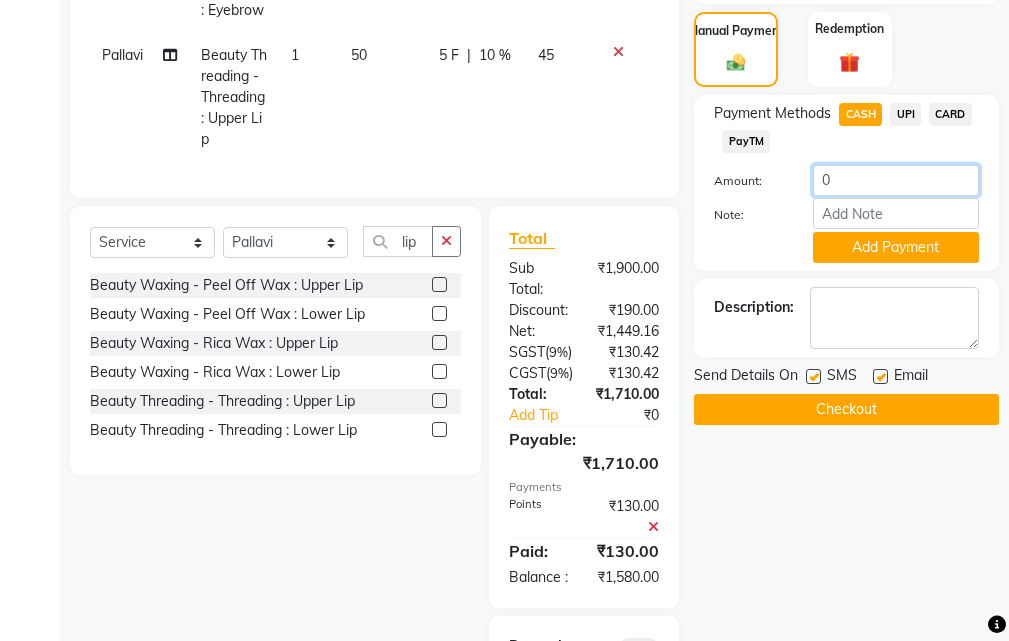 click on "0" 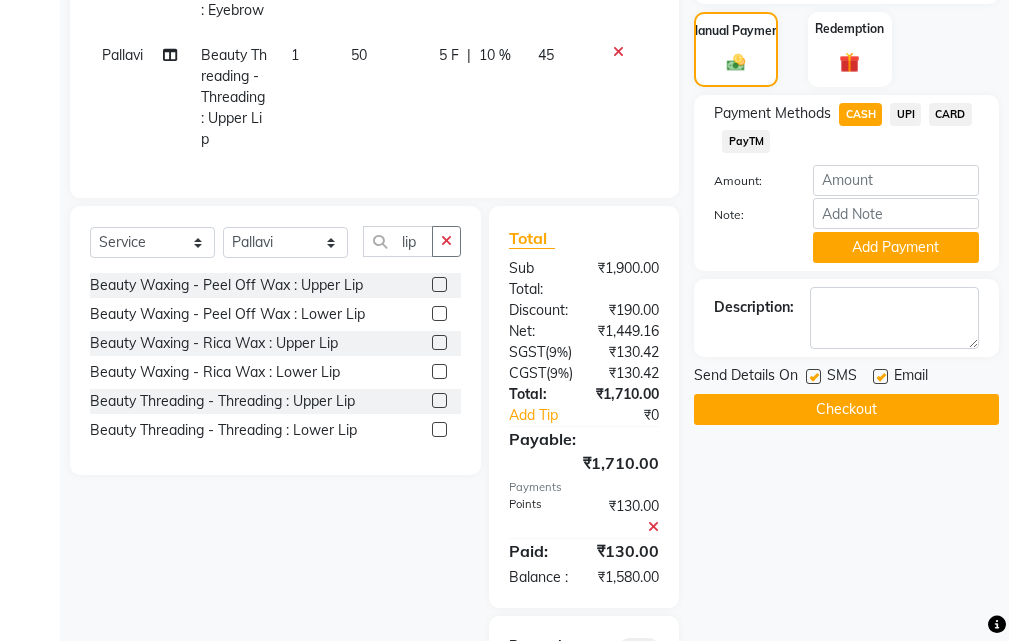 click on "CASH" 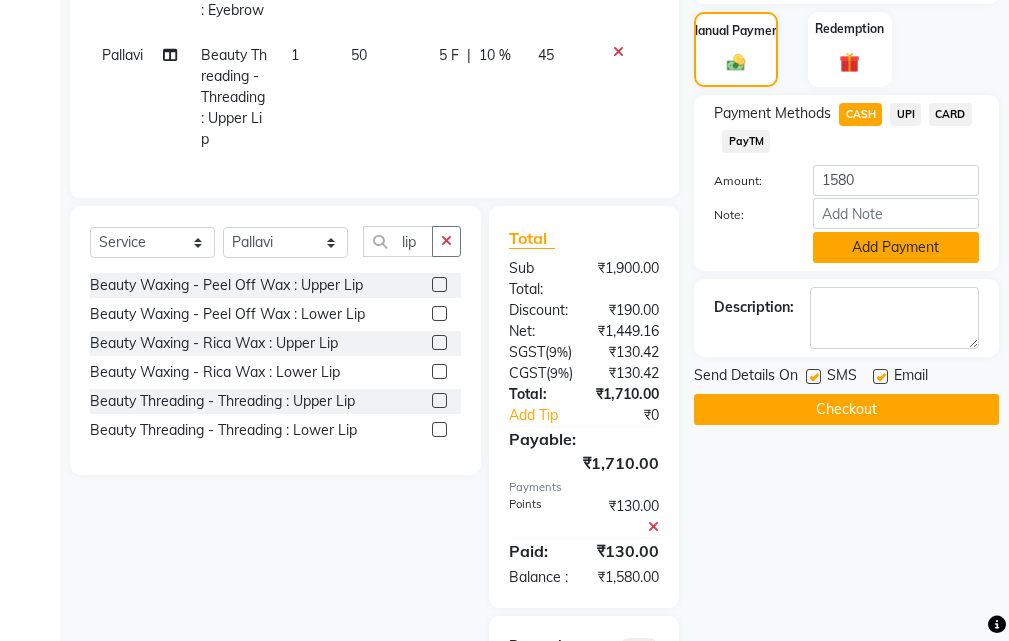 click on "Add Payment" 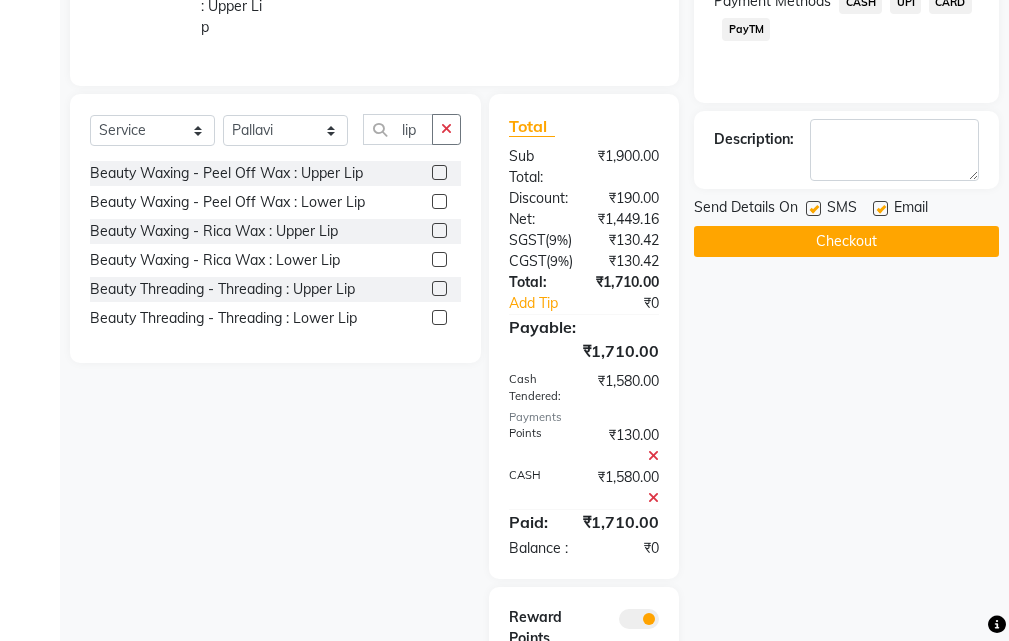 scroll, scrollTop: 901, scrollLeft: 0, axis: vertical 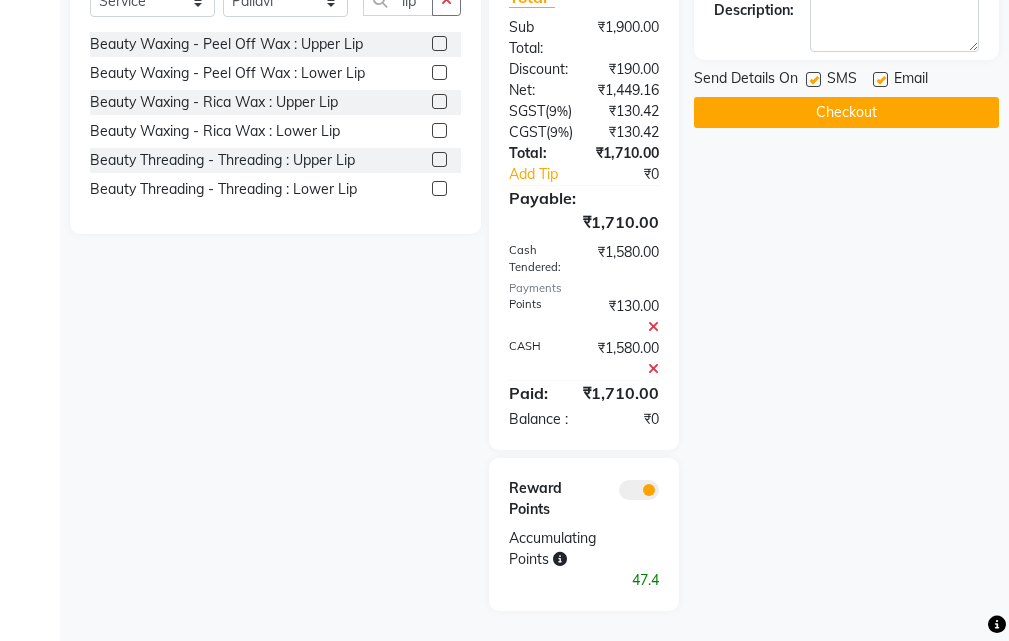 click 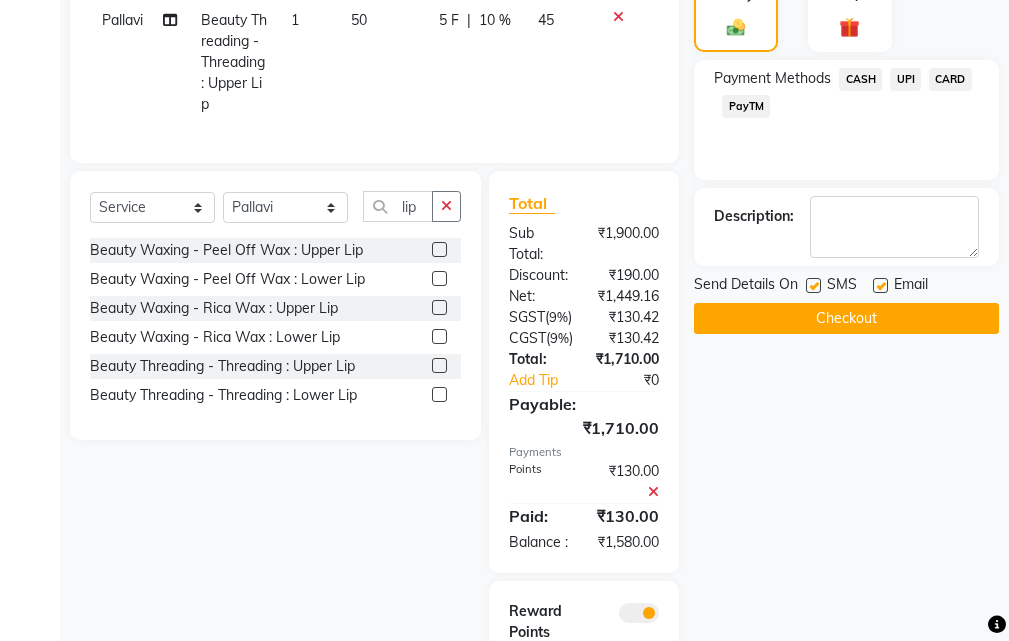 scroll, scrollTop: 597, scrollLeft: 0, axis: vertical 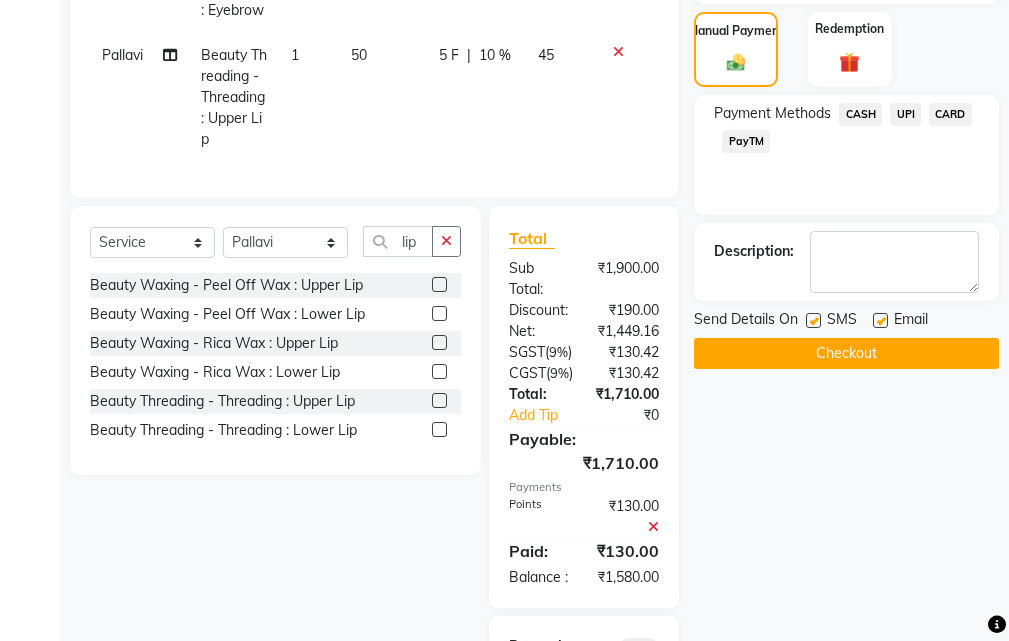 click on "CASH" 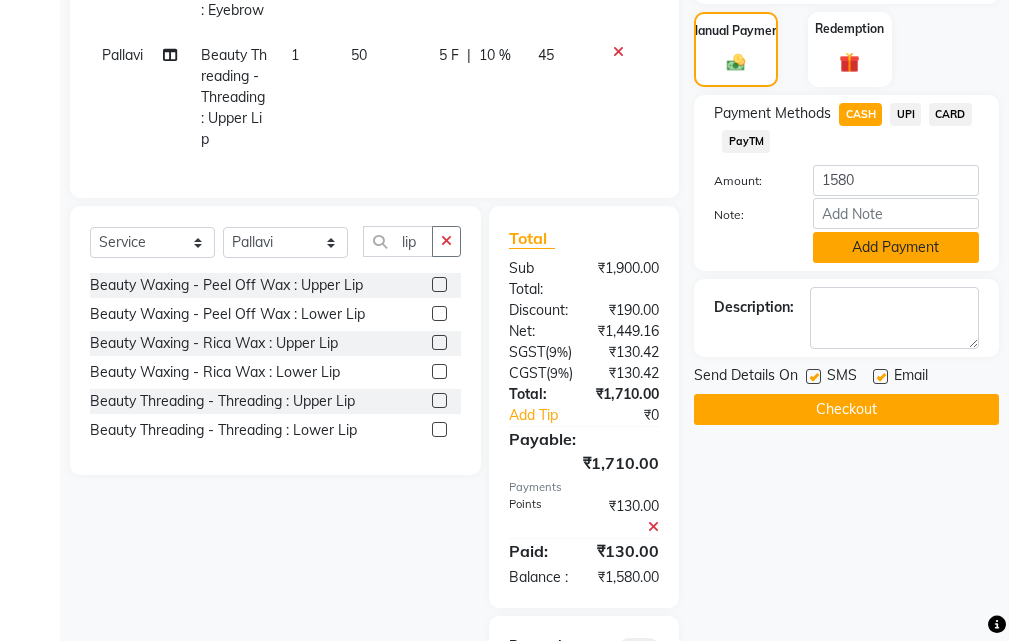 click on "Add Payment" 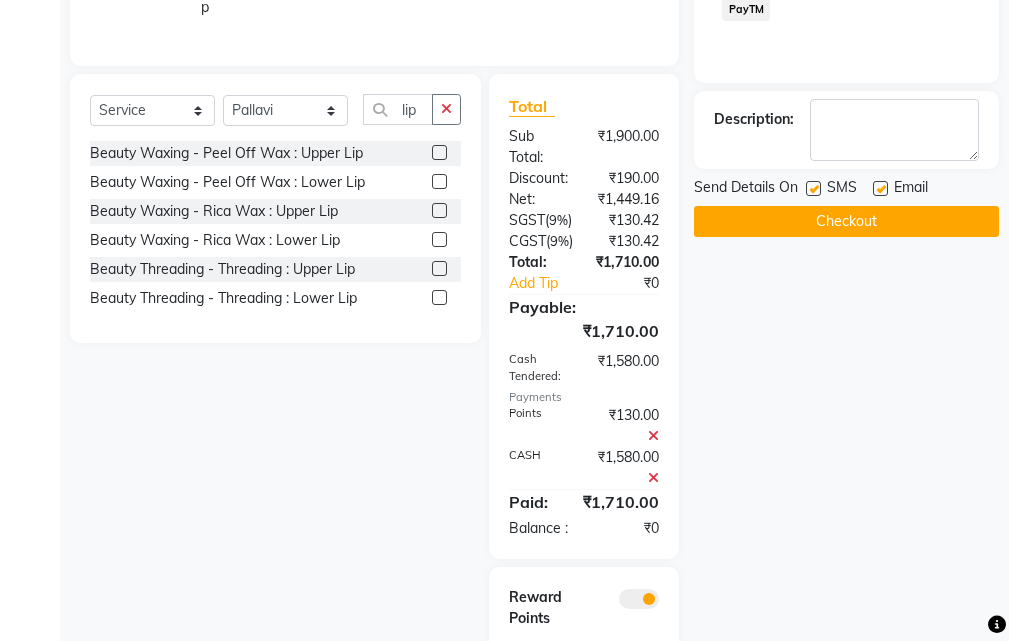 scroll, scrollTop: 601, scrollLeft: 0, axis: vertical 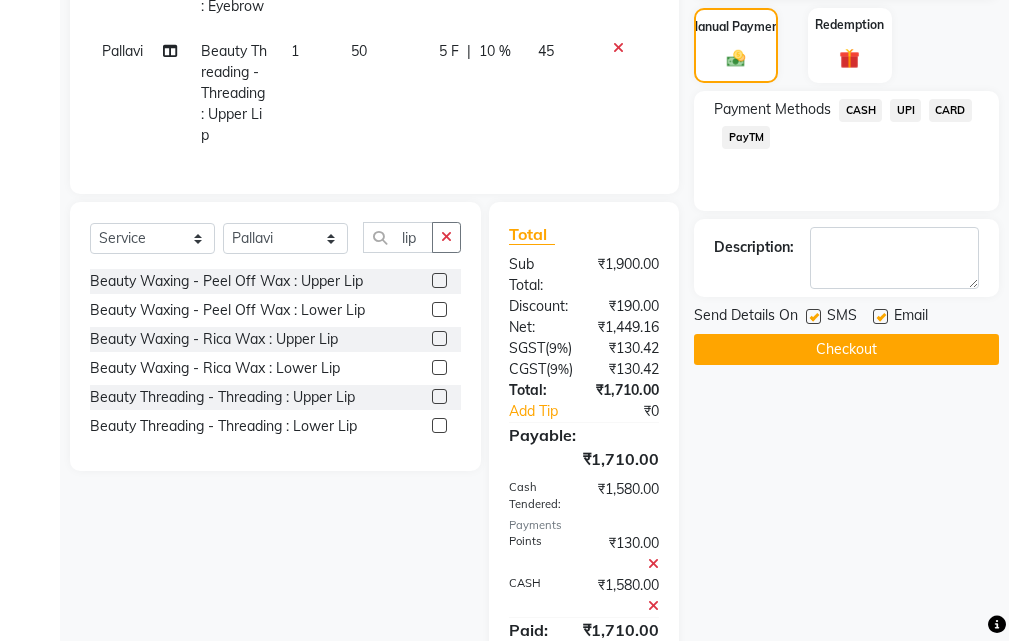 click on "Checkout" 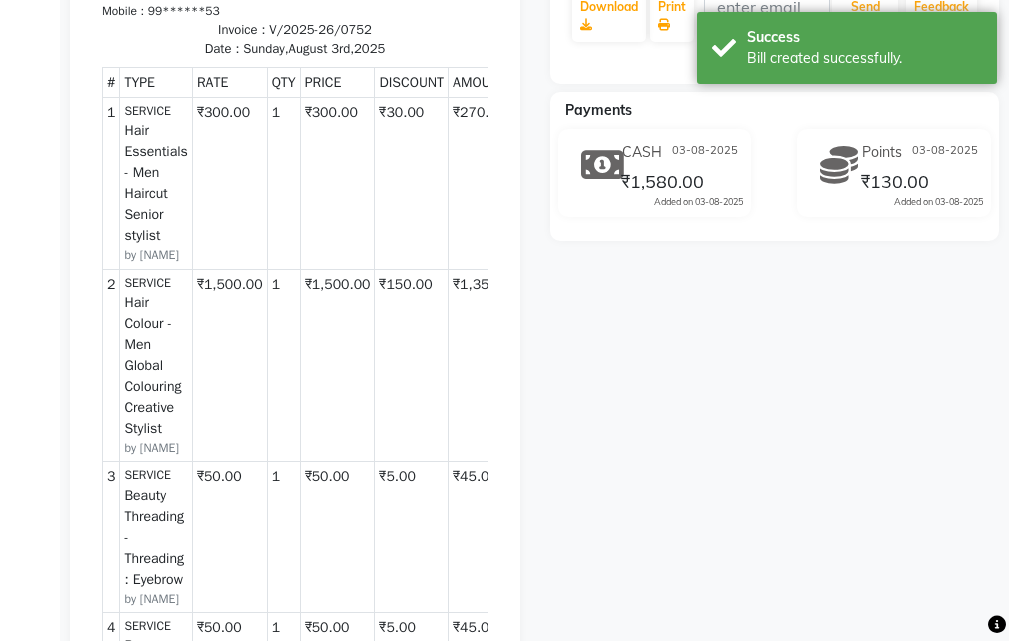 scroll, scrollTop: 446, scrollLeft: 0, axis: vertical 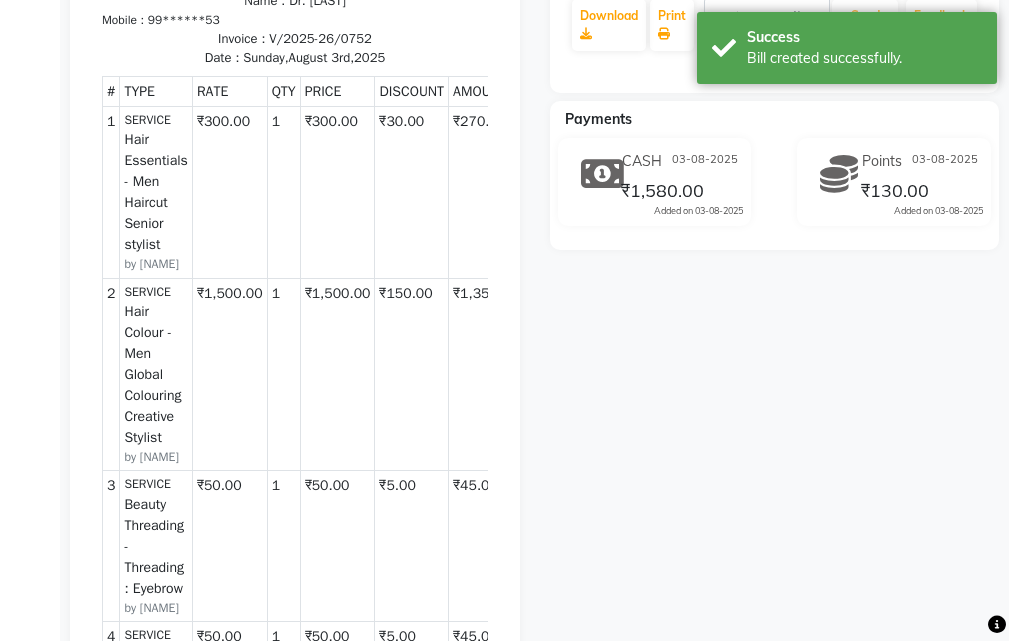 select on "service" 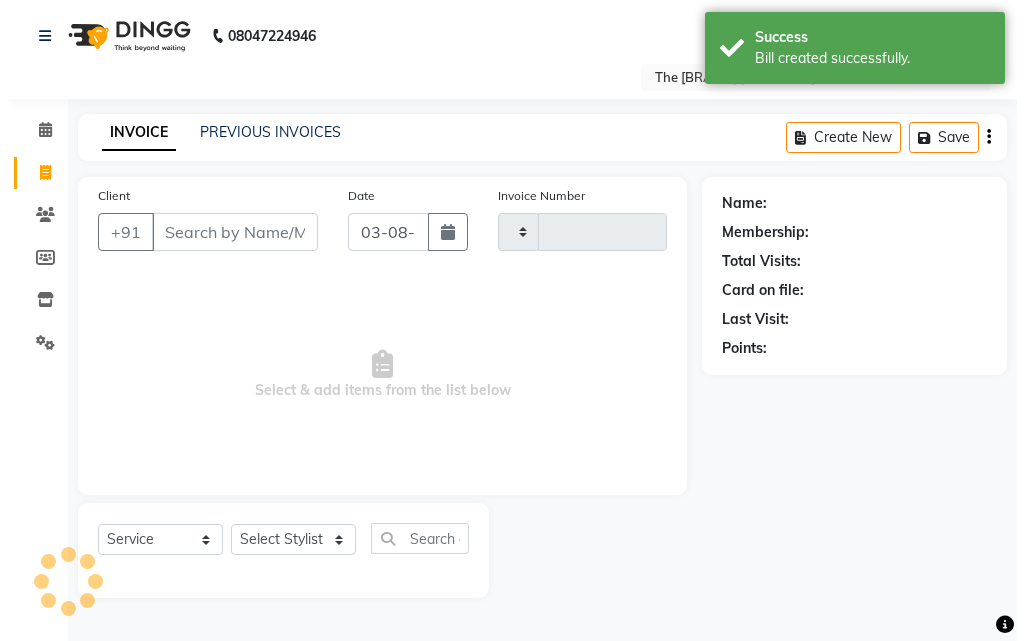 scroll, scrollTop: 0, scrollLeft: 0, axis: both 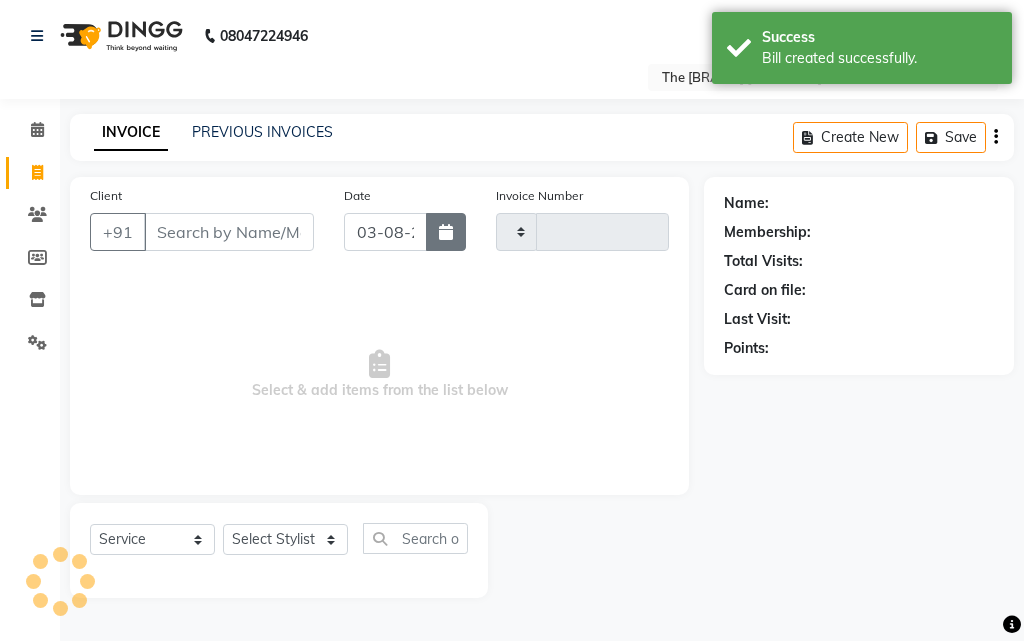 select on "63556" 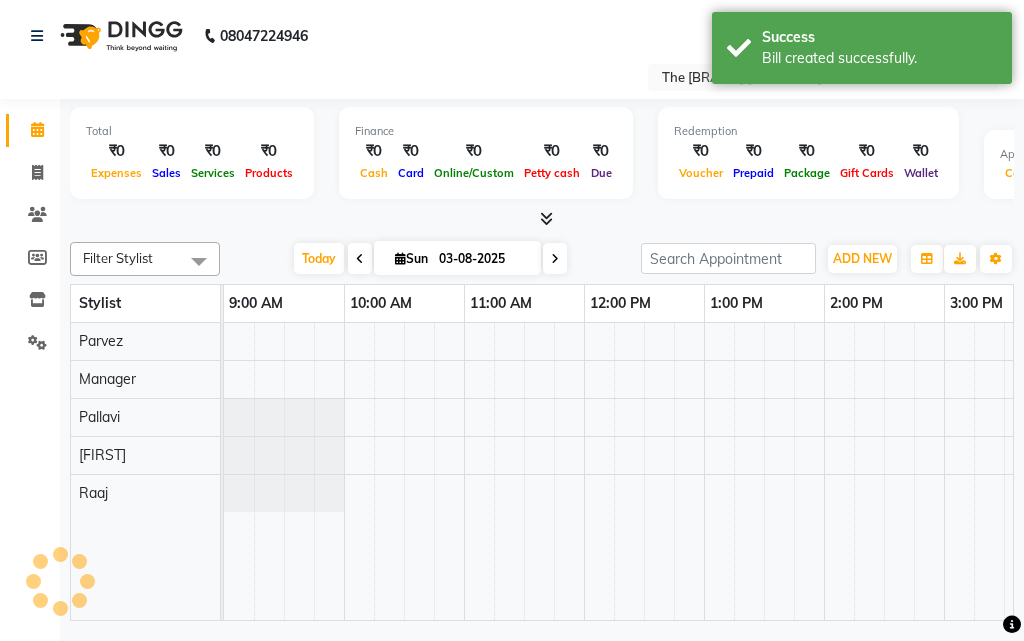 scroll, scrollTop: 0, scrollLeft: 0, axis: both 